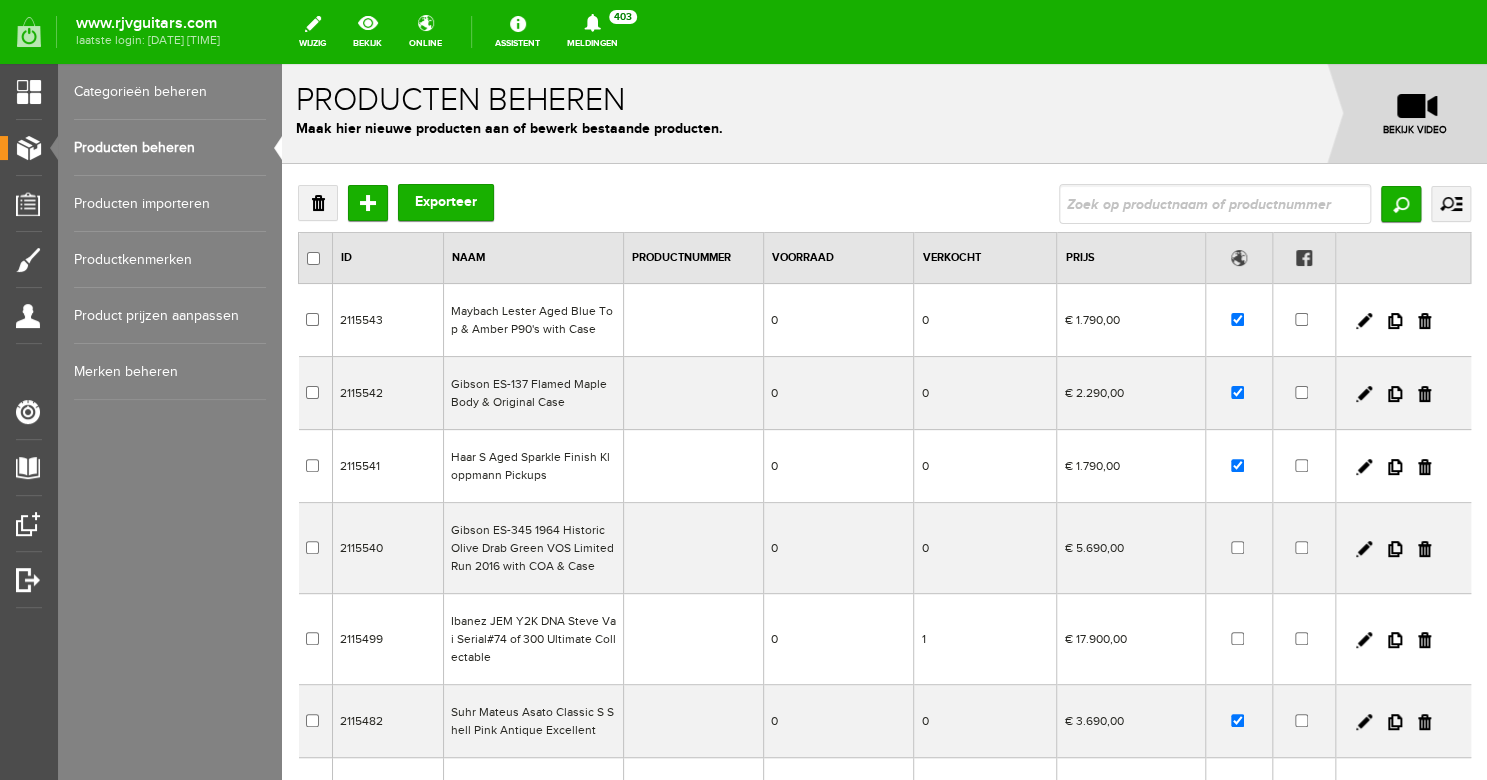 scroll, scrollTop: 112, scrollLeft: 0, axis: vertical 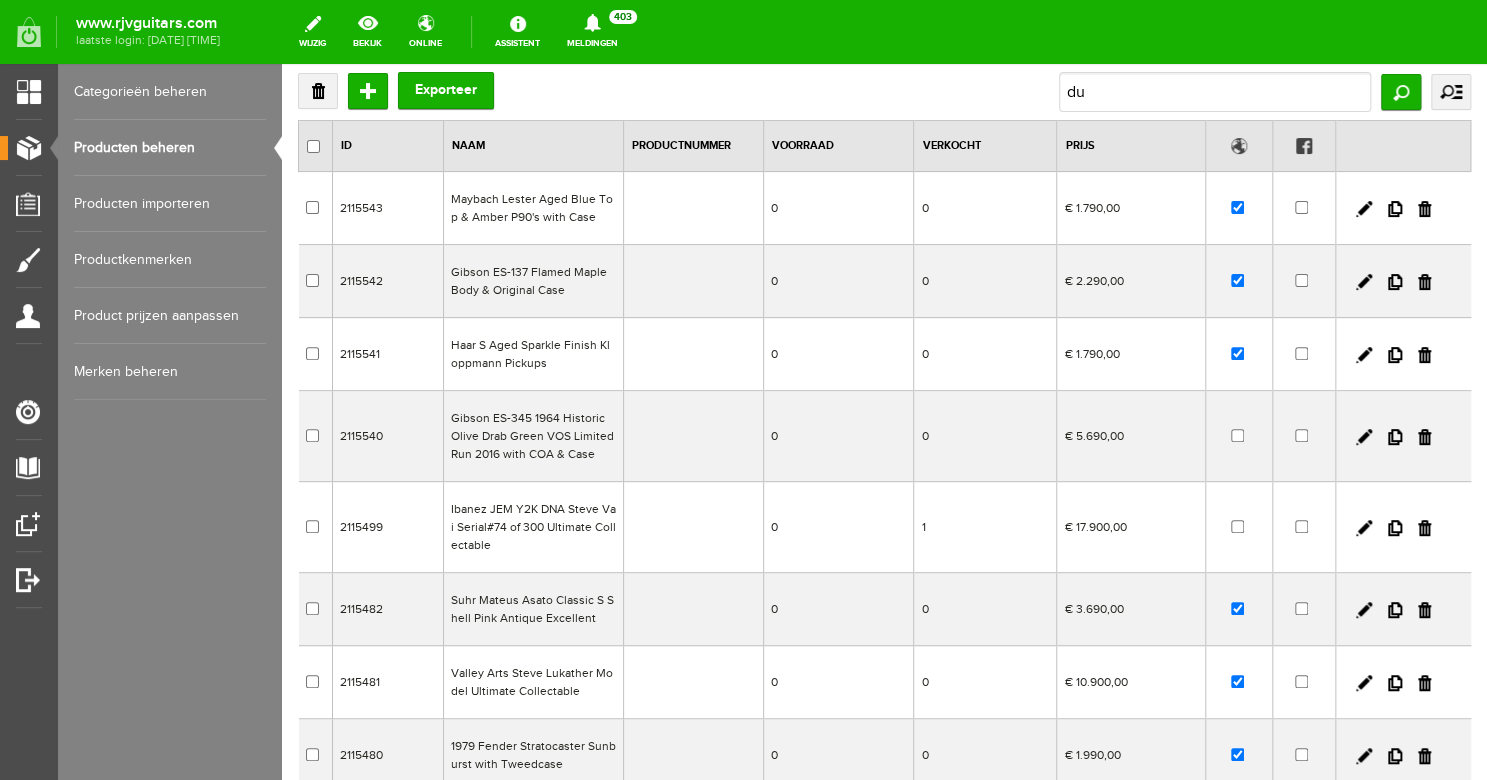 type on "duo" 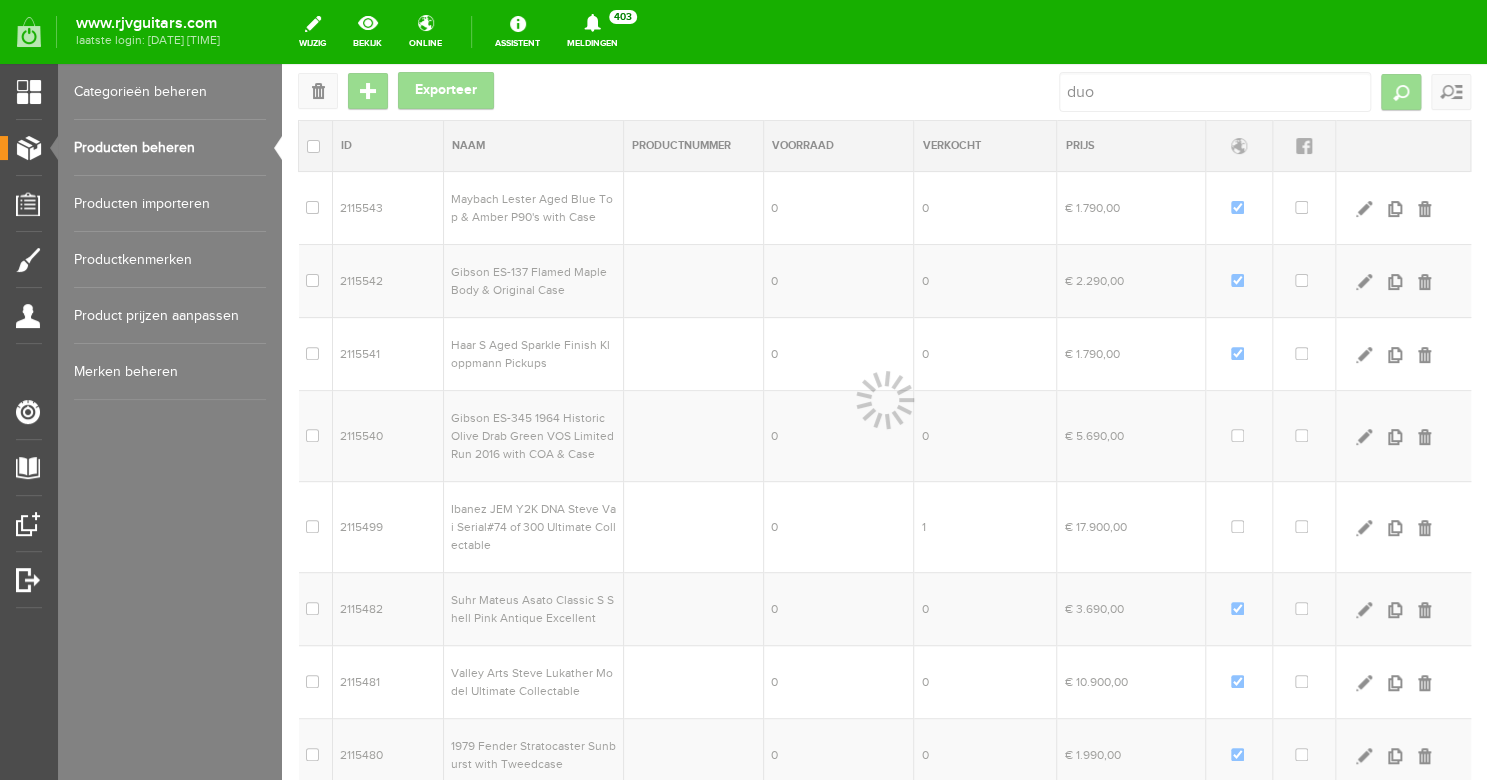 scroll, scrollTop: 0, scrollLeft: 0, axis: both 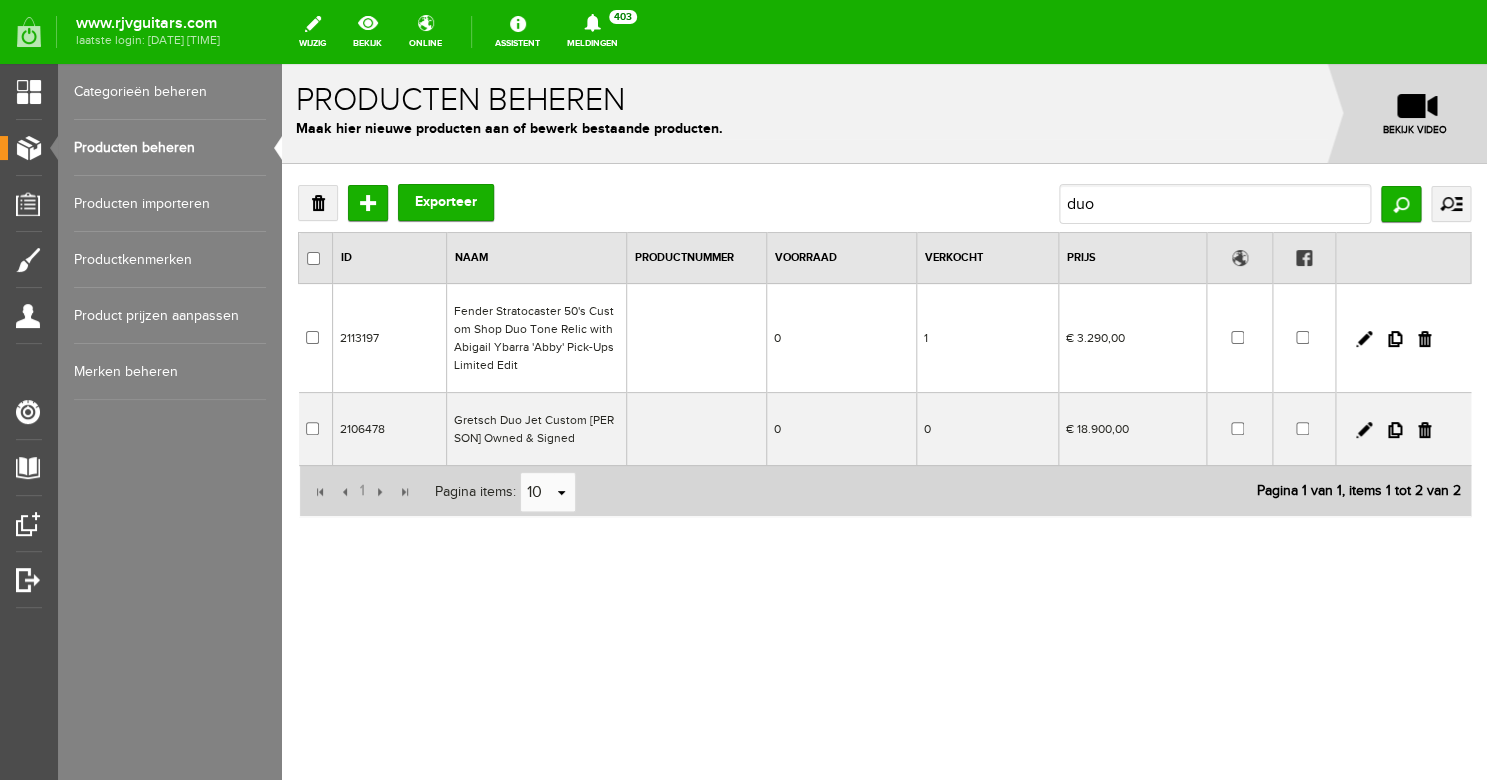 click on "Fender Stratocaster 50's Custom Shop Duo Tone Relic with Abigail Ybarra 'Abby' Pick-Ups Limited Edit" at bounding box center (536, 338) 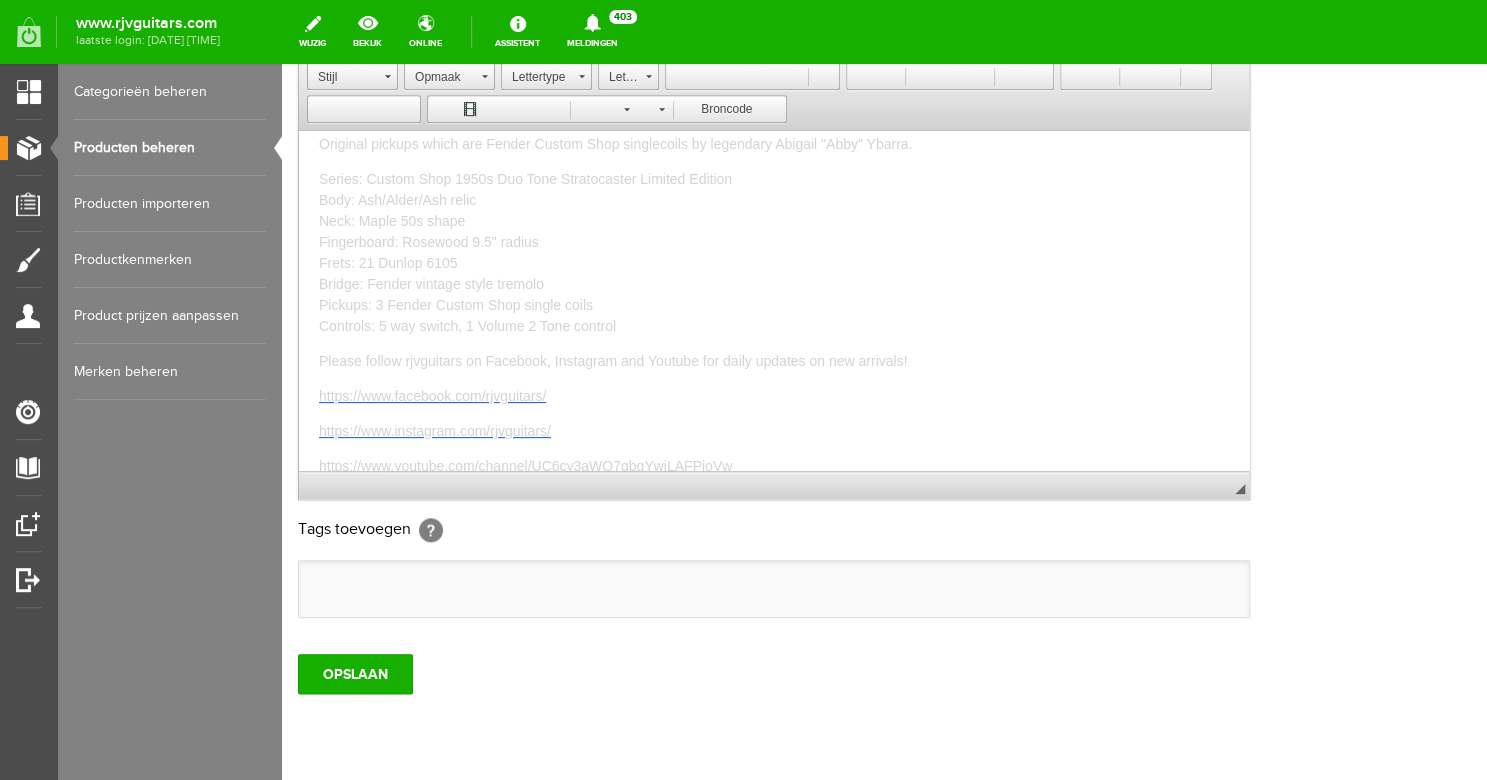 scroll, scrollTop: 121, scrollLeft: 0, axis: vertical 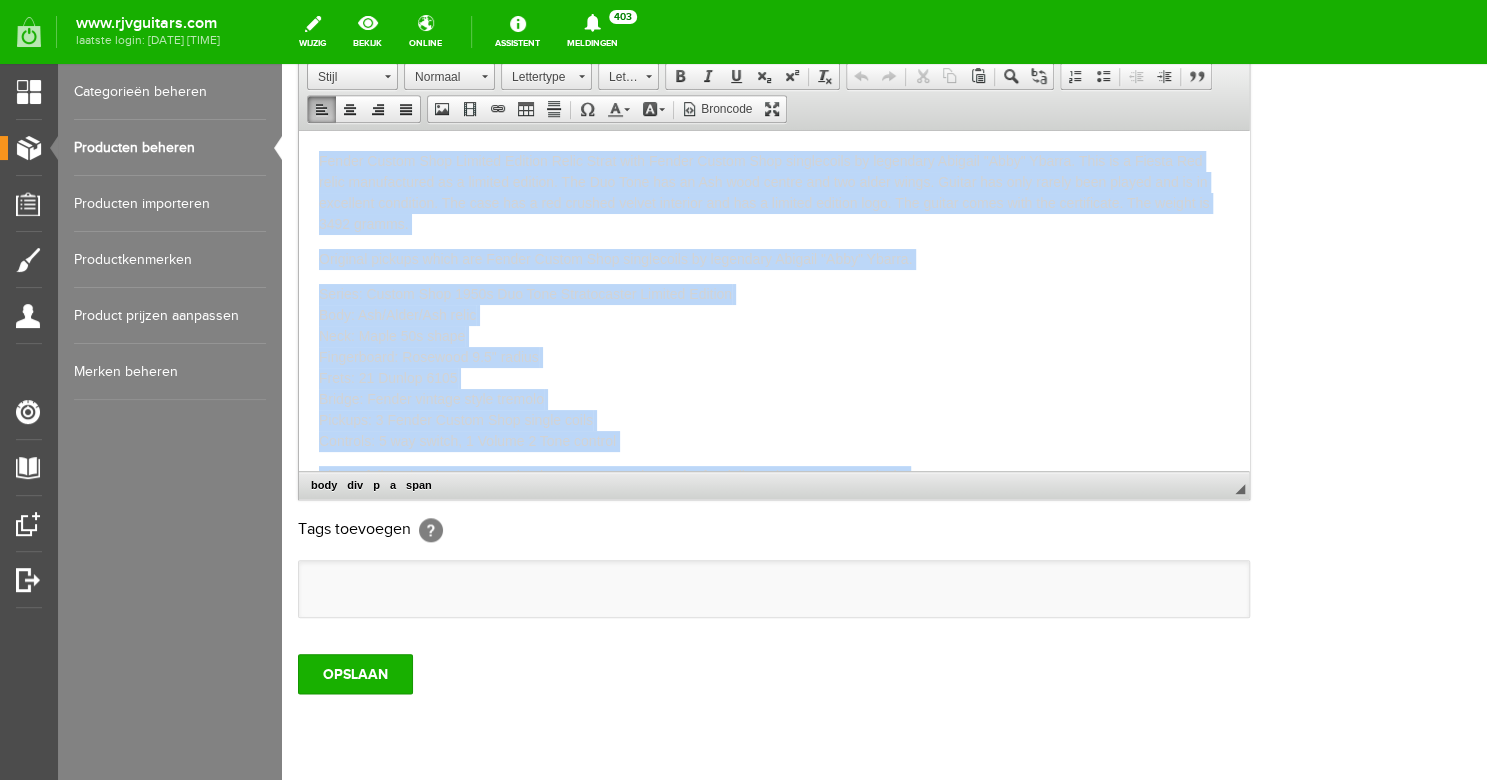 drag, startPoint x: 769, startPoint y: 456, endPoint x: 278, endPoint y: 68, distance: 625.7995 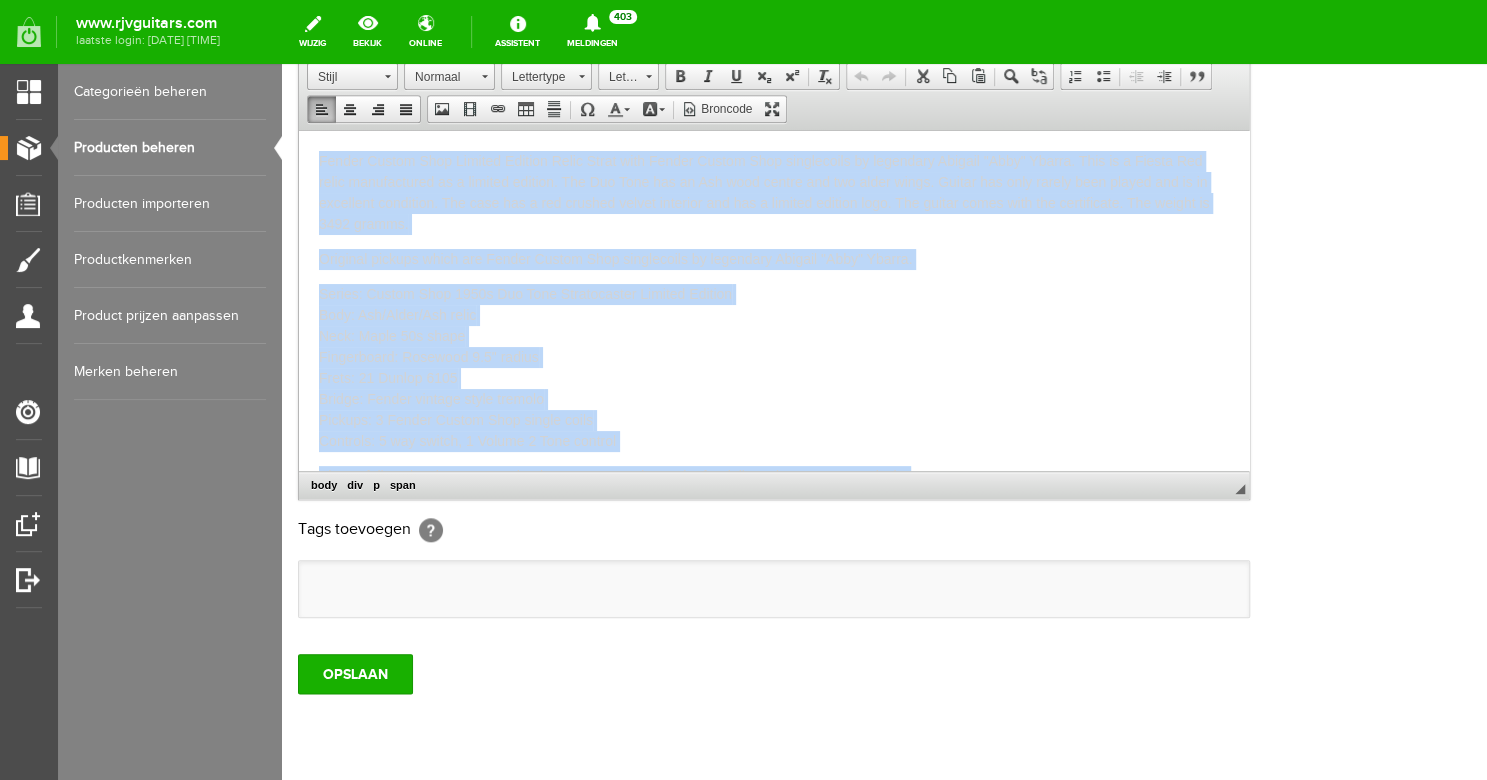 copy on "Fender Custom Shop Limited Edition Relic Strat with Fender Custom Shop singlecoils by legendary Abigail "Abby" Ybarra. This is a Fiesta Red relic manufactured as a limited edition. The Duo Tone has an Ash wood centre and two alder wings. Guitar has only rarely been played and is in excellent condition. The case has a red crushed velvet interior and has a limited edition logo. The guitar comes with the certificate. The weight is 3492 gramms. Original pickups which are Fender Custom Shop singlecoils by legendary Abigail "Abby" Ybarra. Series: Custom Shop 1950s Duo Tone Stratocaster Limited Edition Body: Ash/Alder/Ash relic Neck: Maple 50s shape Fingerboard: Rosewood 9.5" radius Frets: 21 Dunlop 6105 Bridge: Fender vintage style tremolo Pickups: 3 Fender Custom Shop single coils Controls: 5 way switch, 1 Volume 2 Tone control Please follow rjvguitars on Facebook, Instagram and Youtube for daily updates on new arrivals! https://www.facebook.com/rjvguitars/ https://www.instagram.com/rjvguitars/ https://www.yout..." 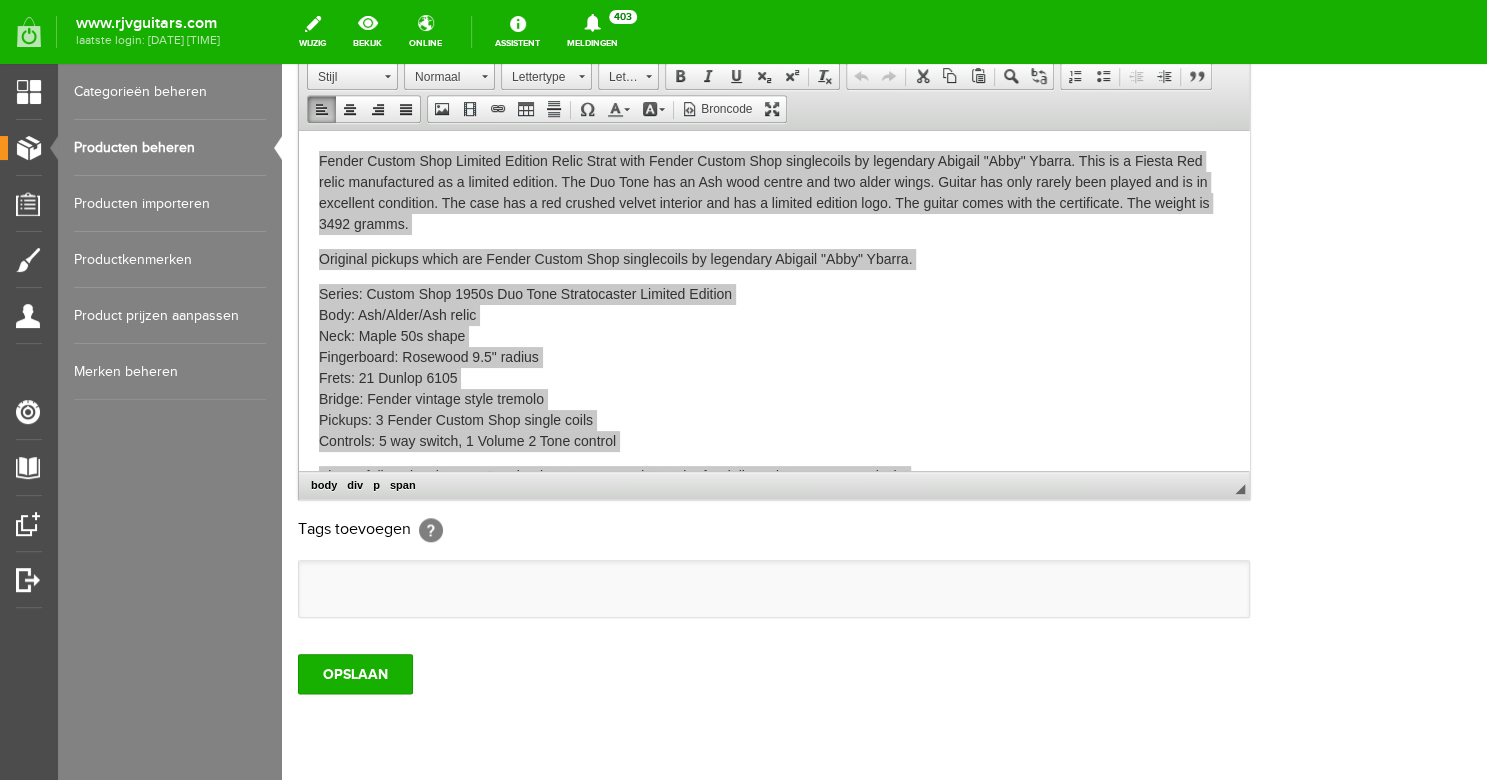 click on "Producten beheren" at bounding box center (170, 148) 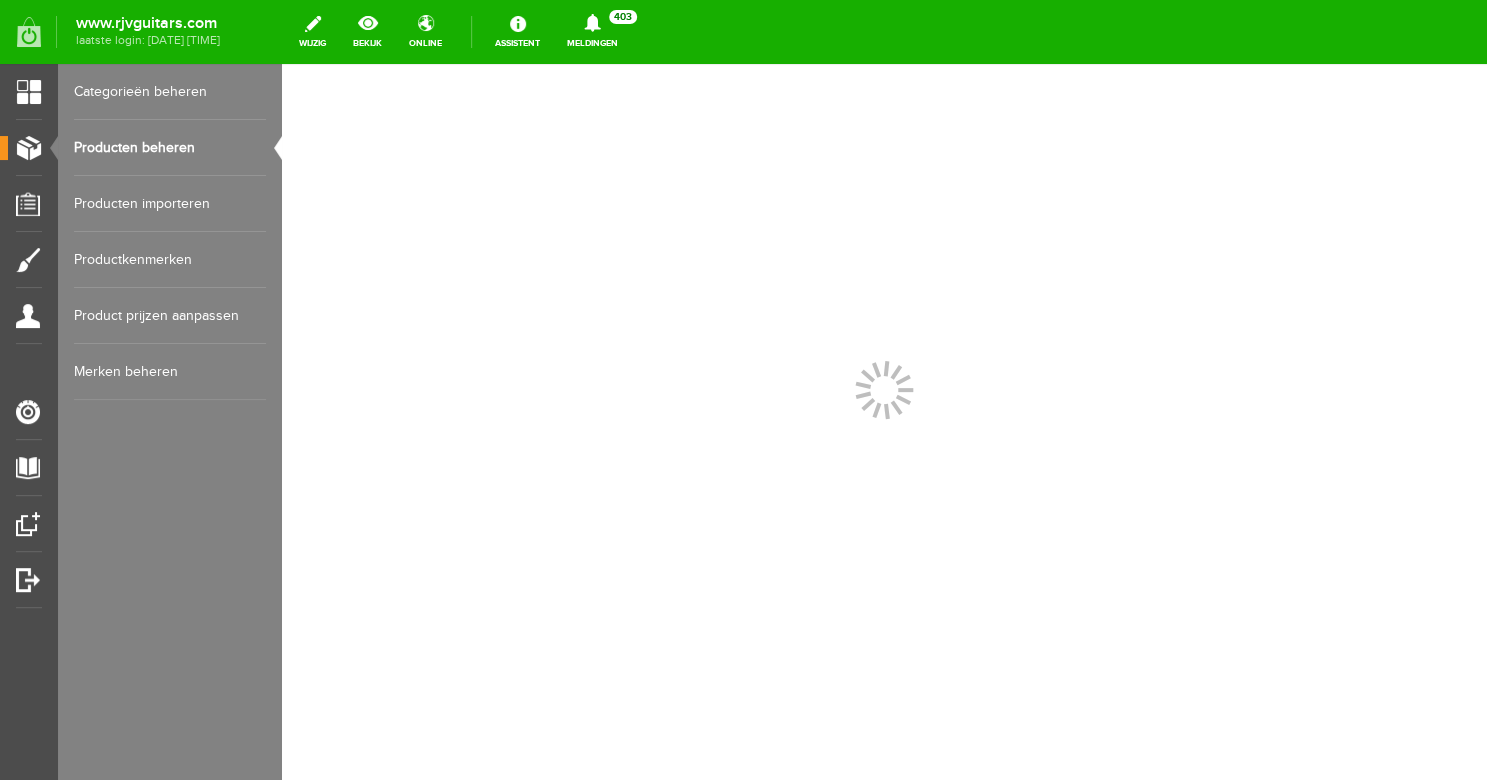 scroll, scrollTop: 0, scrollLeft: 0, axis: both 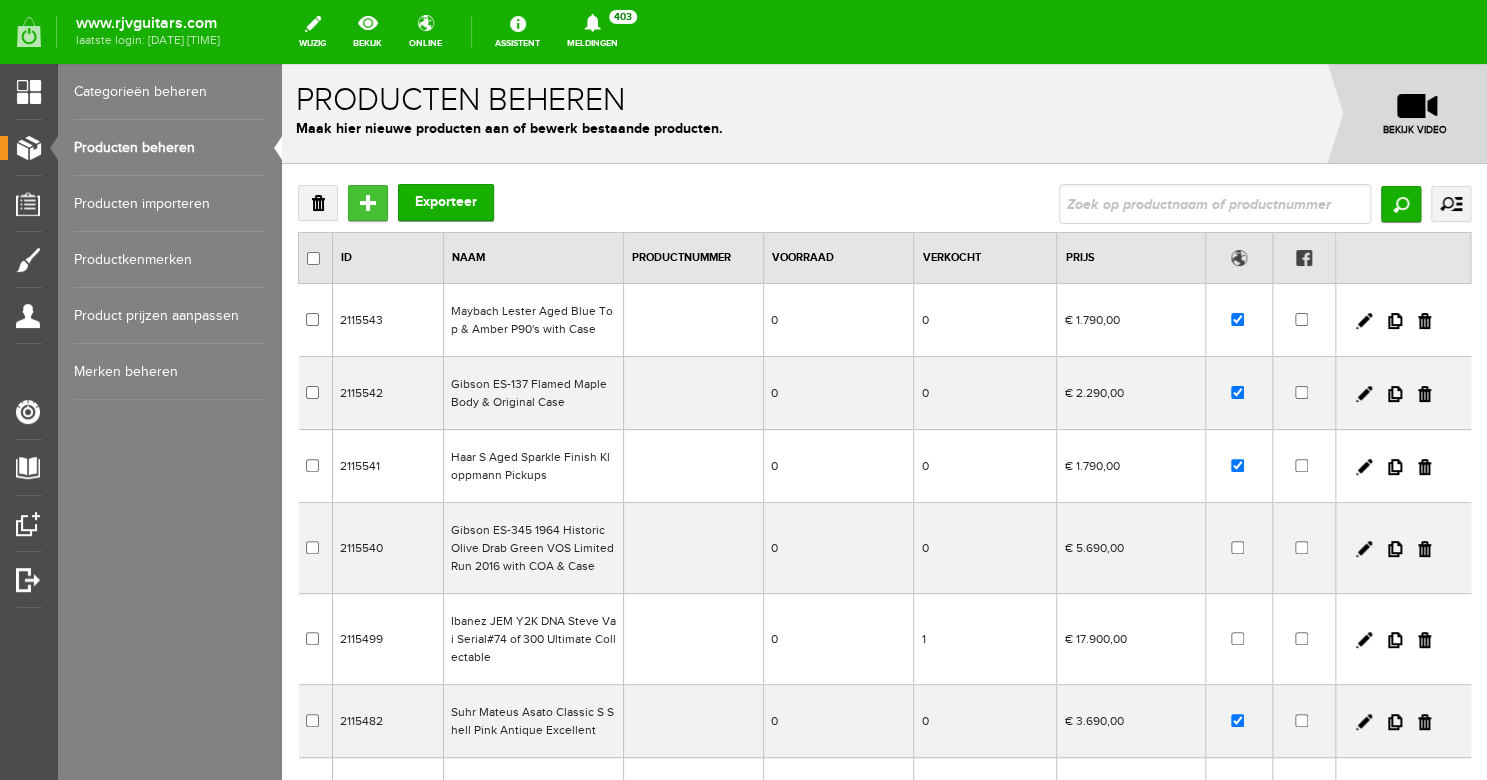 click on "Toevoegen" at bounding box center [368, 203] 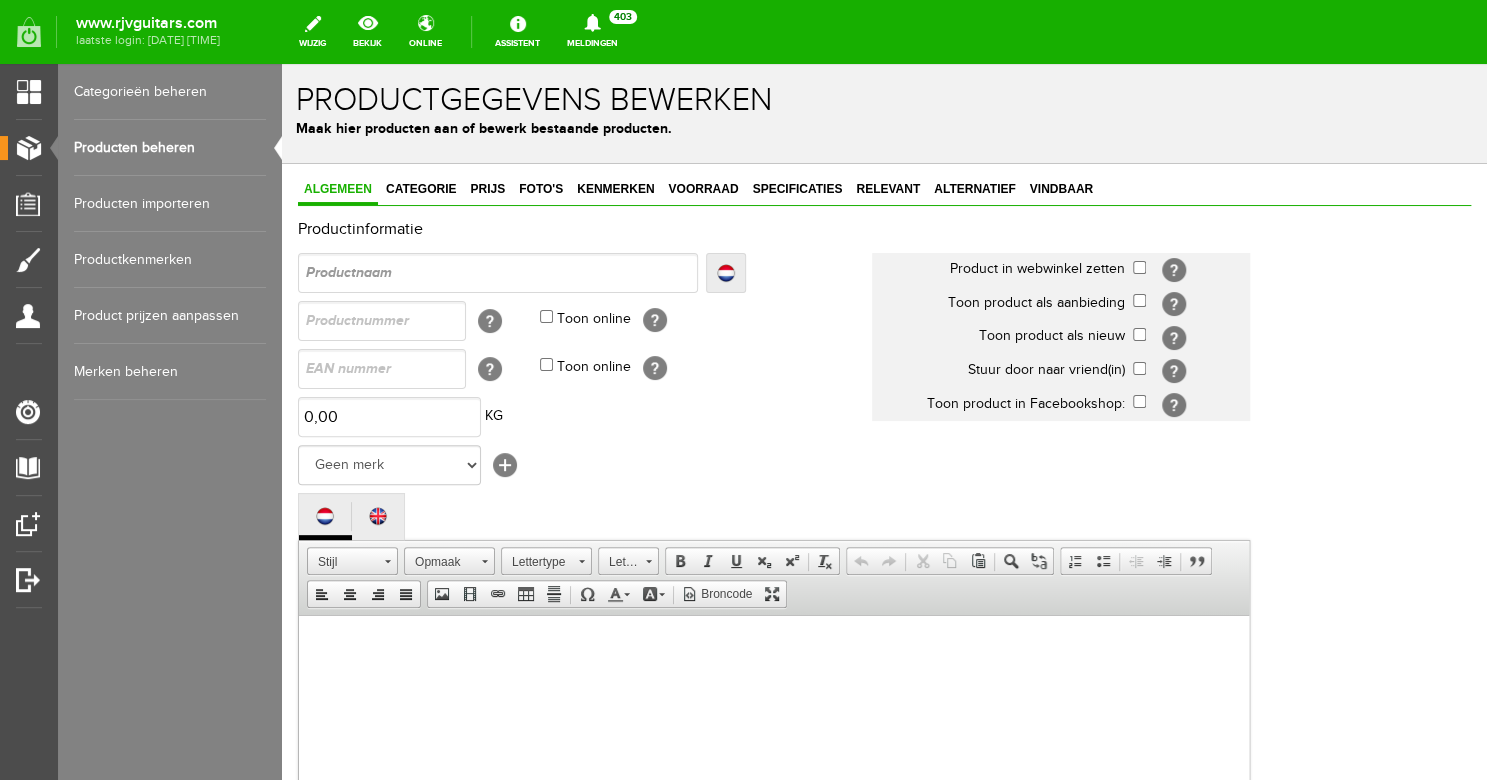 scroll, scrollTop: 0, scrollLeft: 0, axis: both 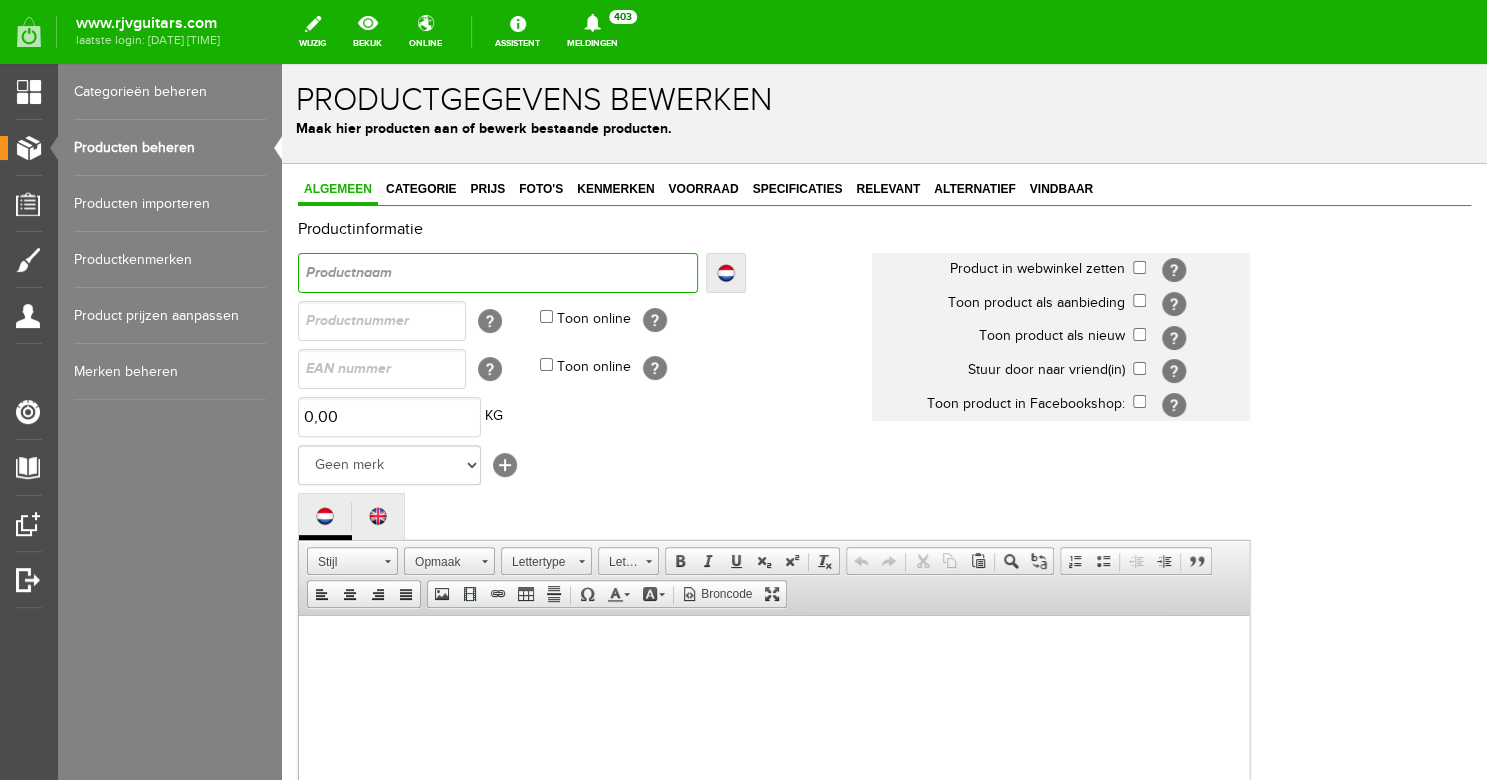 click at bounding box center [498, 273] 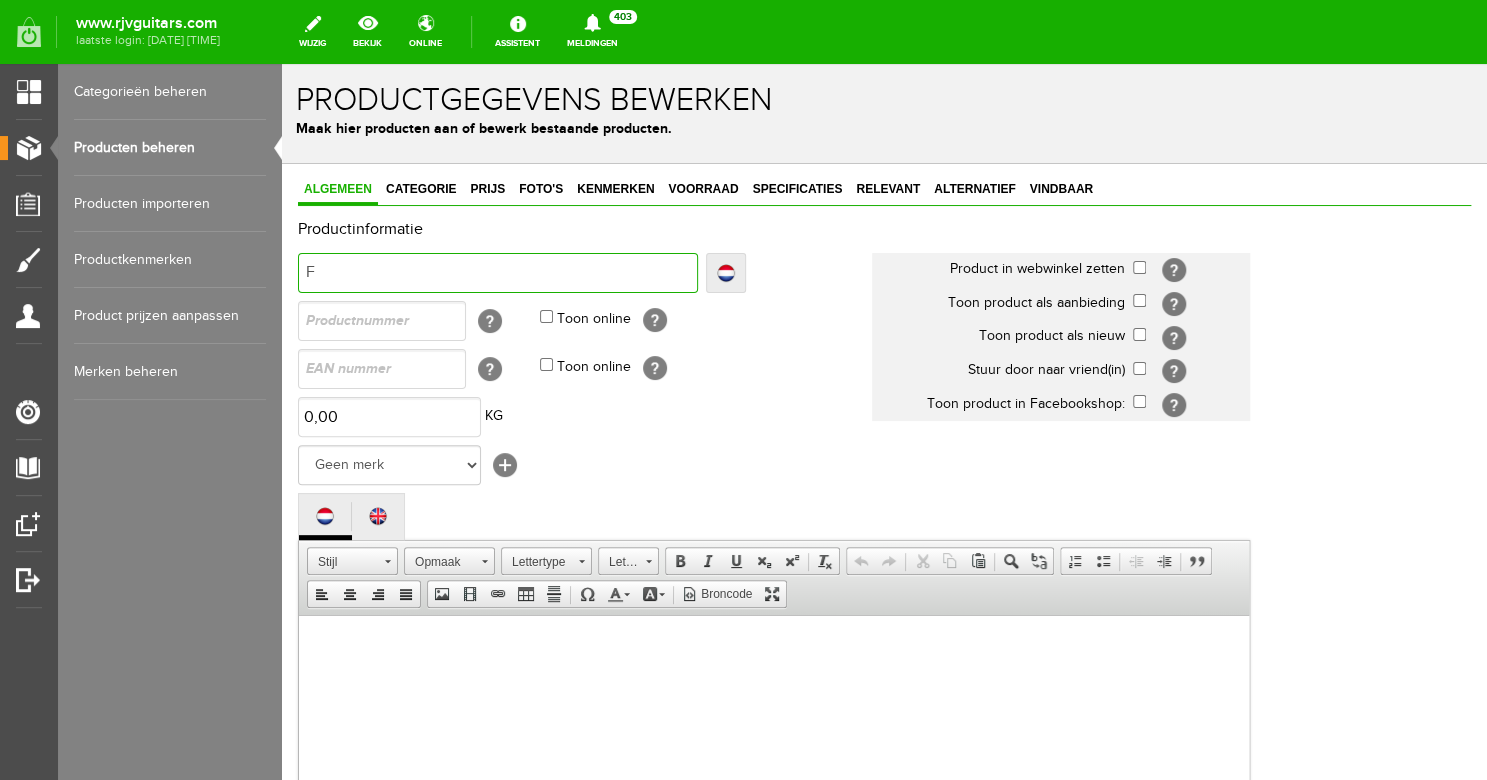 type on "F" 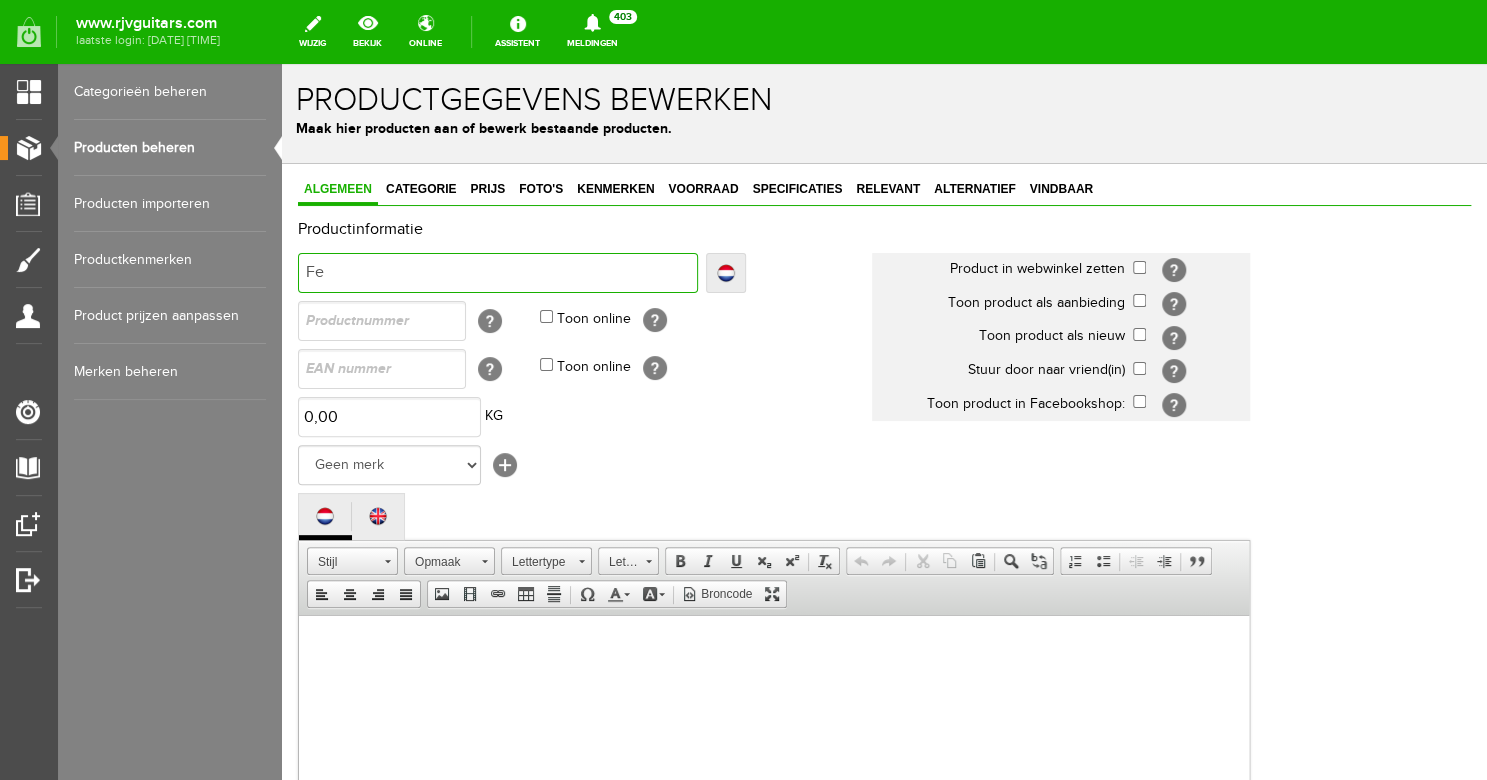 type on "Fe" 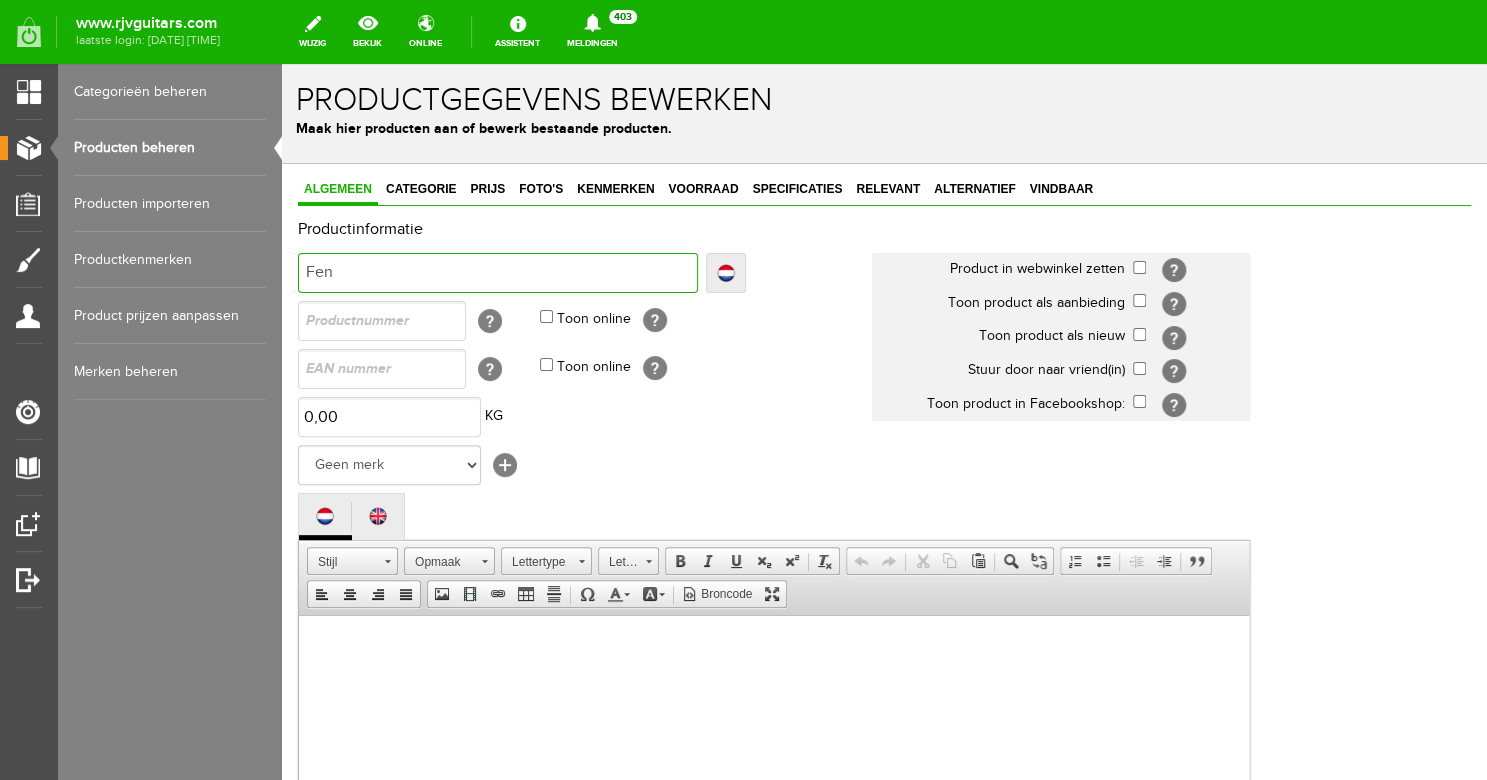 type on "Fen" 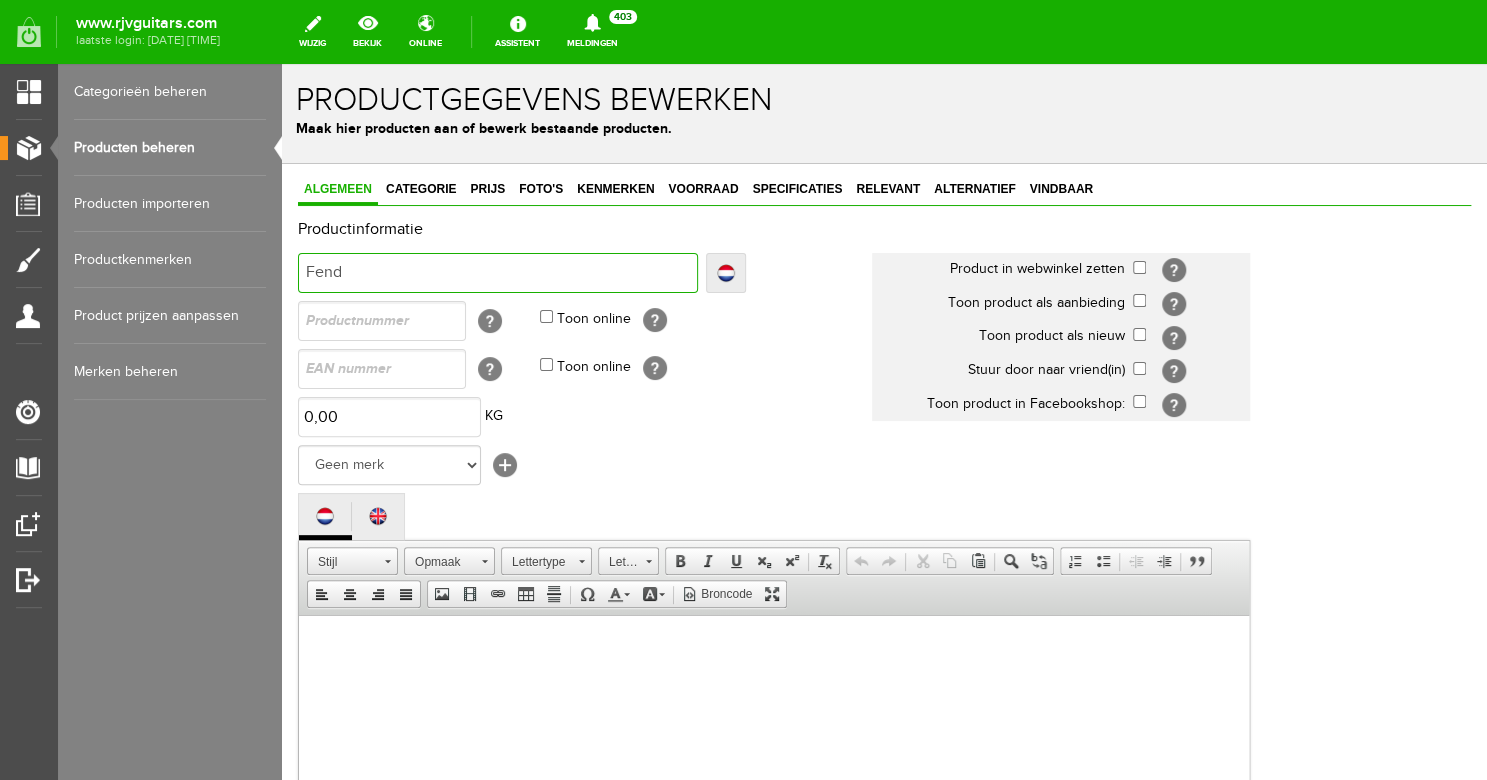 type on "Fend" 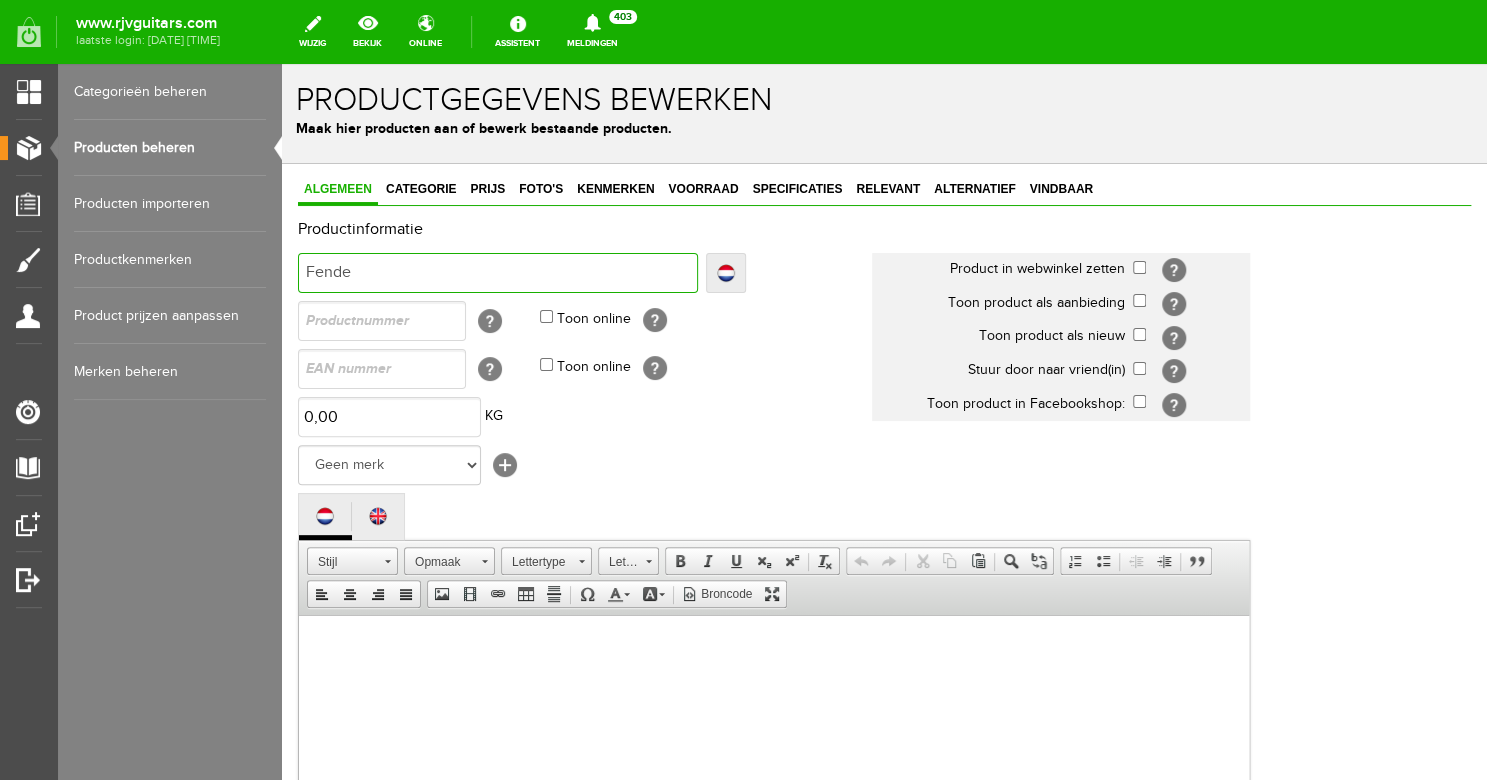 type on "Fende" 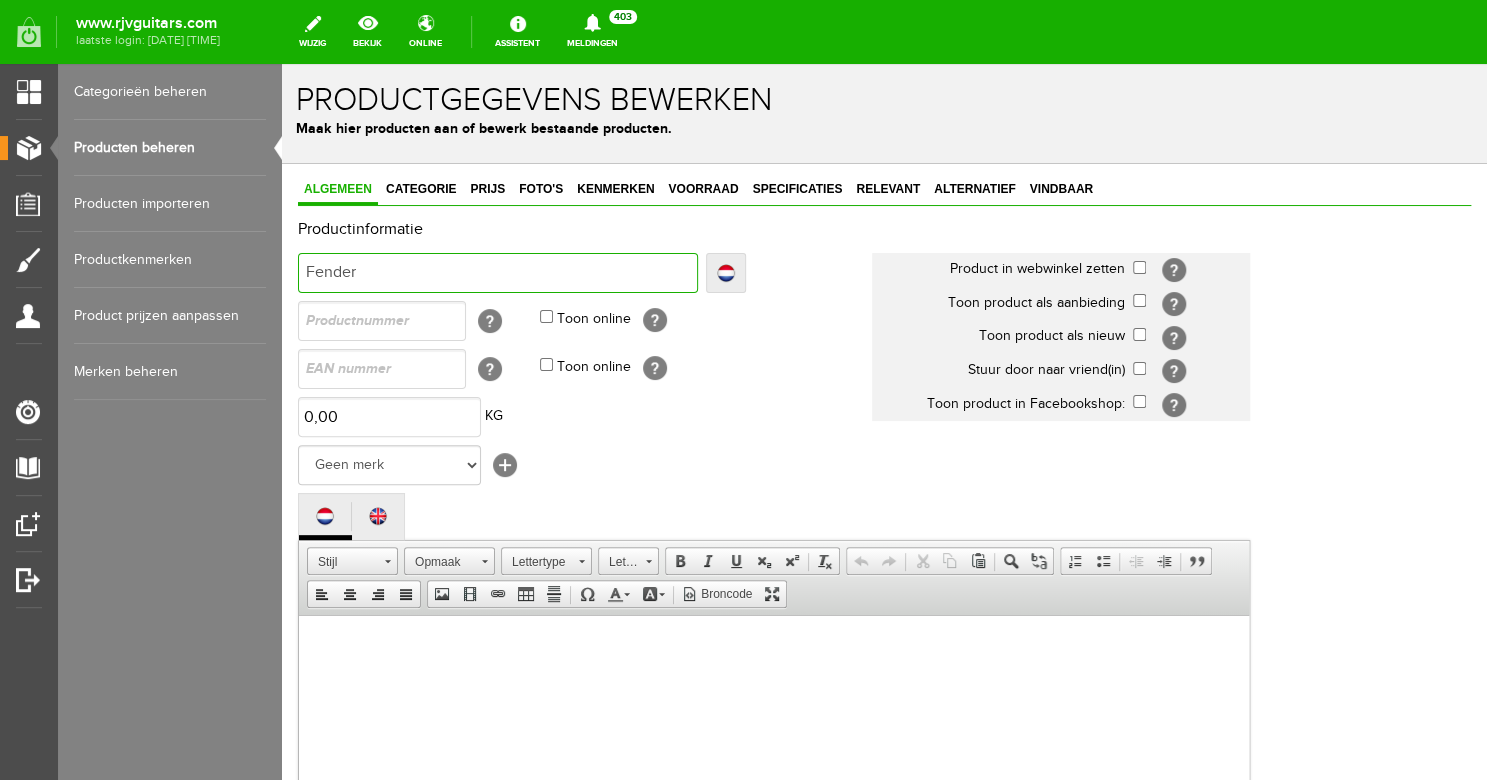 type on "Fender" 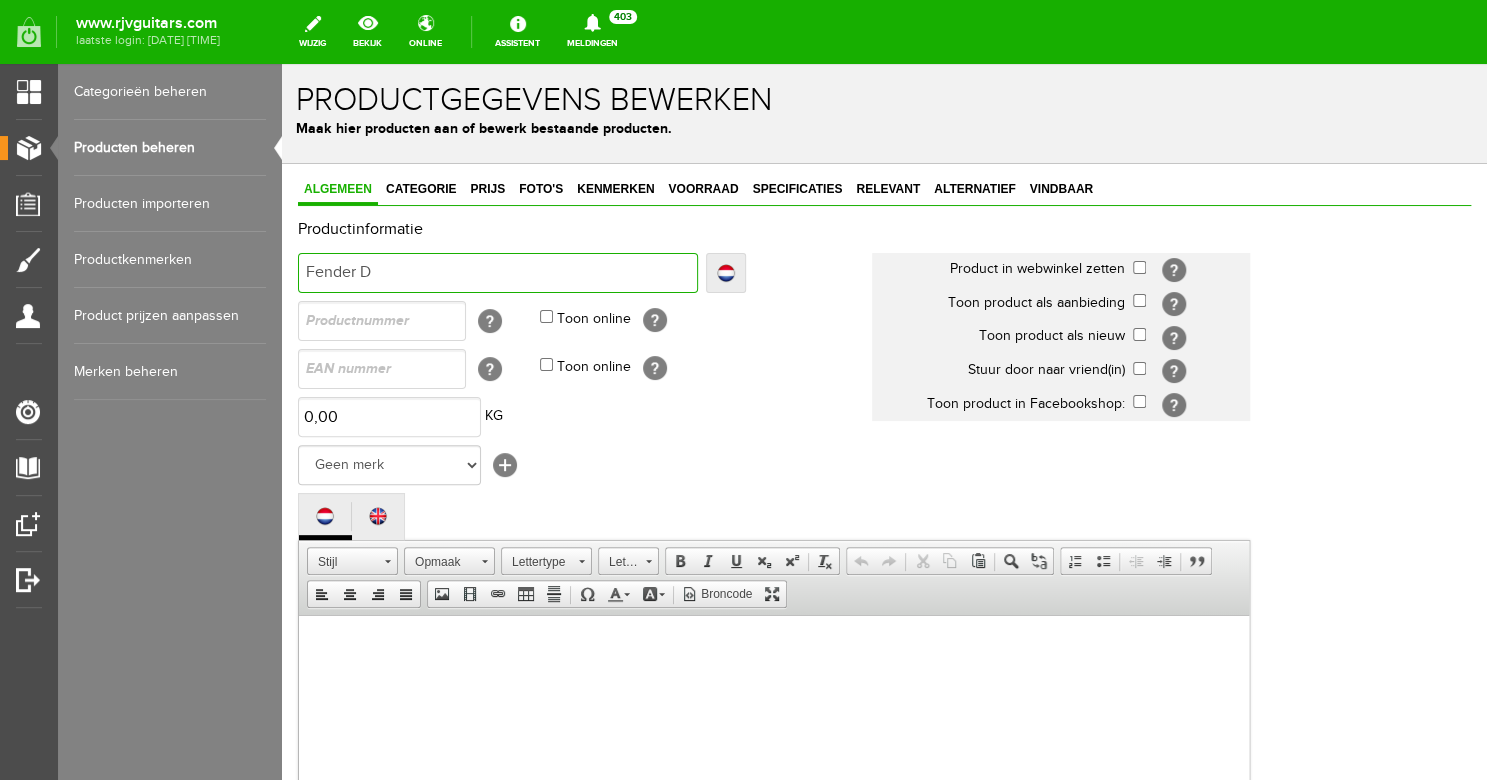 type on "Fender D" 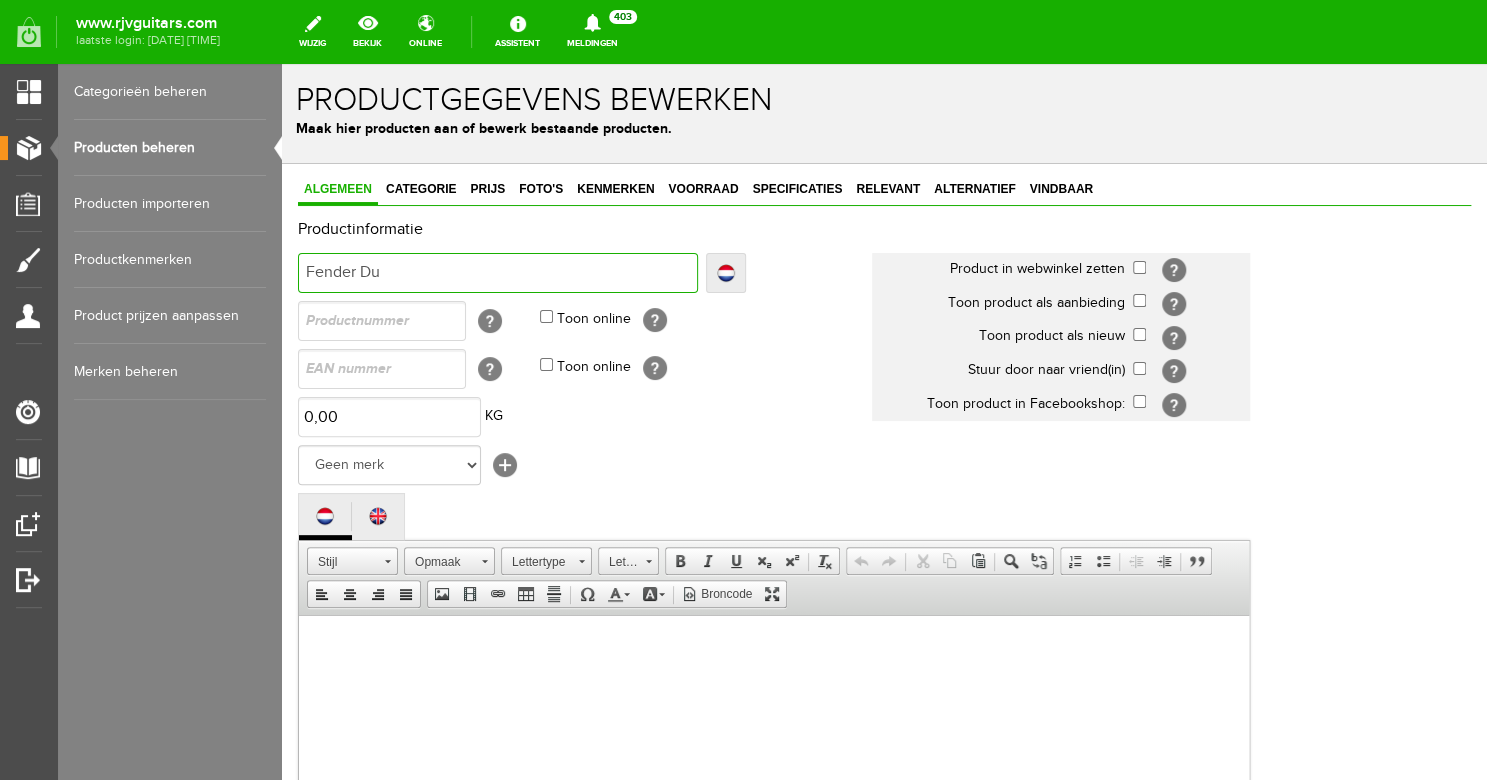 type on "Fender Du" 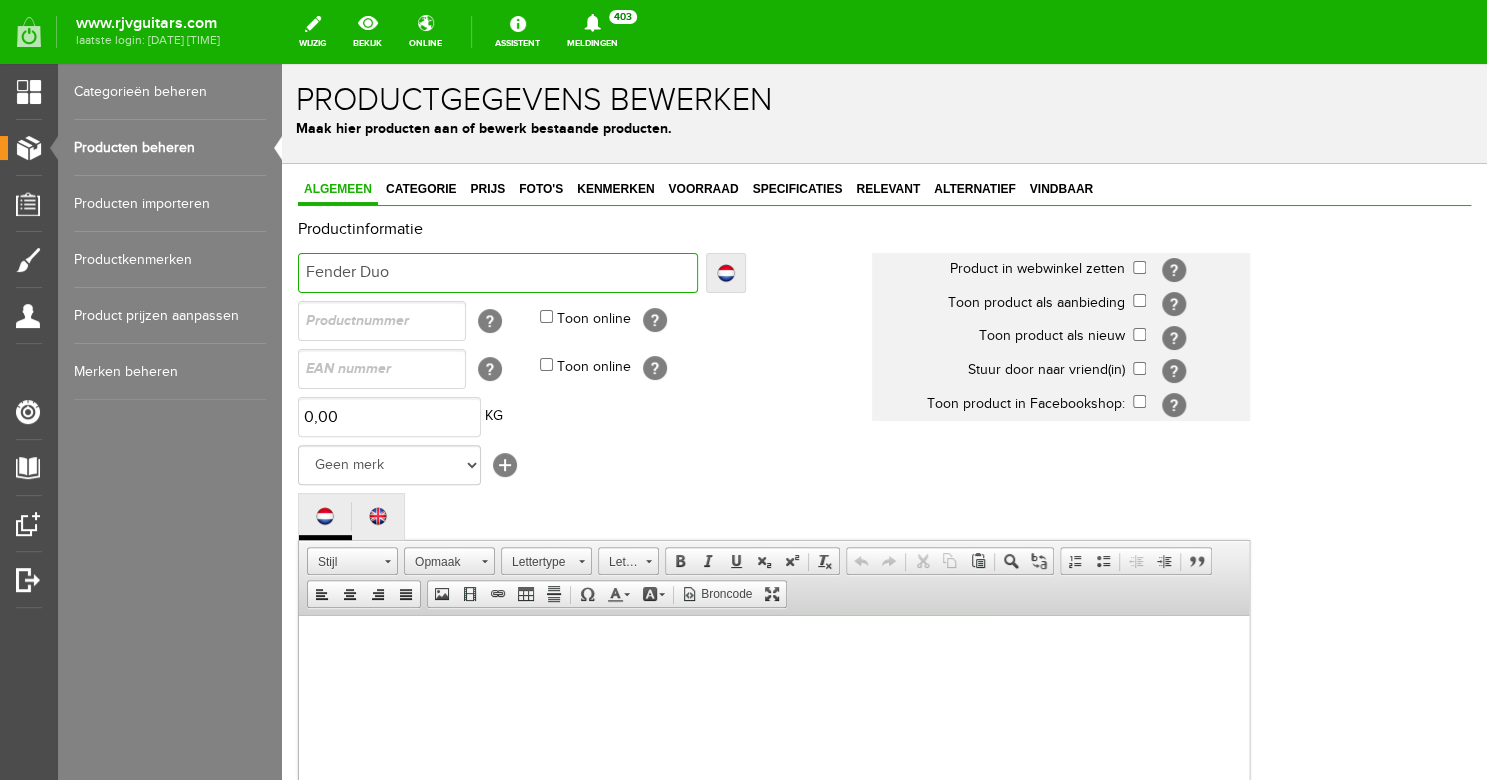 type on "Fender Duo" 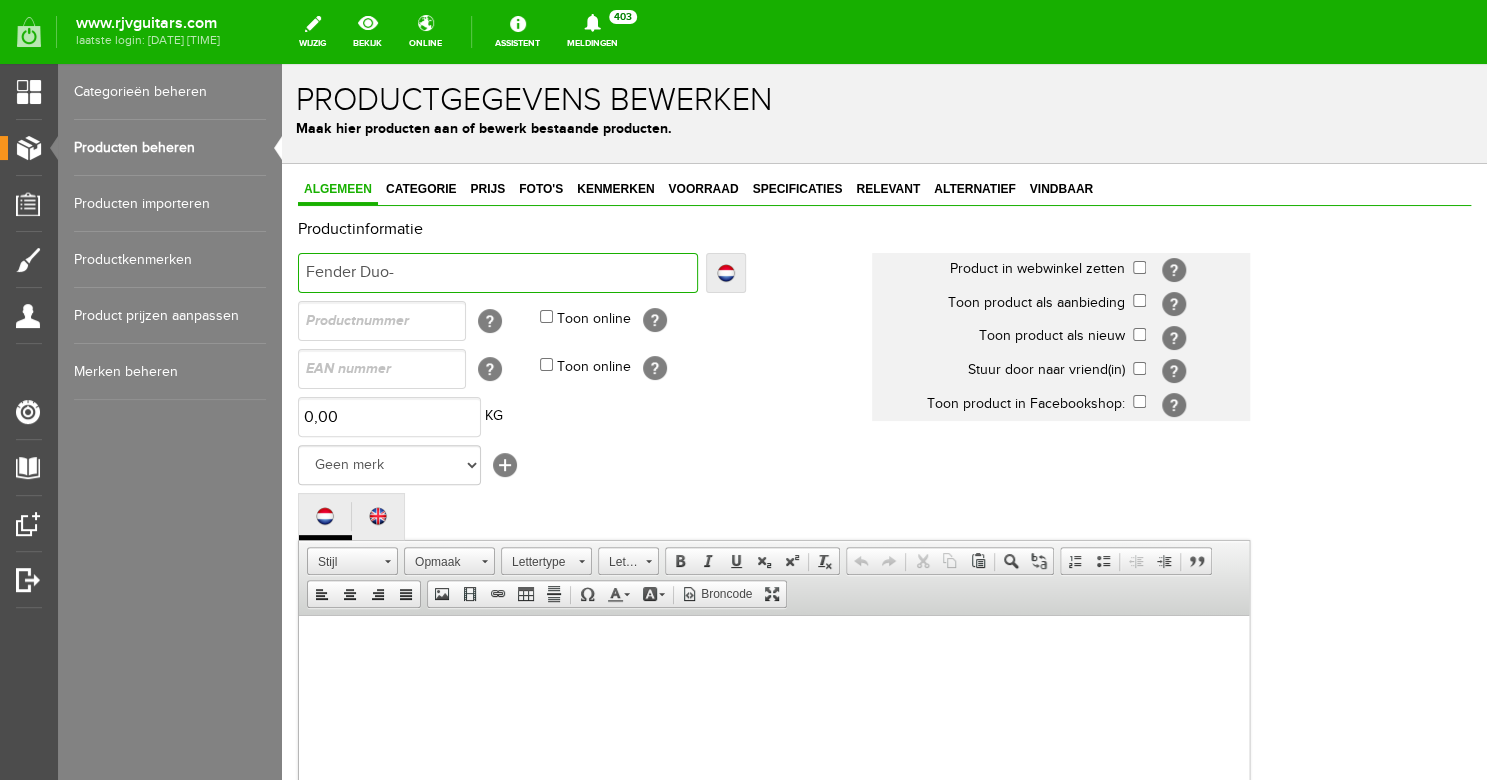 type on "Fender Duo-" 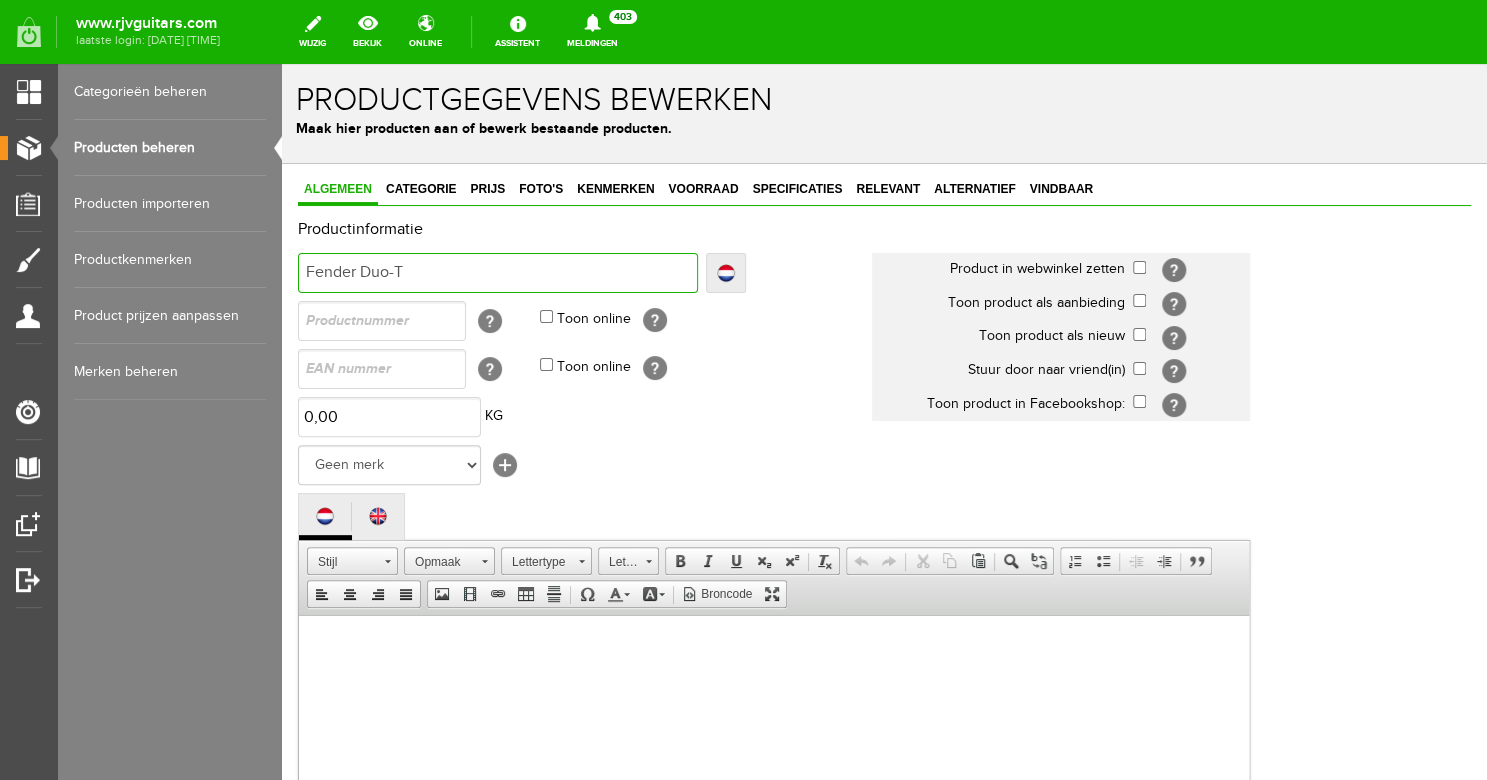 type on "Fender Duo-T" 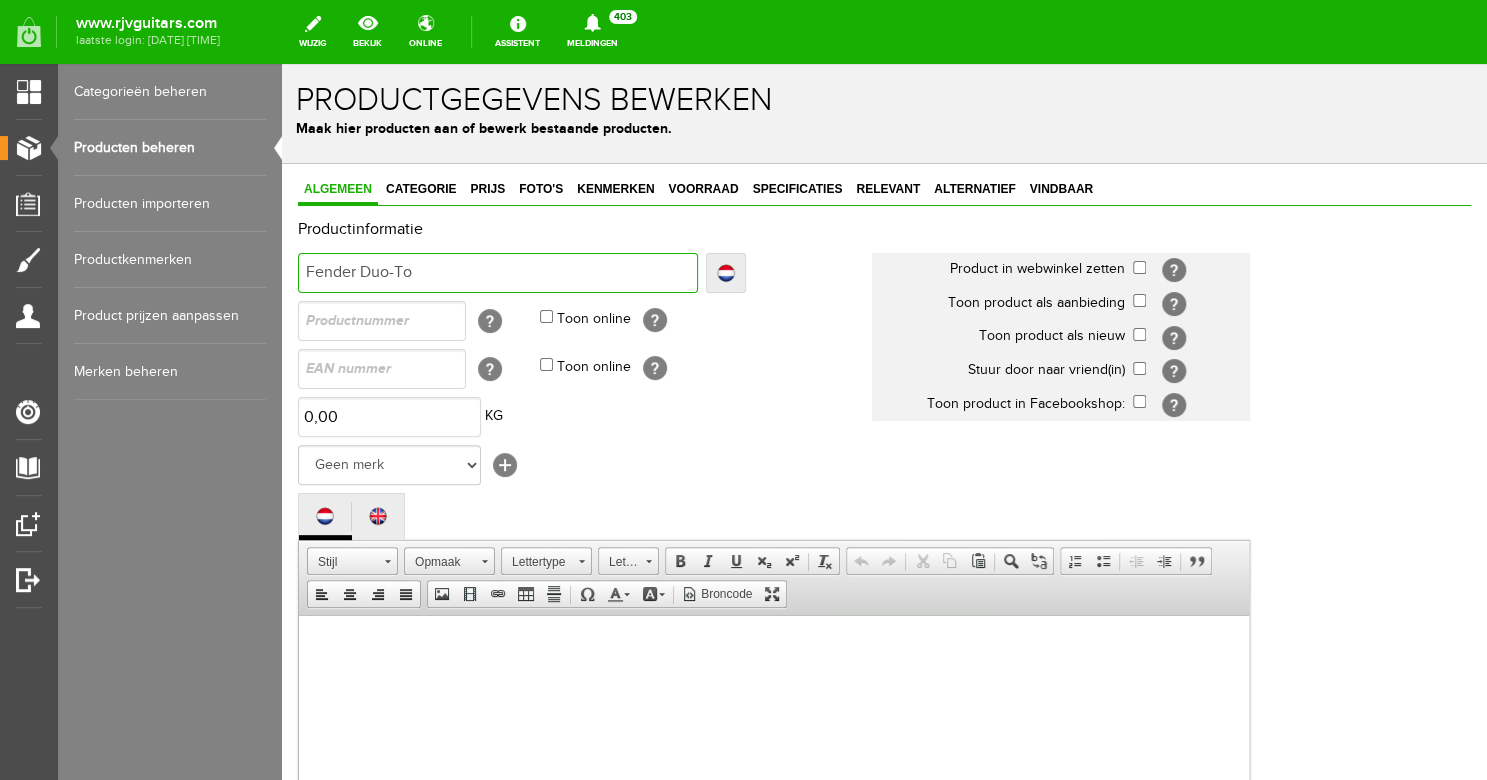 type on "Fender Duo-To" 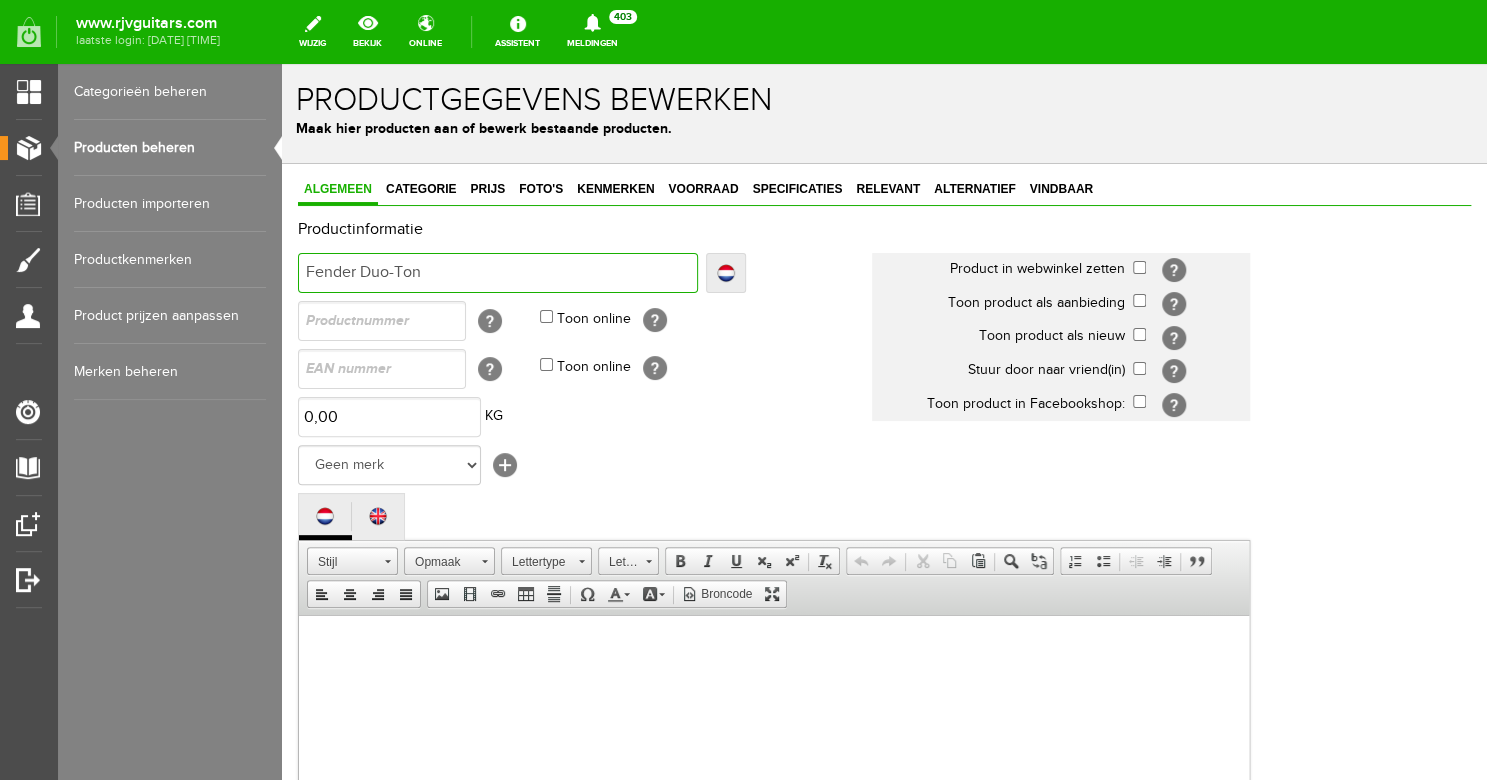 type on "Fender Duo-Ton" 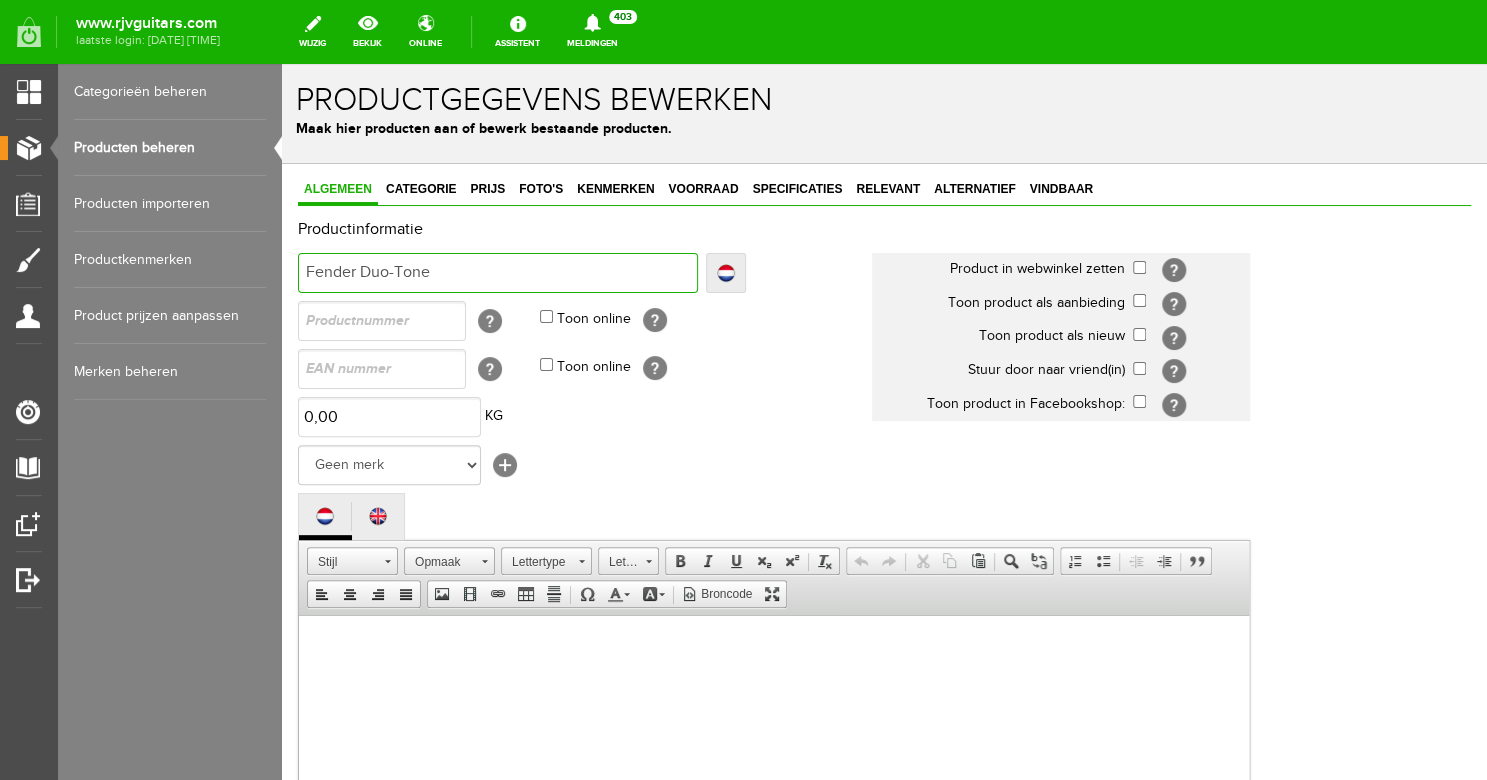type on "Fender Duo-Tone" 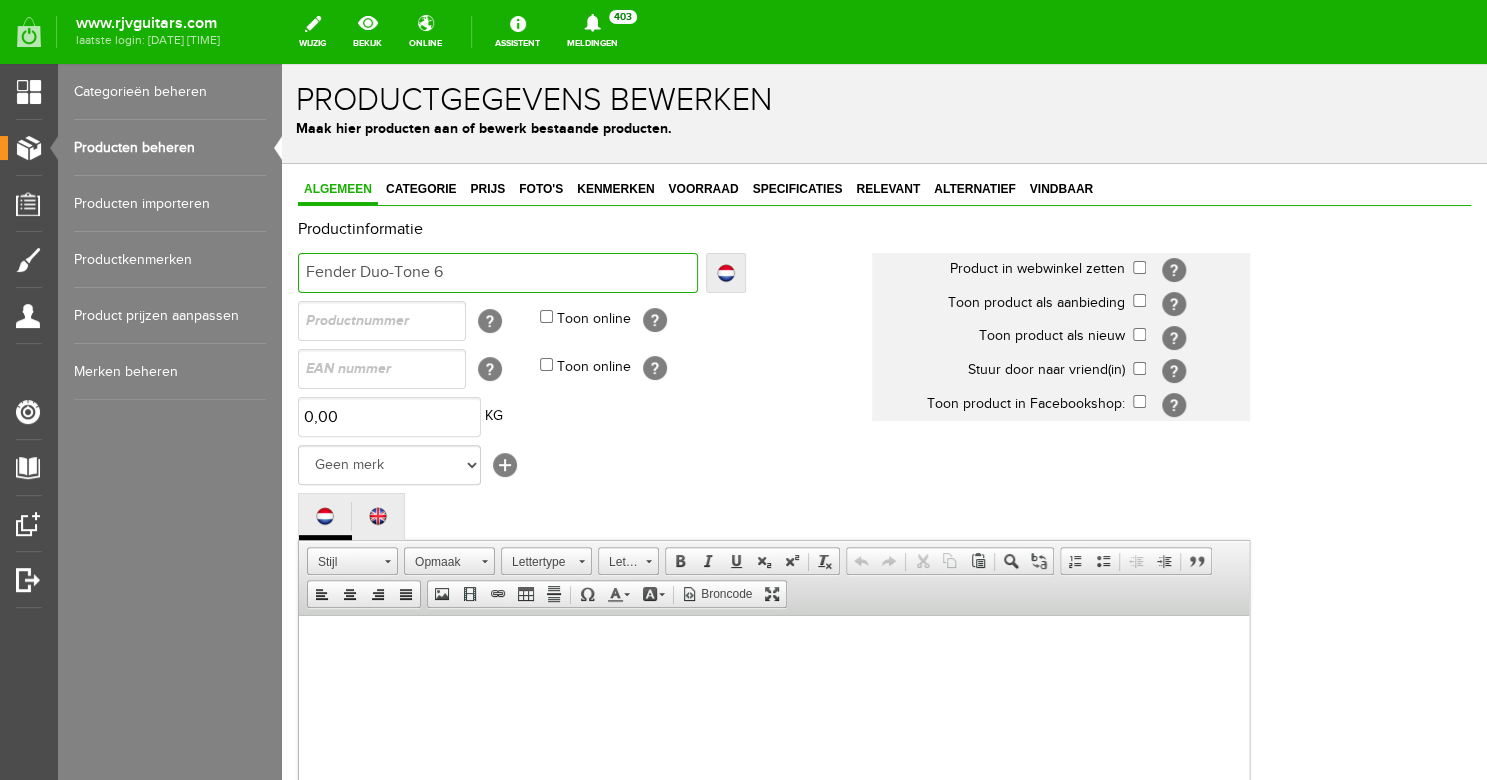 type on "Fender Duo-Tone 6" 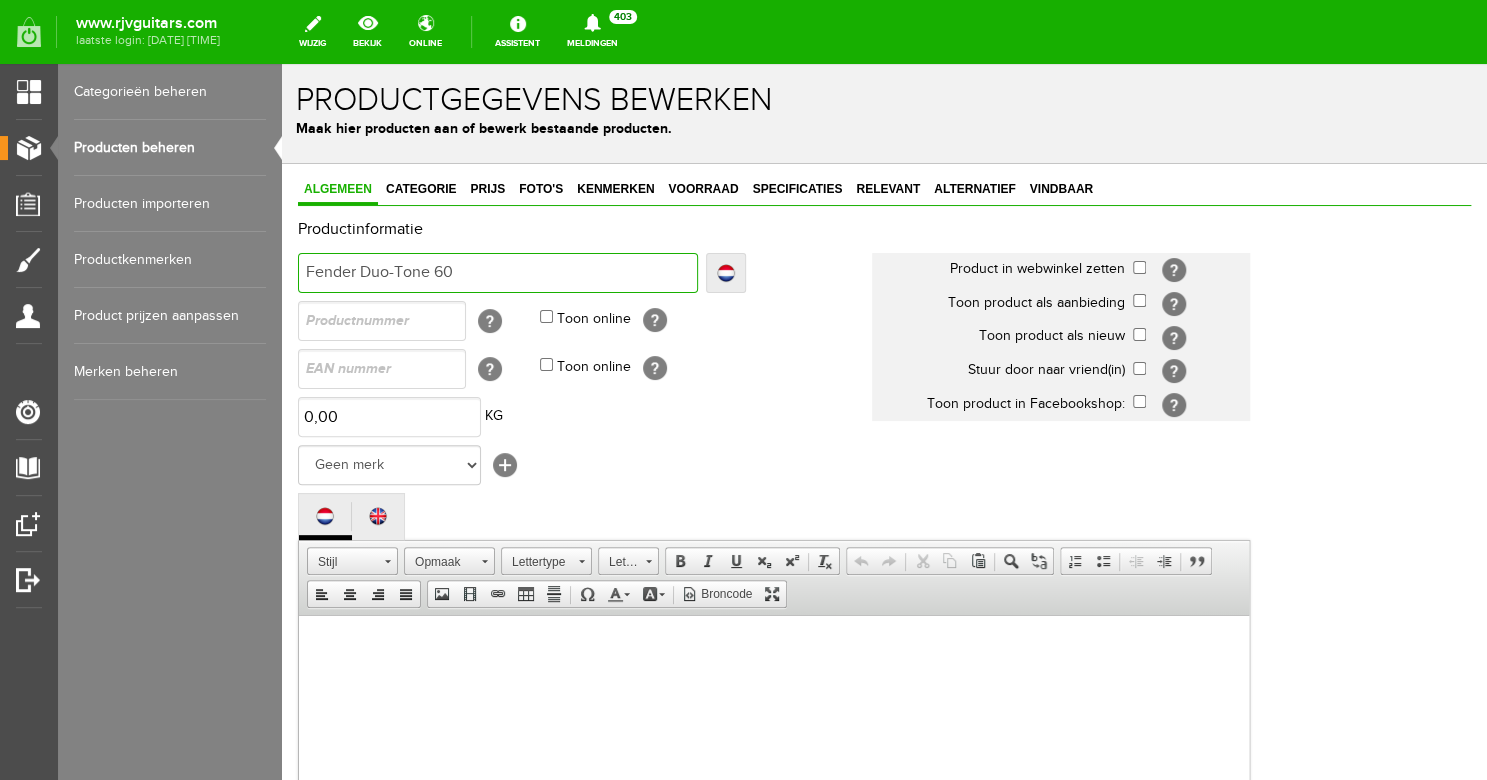 type on "Fender Duo-Tone 60" 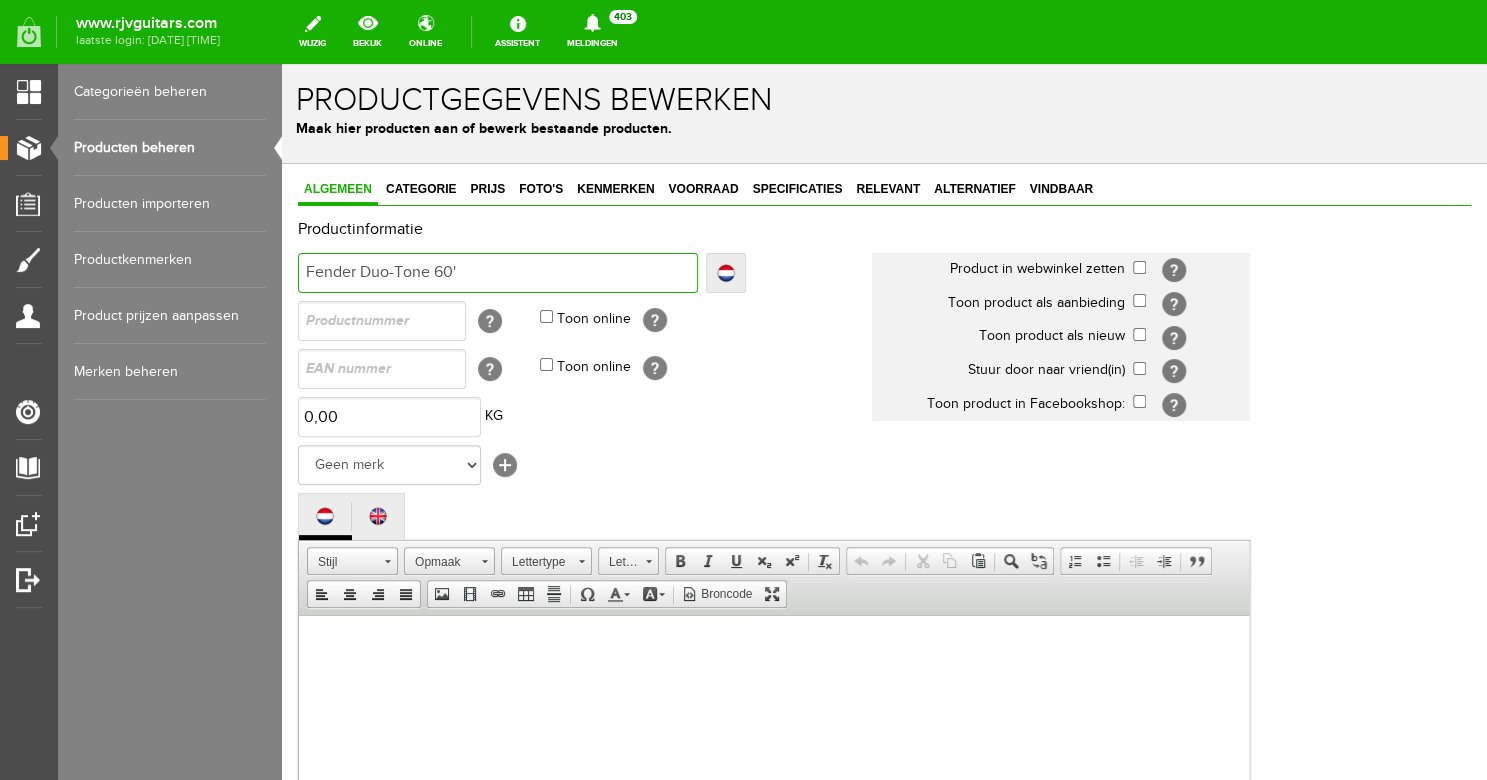 type on "Fender Duo-Tone 60'" 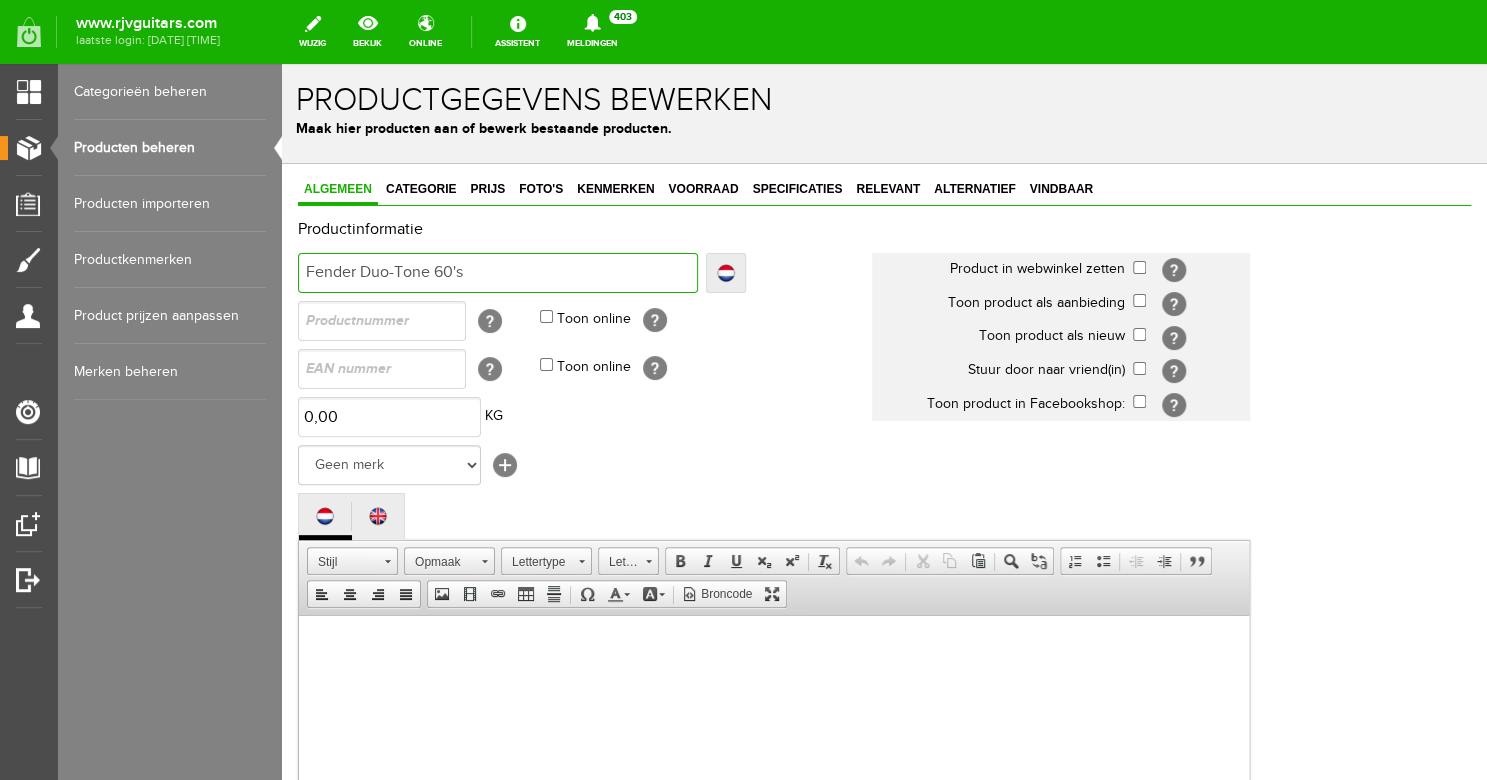 type on "Fender Duo-Tone 60's" 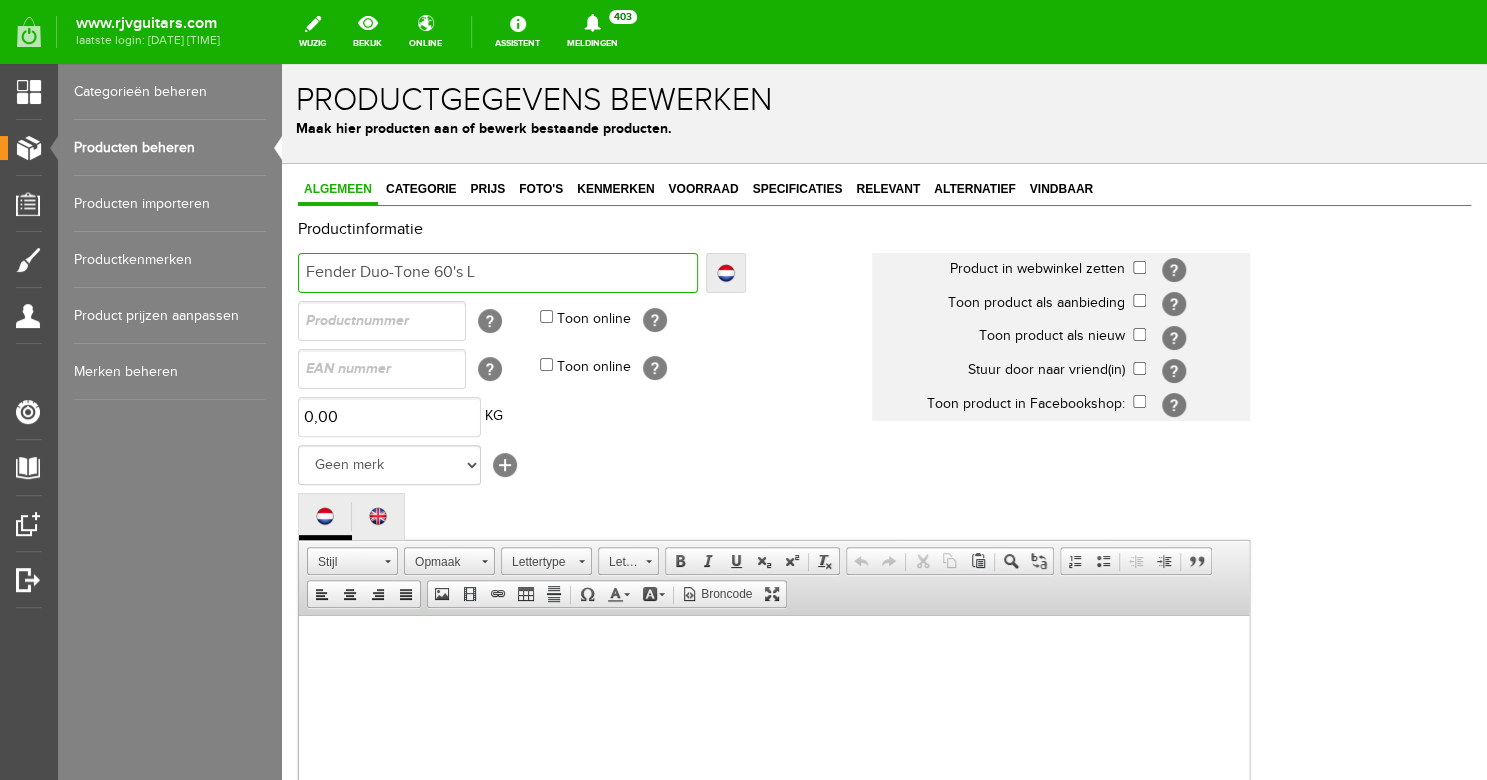 type on "Fender Duo-Tone 60's L" 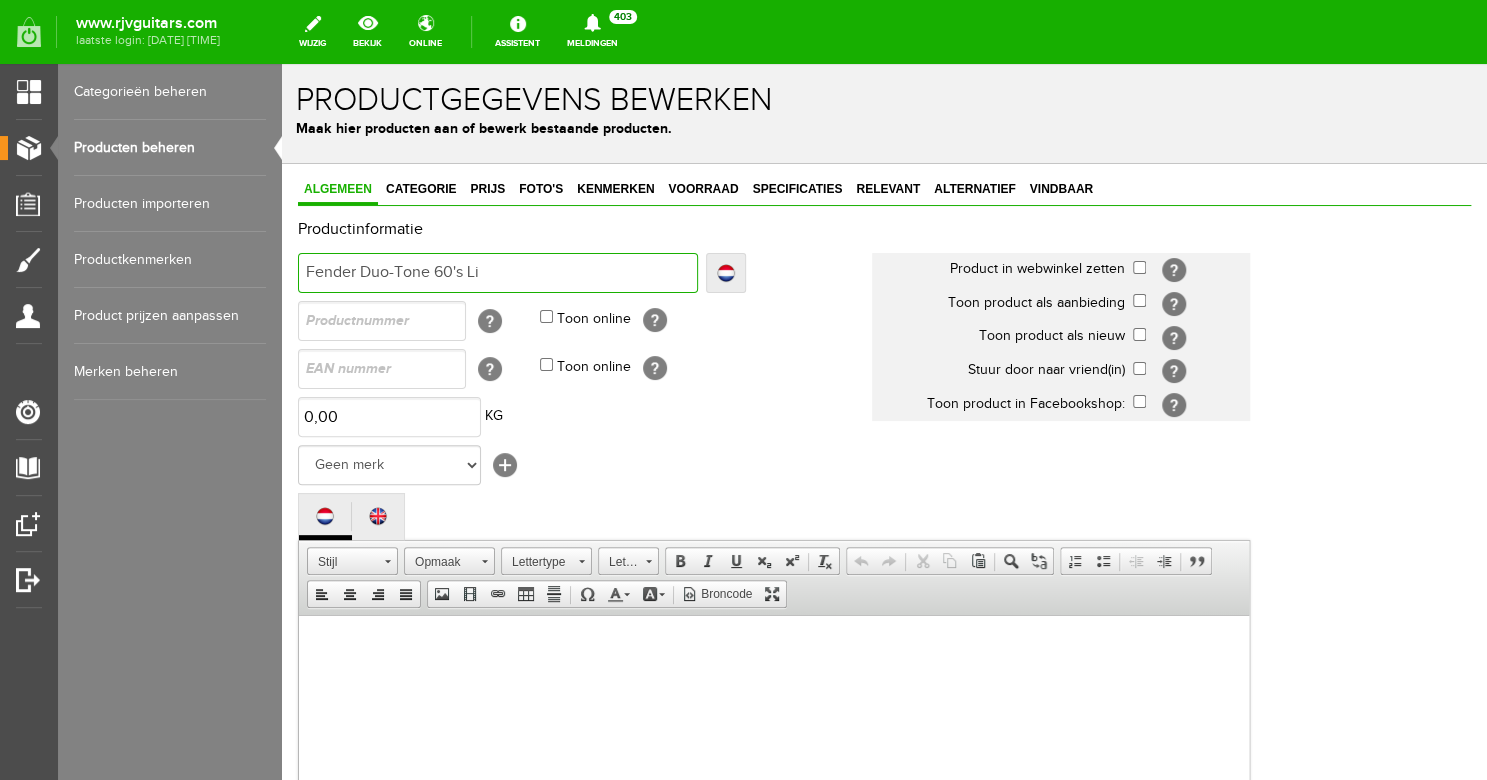 type on "Fender Duo-Tone 60's Li" 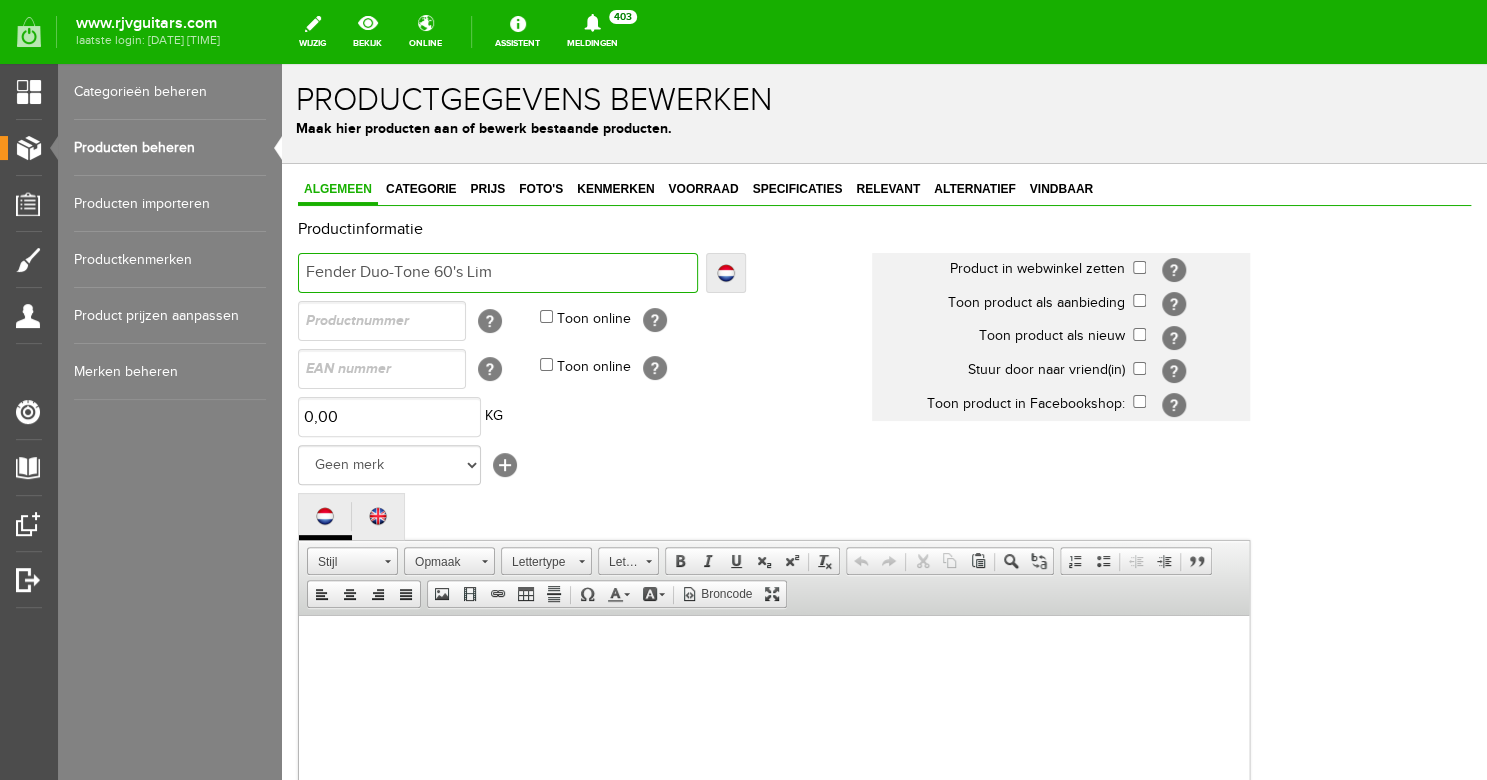 type on "Fender Duo-Tone 60's Lim" 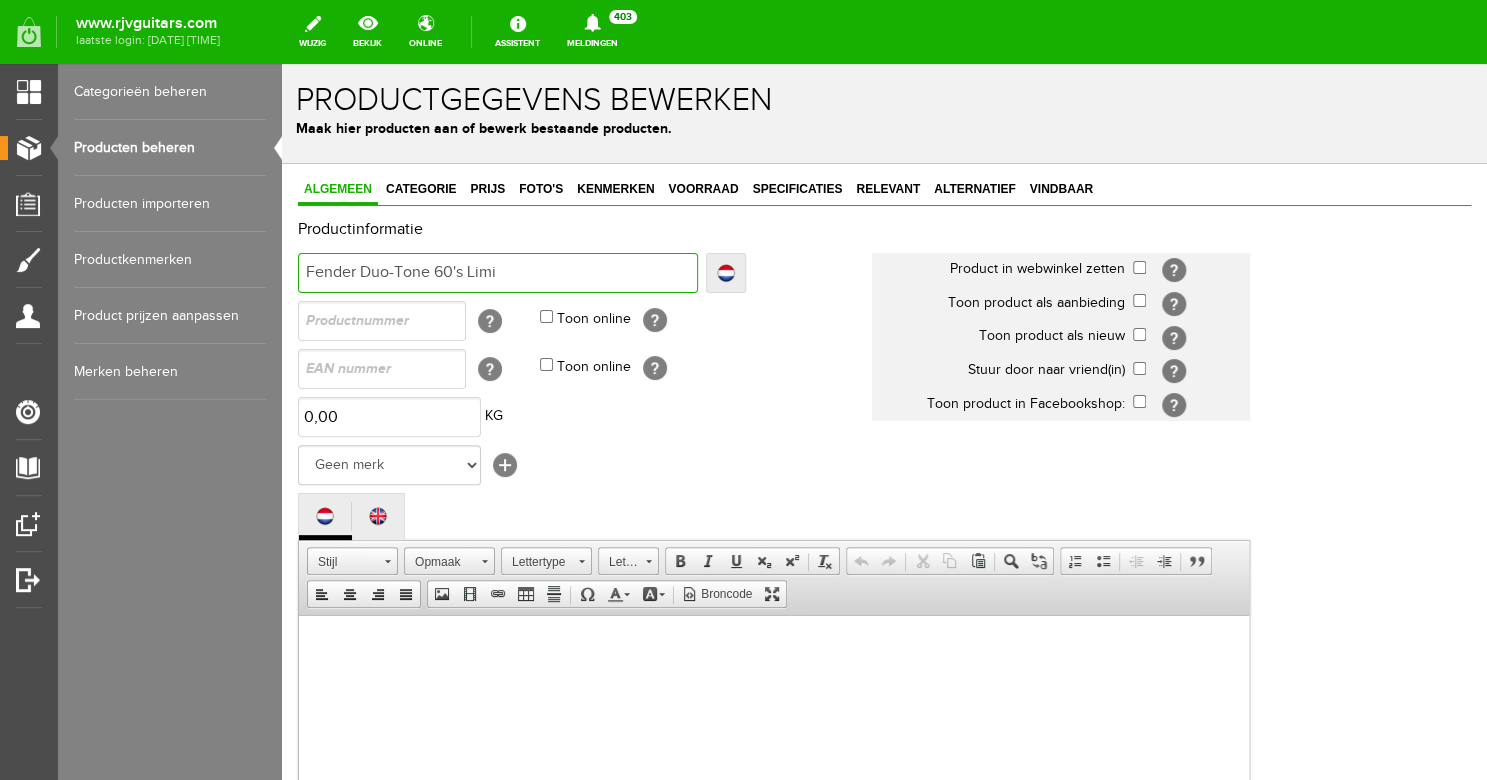 type on "Fender Duo-Tone 60's Limi" 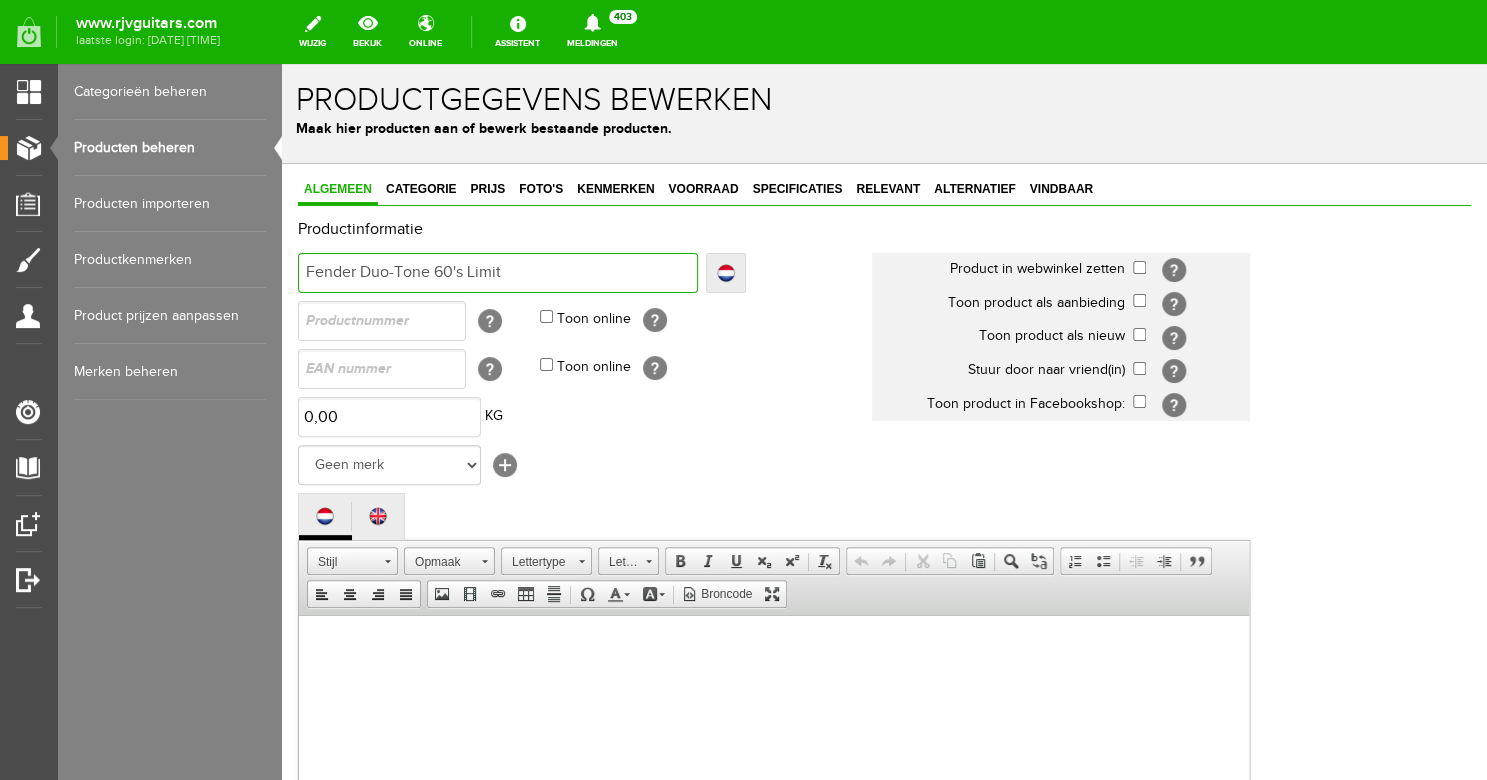 type on "Fender Duo-Tone 60's Limit" 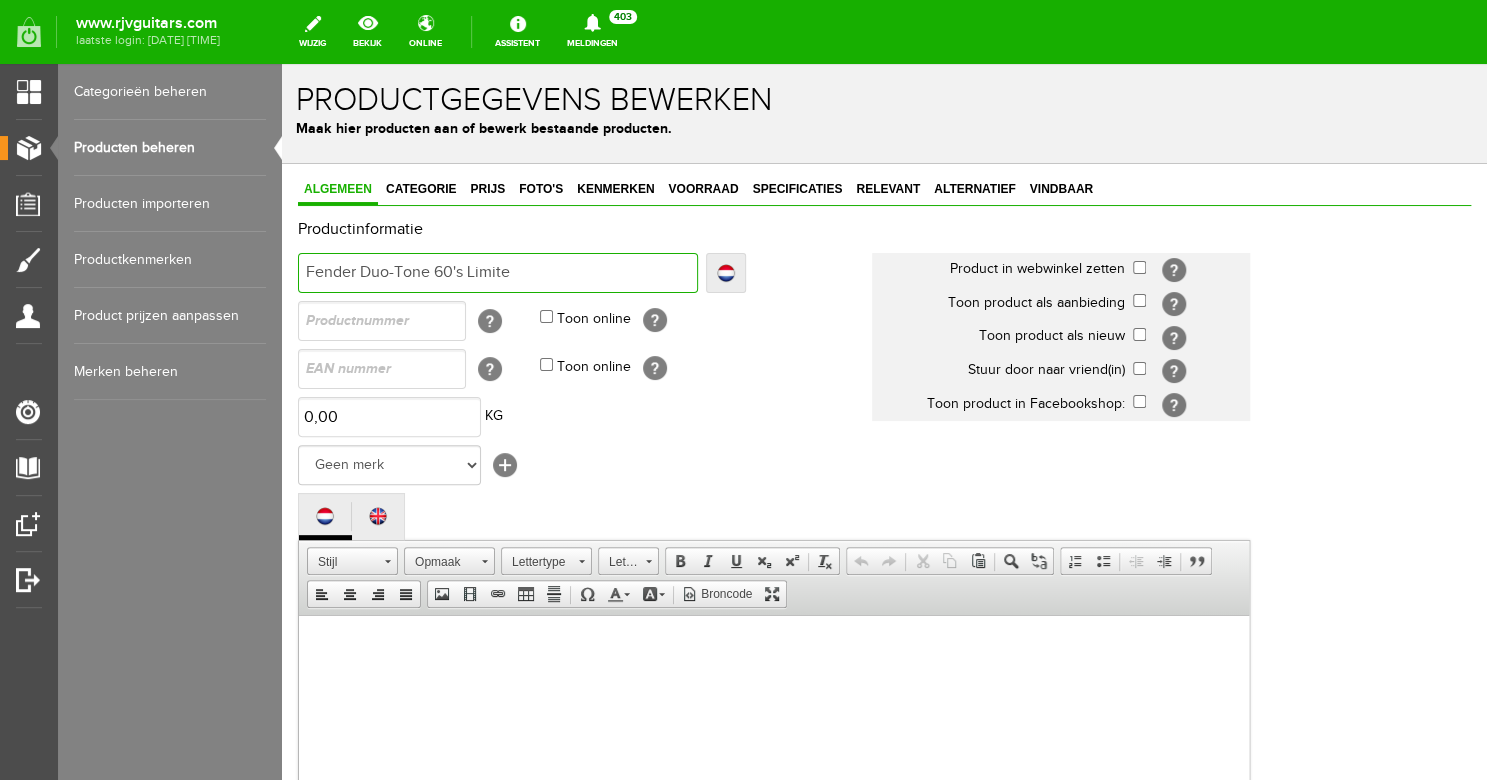 type on "Fender Duo-Tone 60's Limite" 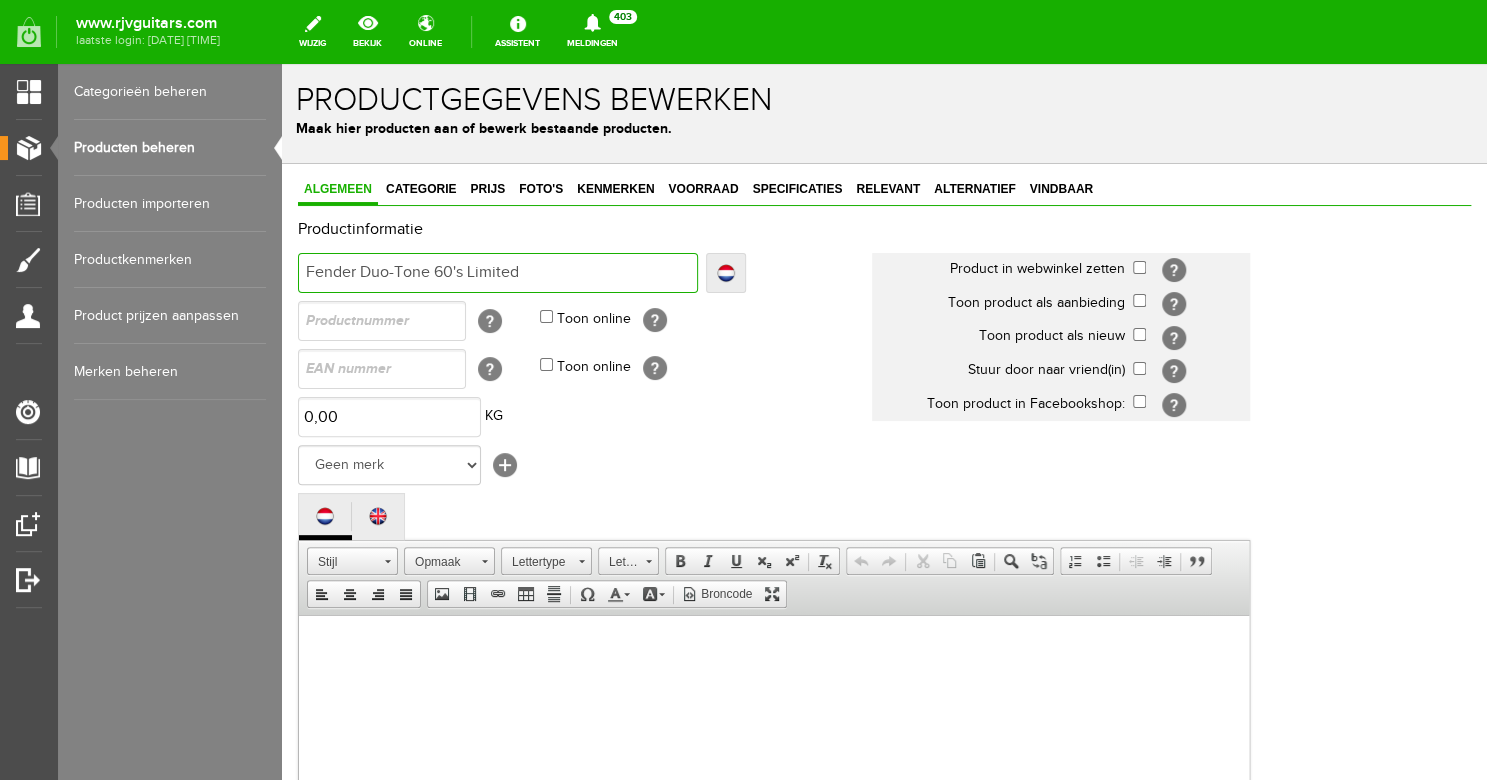 type on "Fender Duo-Tone 60's Limited" 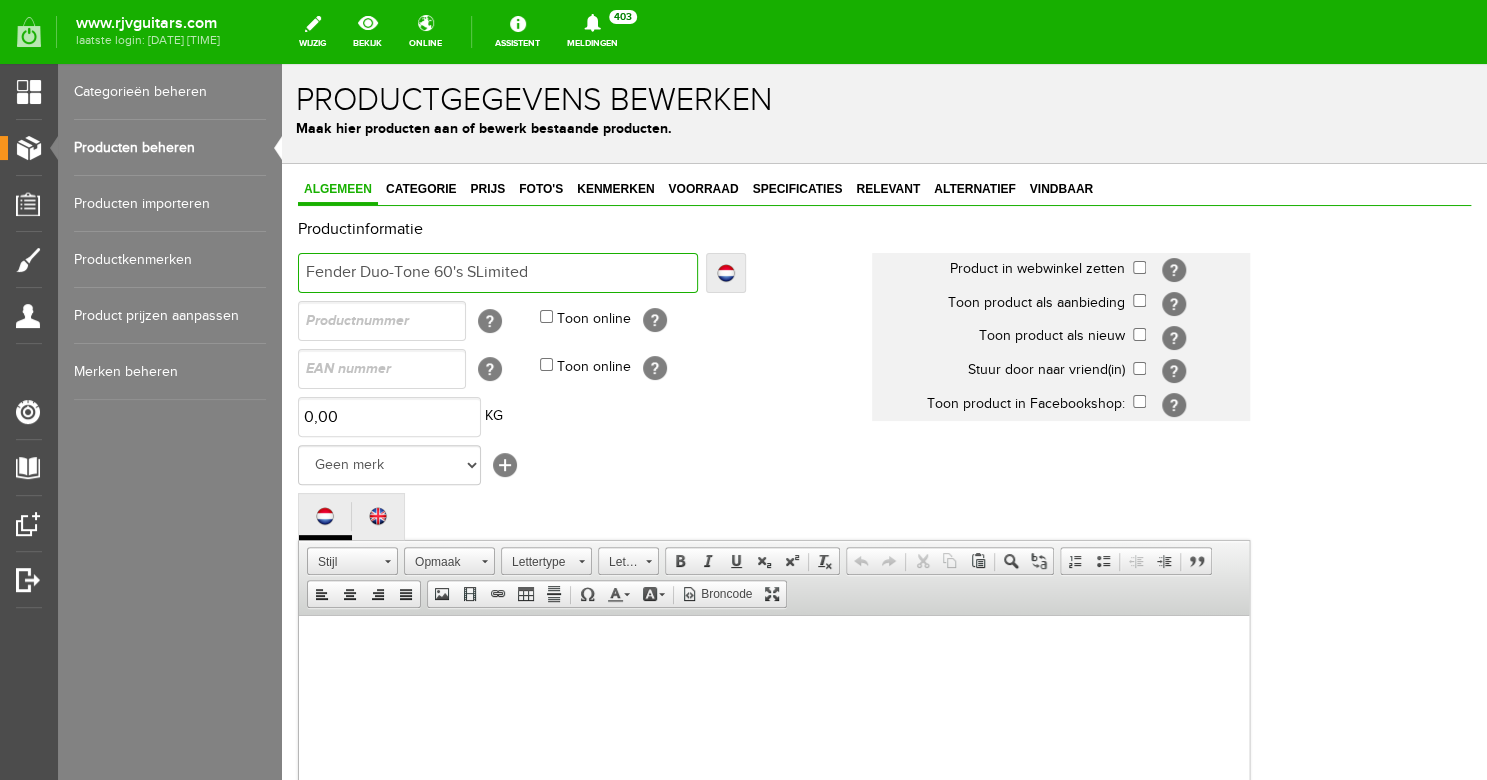 type on "Fender Duo-Tone 60's SLimited" 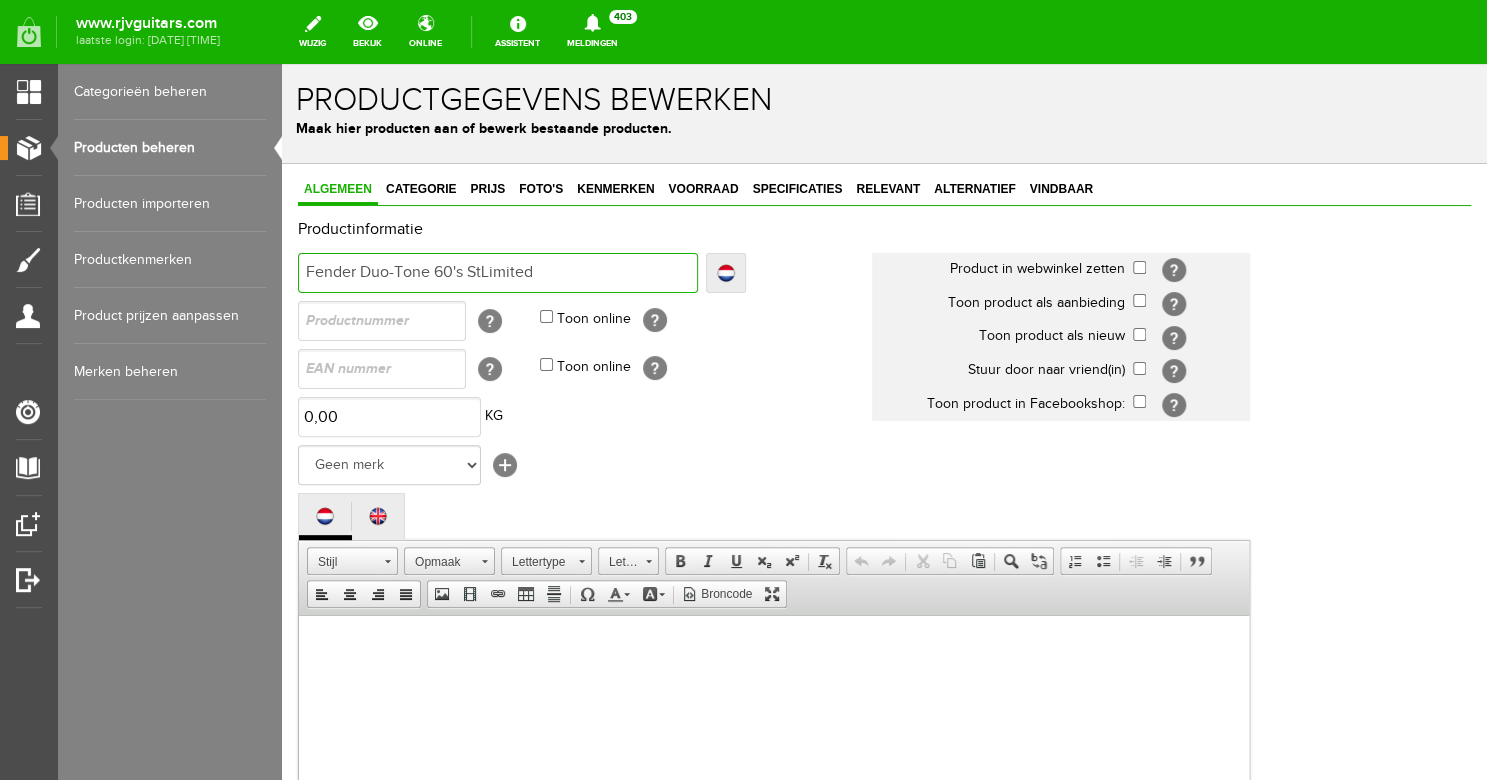 type on "Fender Duo-Tone 60's StLimited" 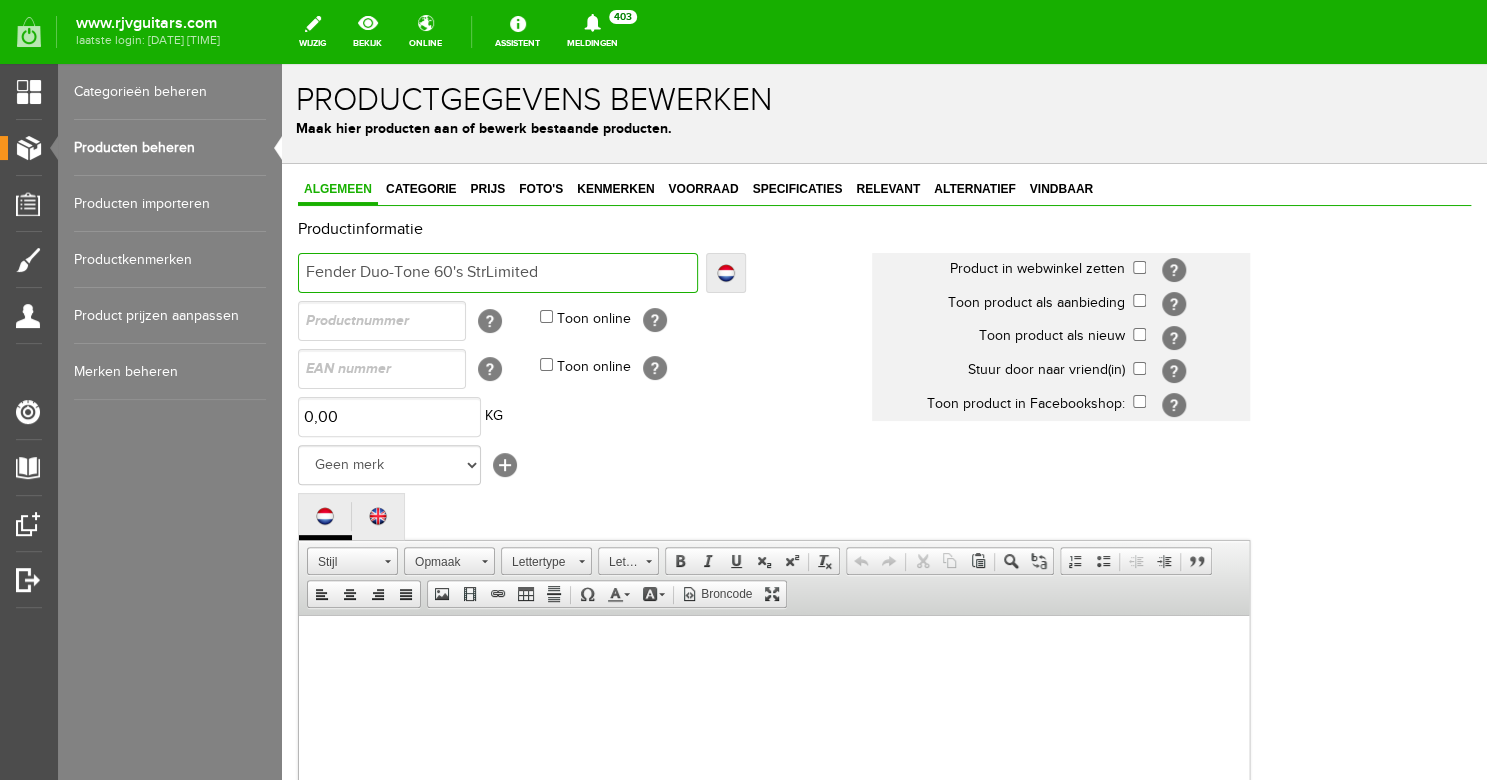 type on "Fender Duo-Tone 60's StrLimited" 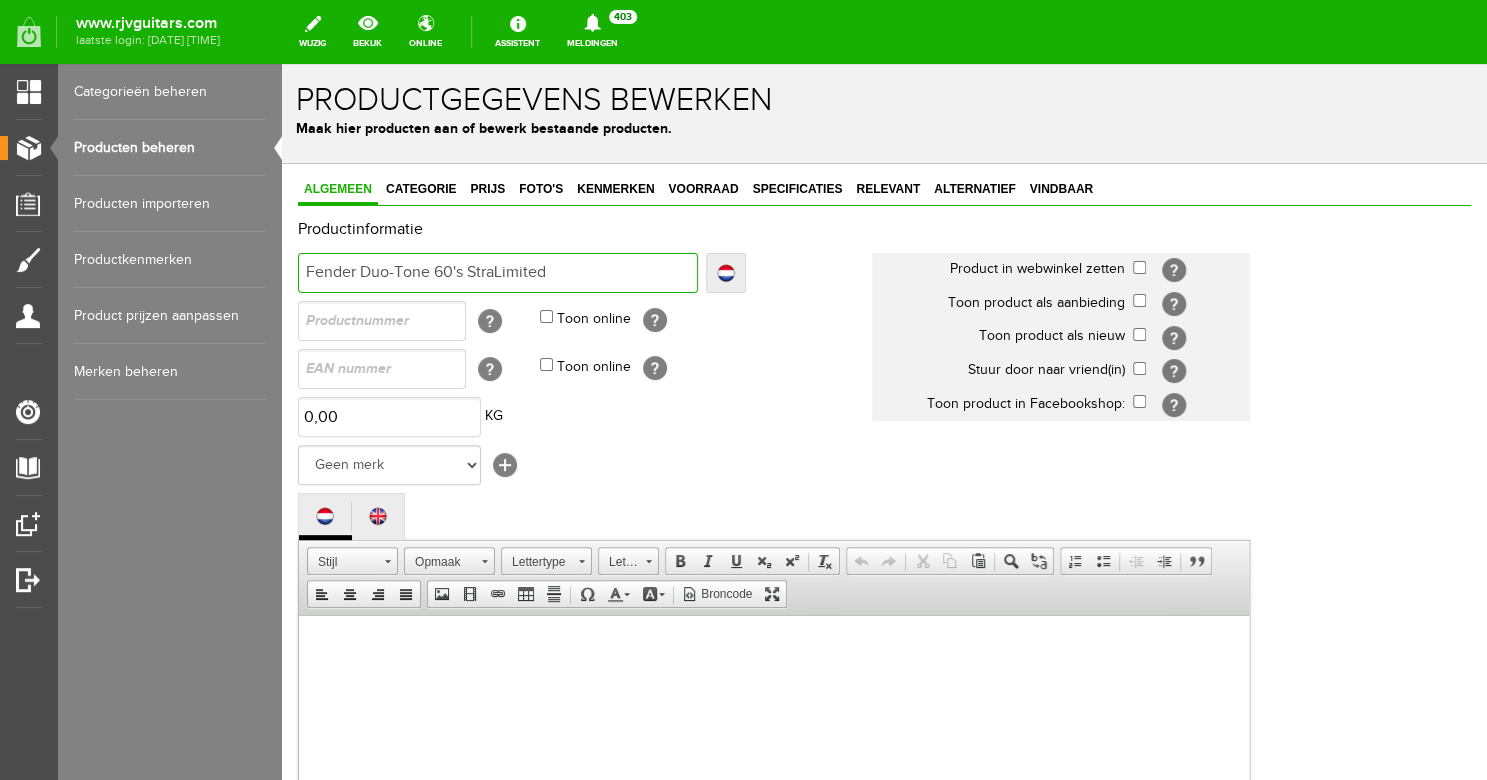 type on "Fender Duo-Tone 60's StraLimited" 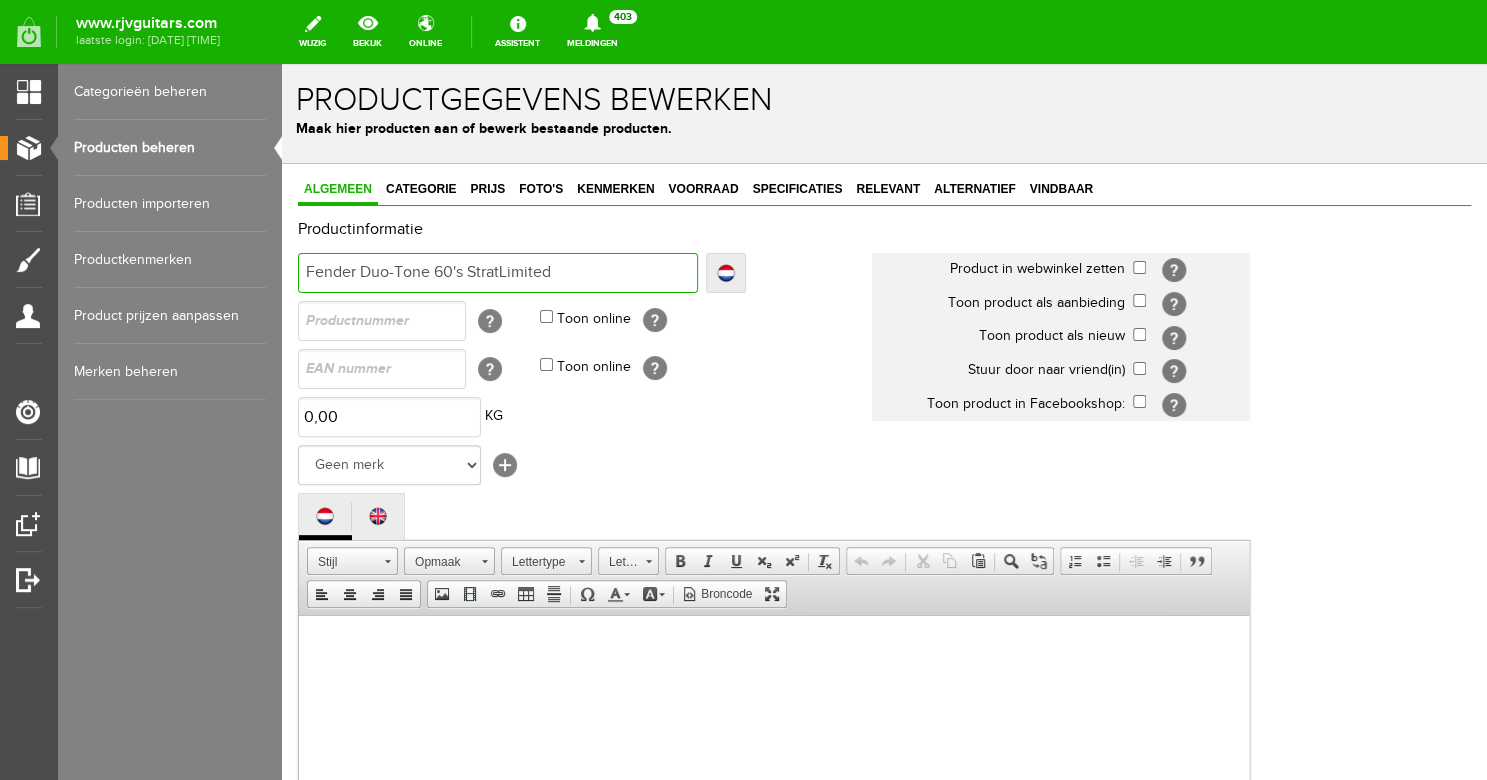 type on "Fender Duo-Tone 60's StratLimited" 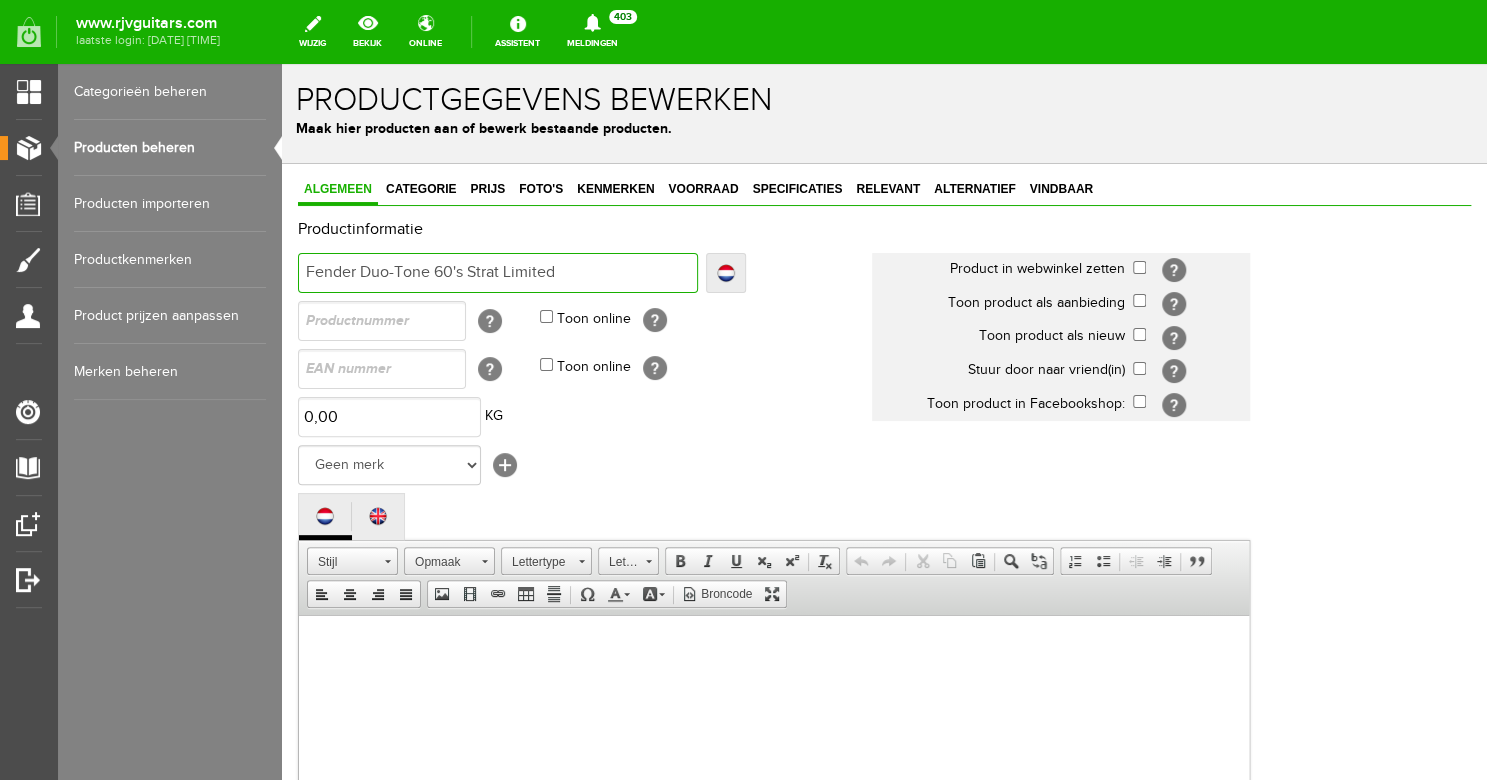 type on "Fender Duo-Tone 60's Strat Limited" 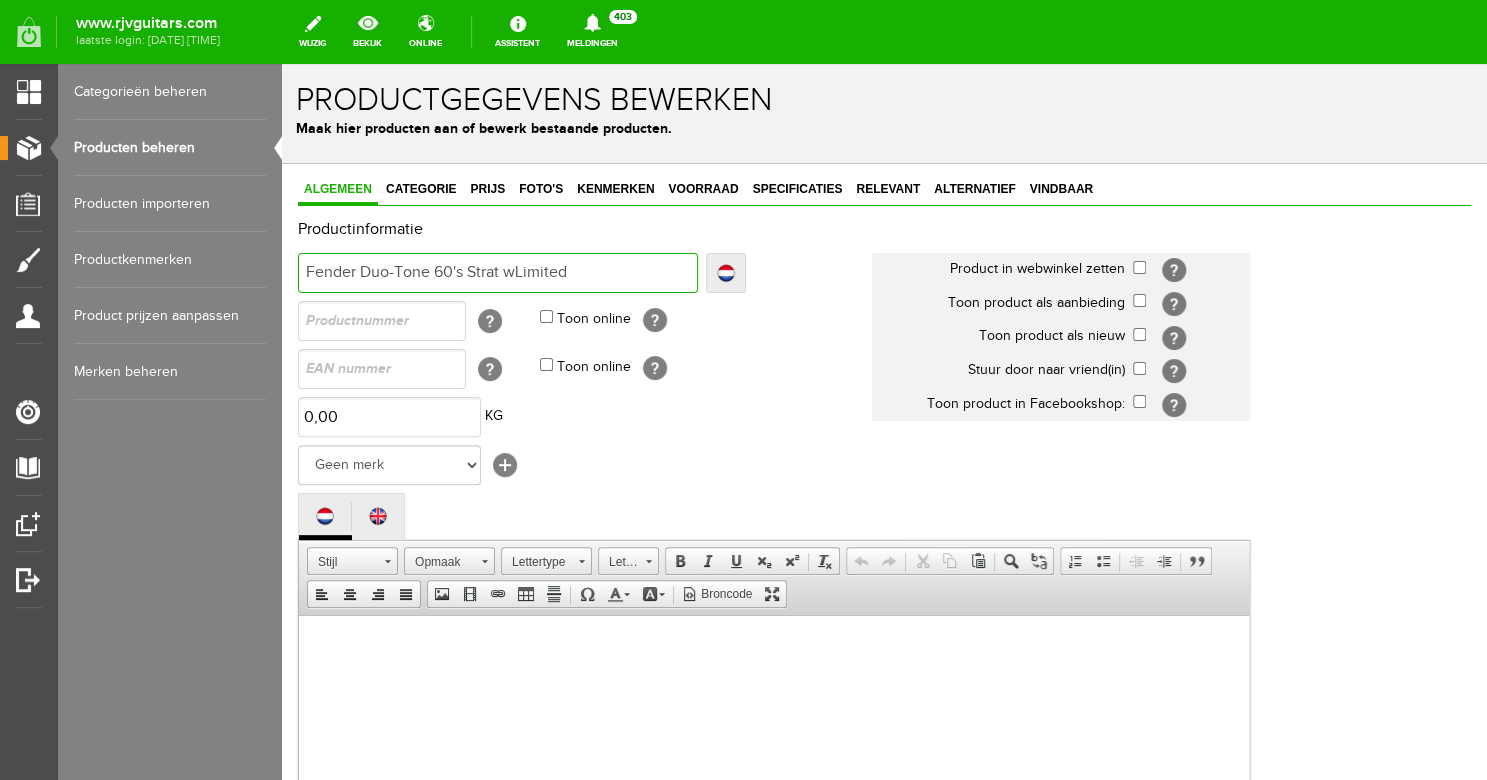 type on "Fender Duo-Tone 60's Strat wLimited" 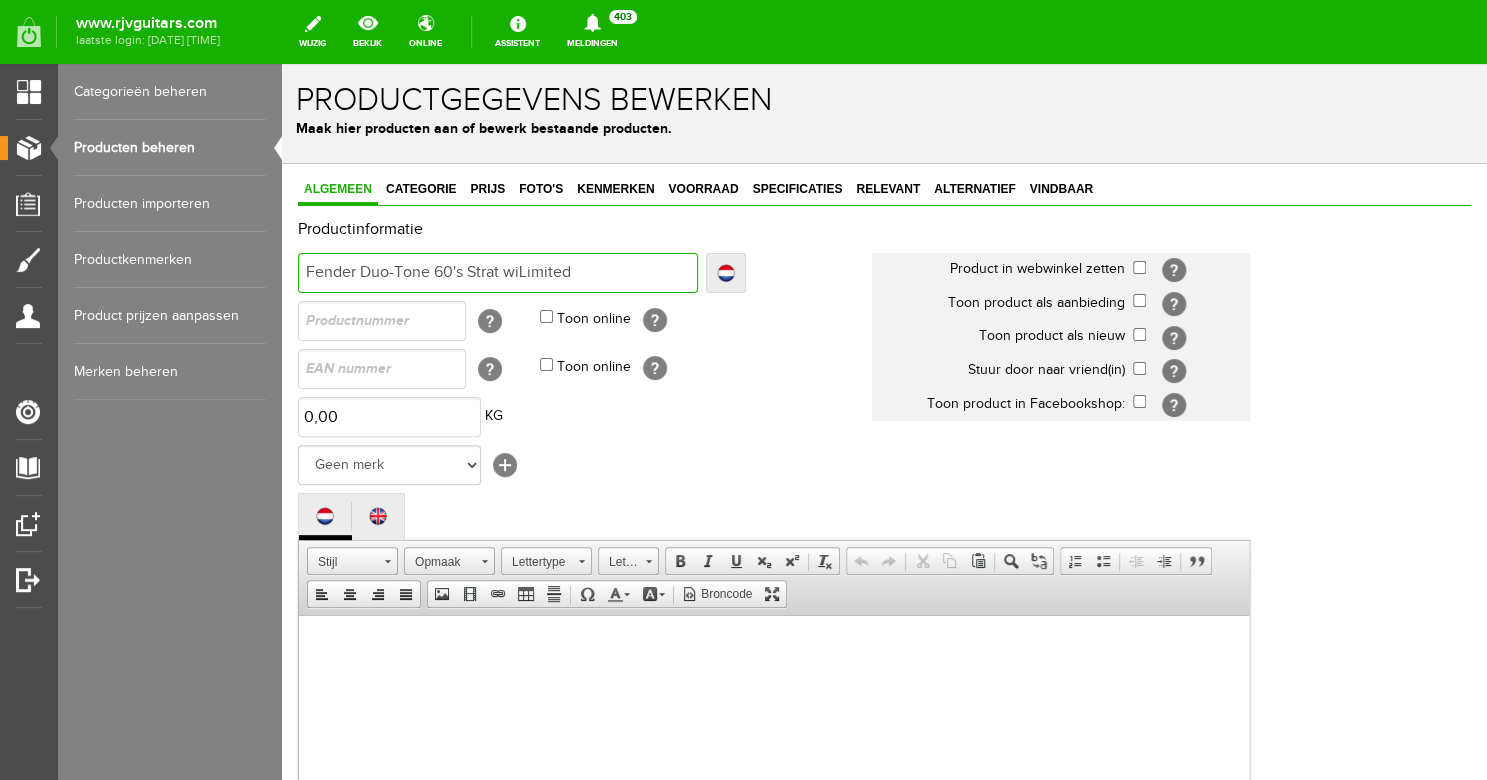 type on "Fender Duo-Tone 60's Strat wiLimited" 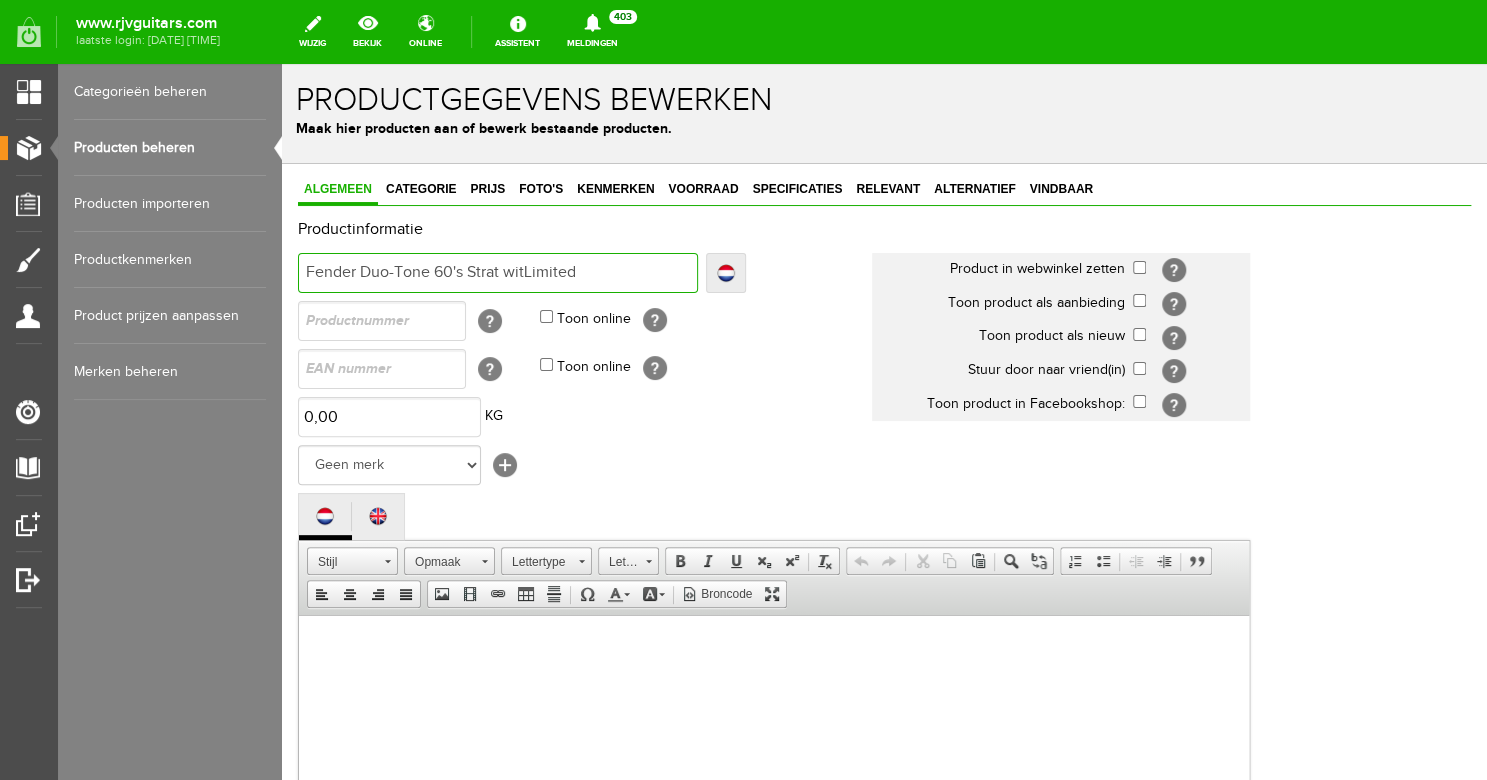 type on "Fender Duo-Tone 60's Strat witLimited" 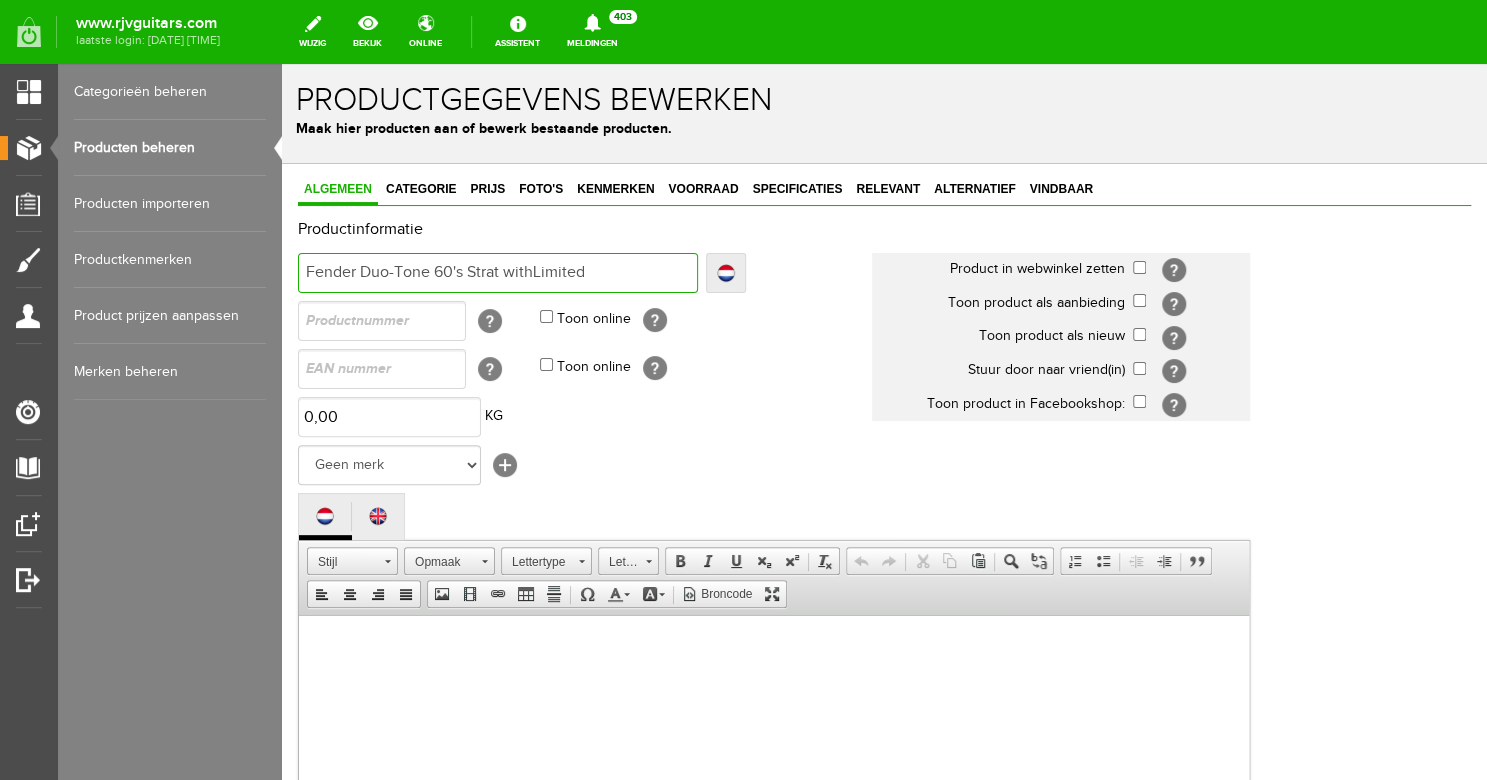type on "Fender Duo-Tone 60's Strat withLimited" 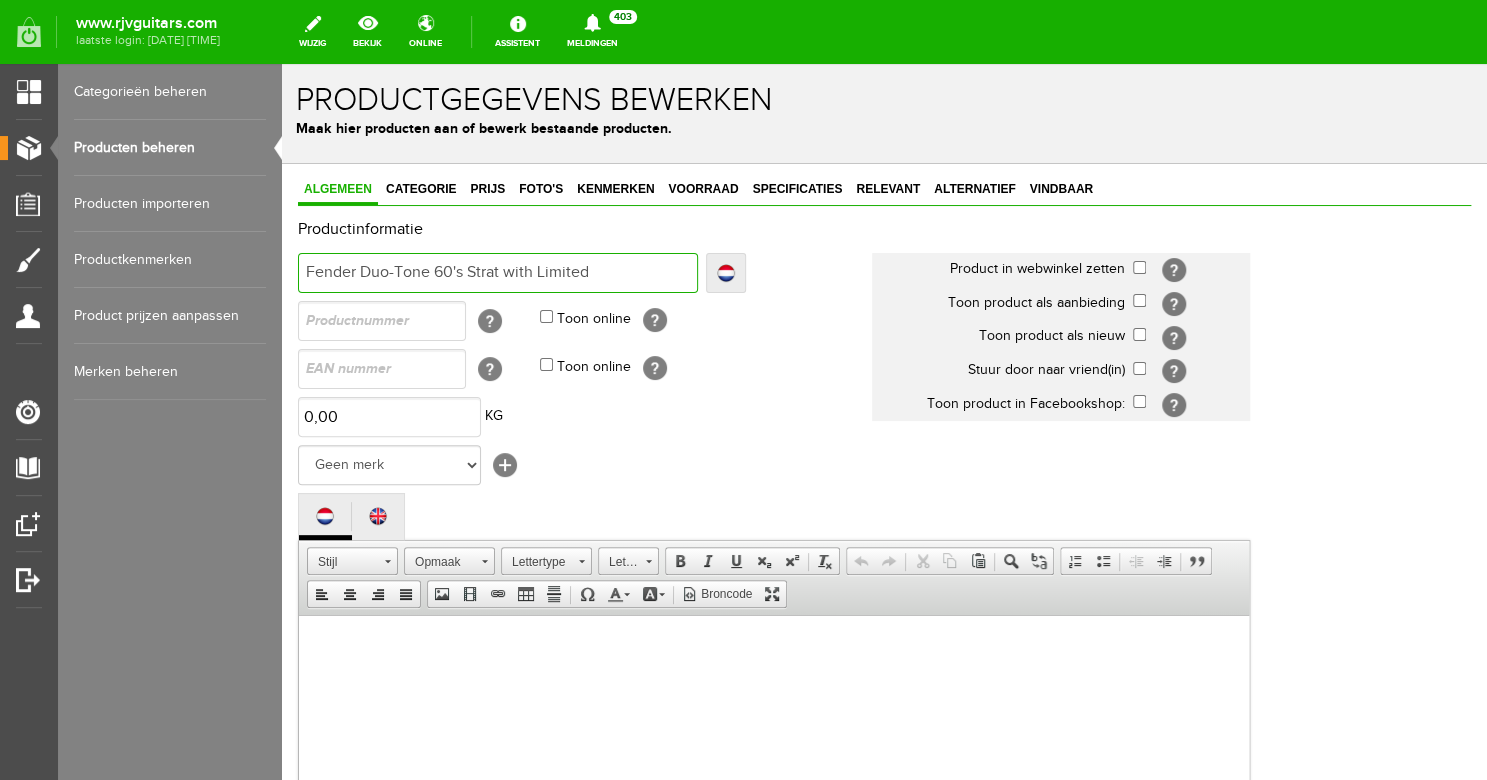 type on "Fender Duo-Tone 60's Strat with Limited" 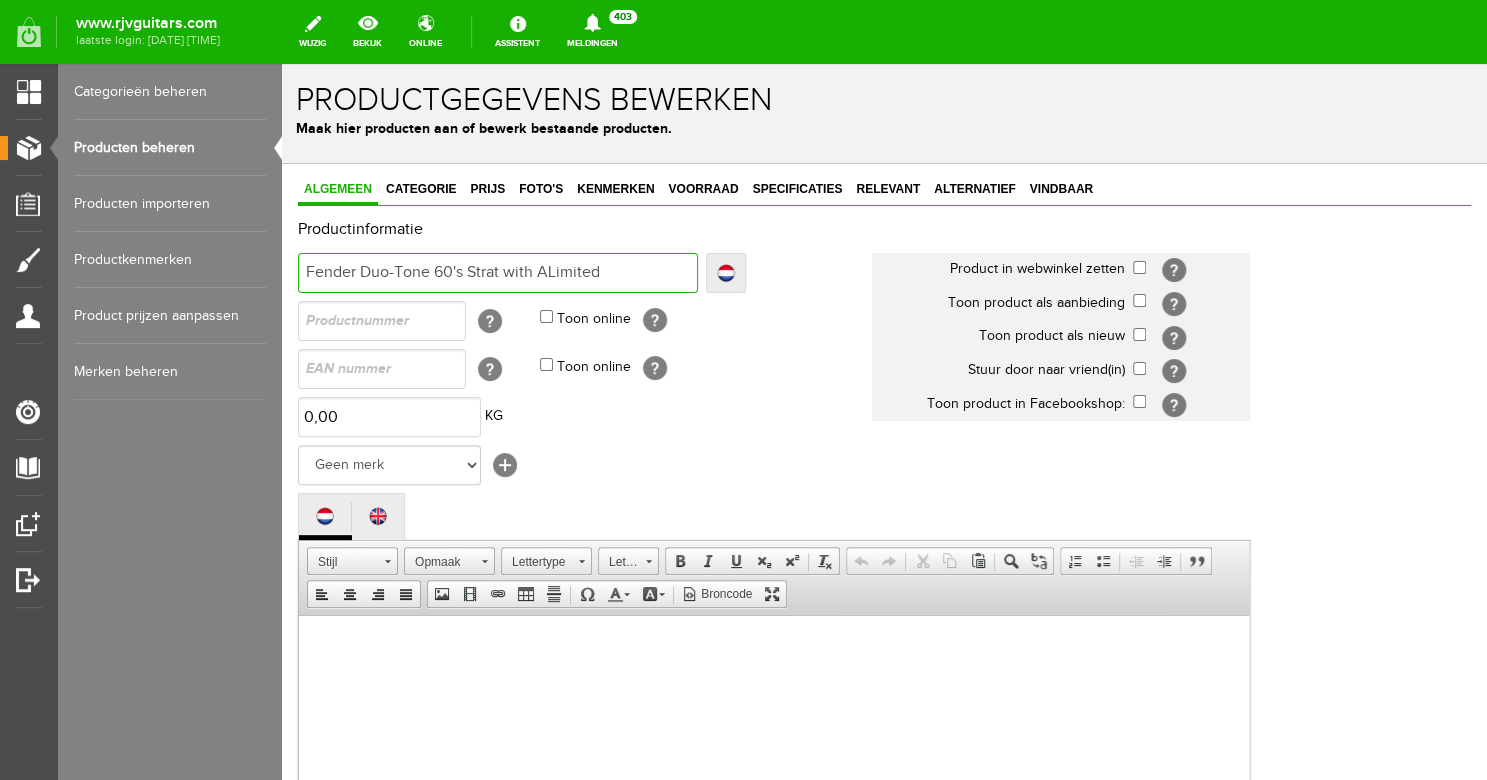 type on "Fender Duo-Tone 60's Strat with ALimited" 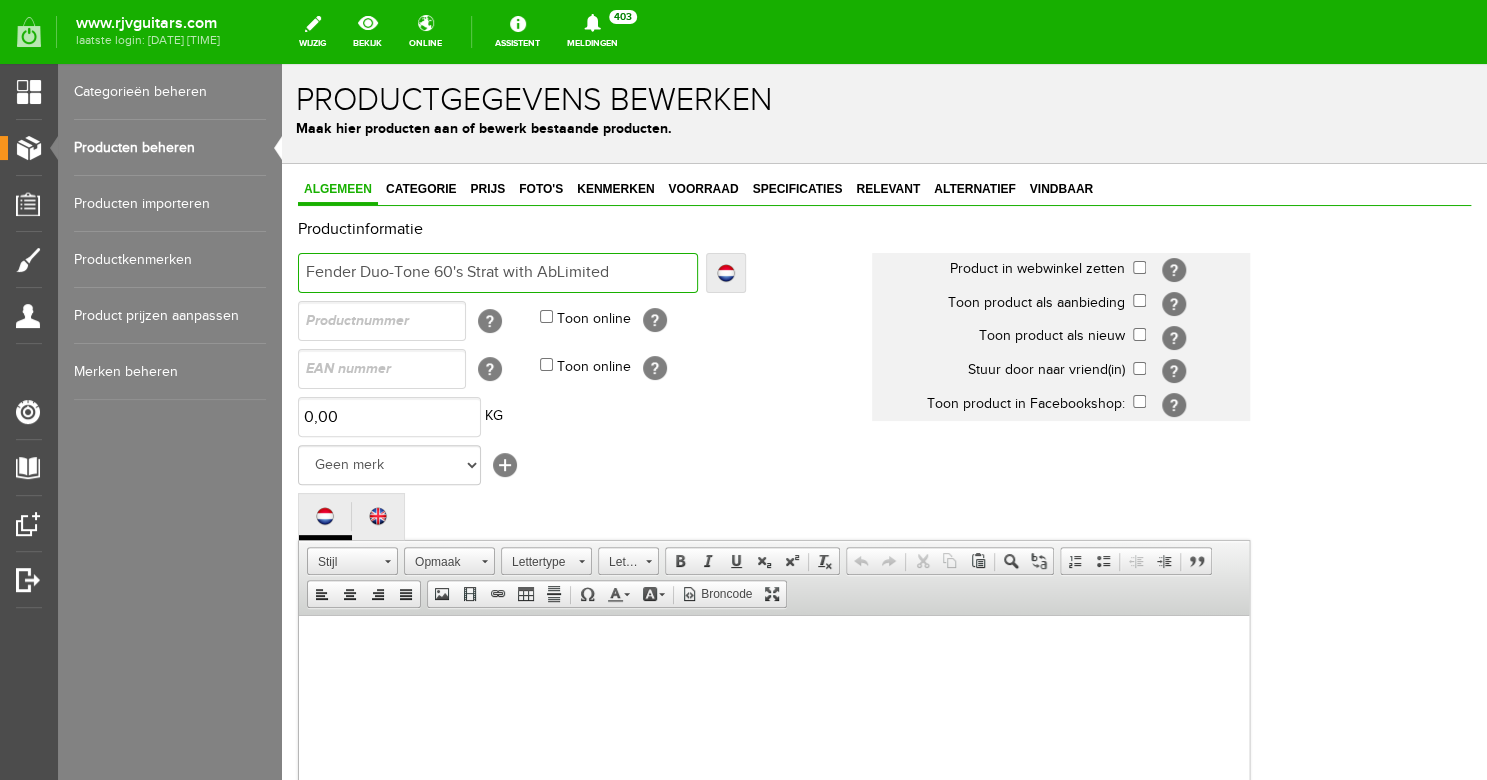 type on "Fender Duo-Tone 60's Strat with AbLimited" 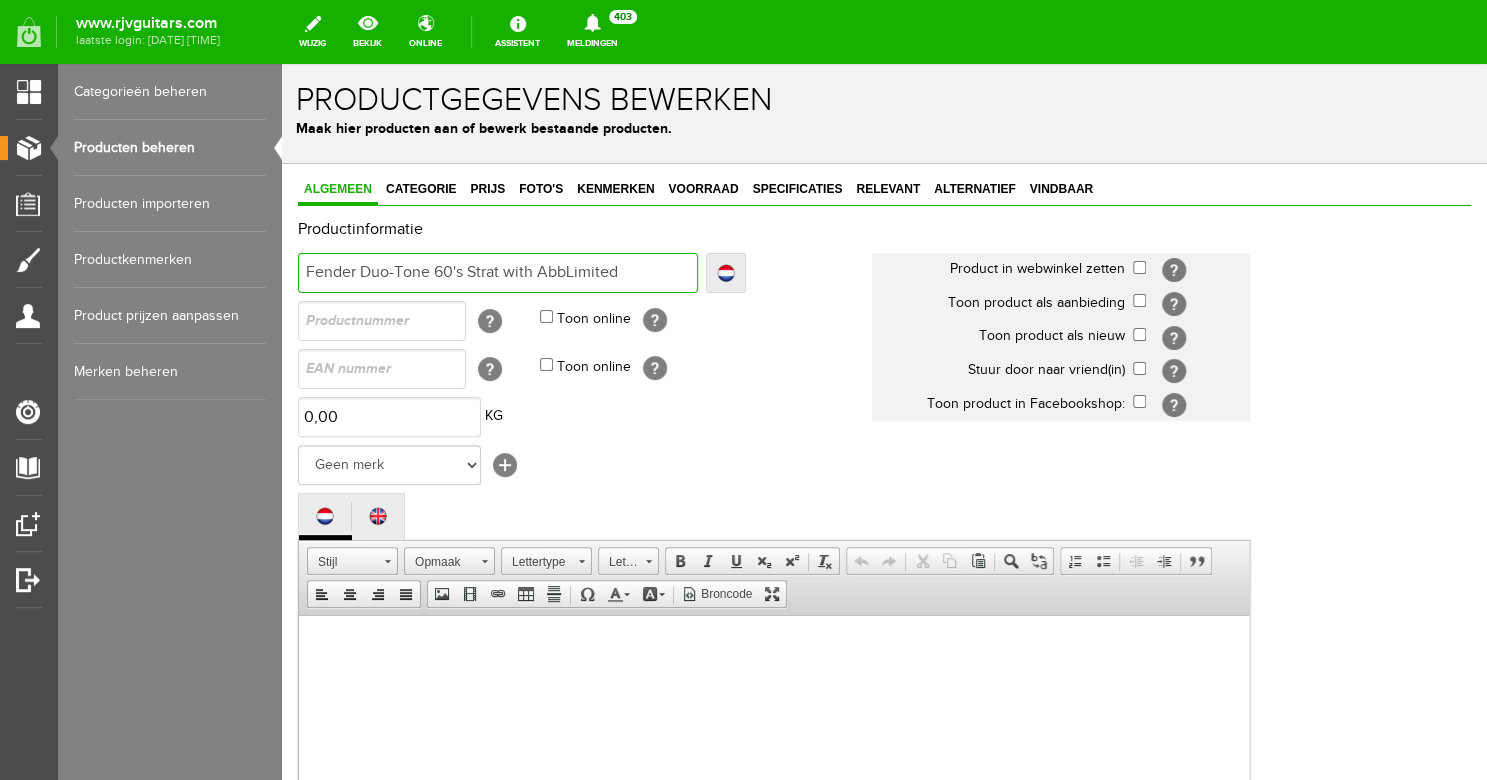 type on "Fender Duo-Tone 60's Strat with AbbLimited" 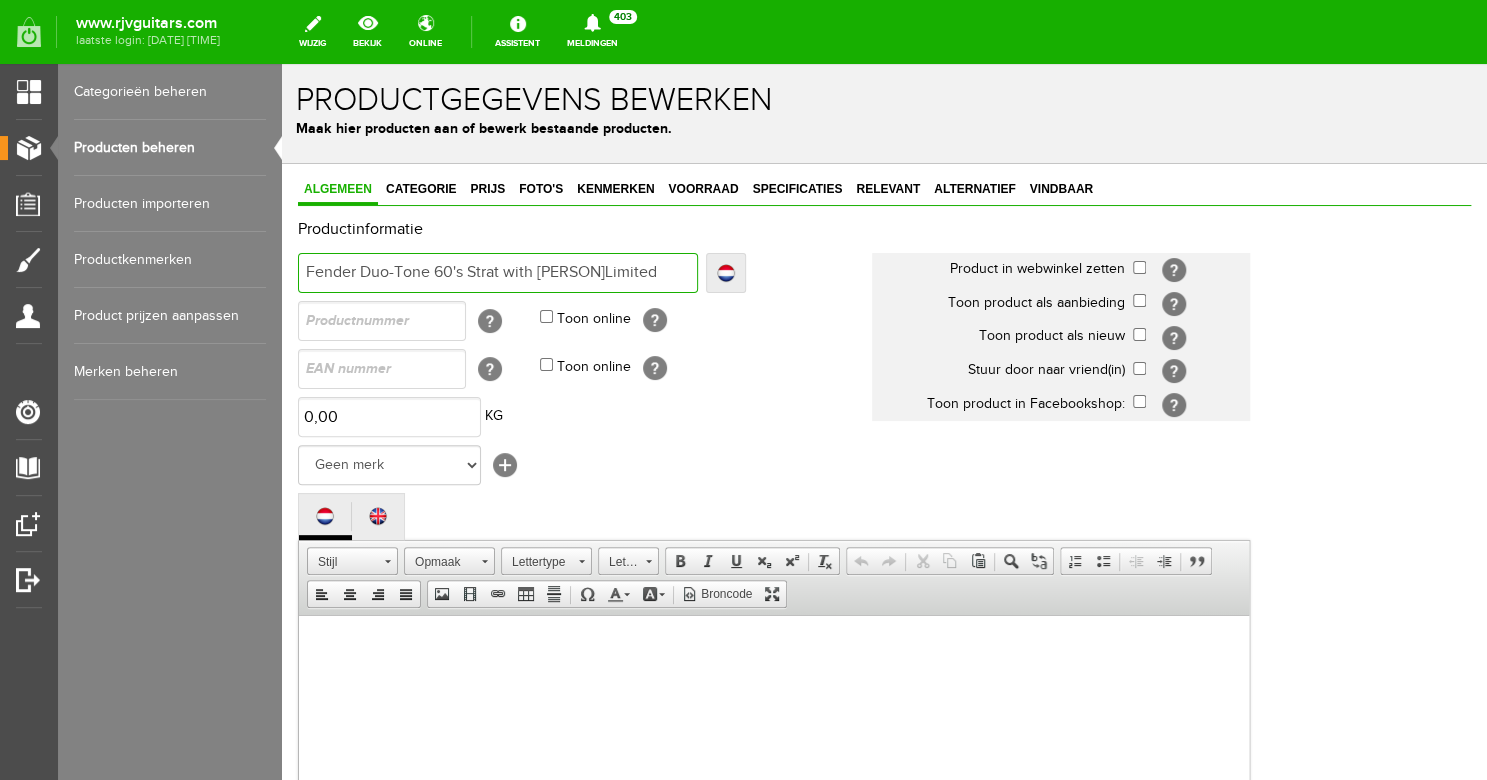 type on "Fender Duo-Tone 60's Strat with [PERSON]Limited" 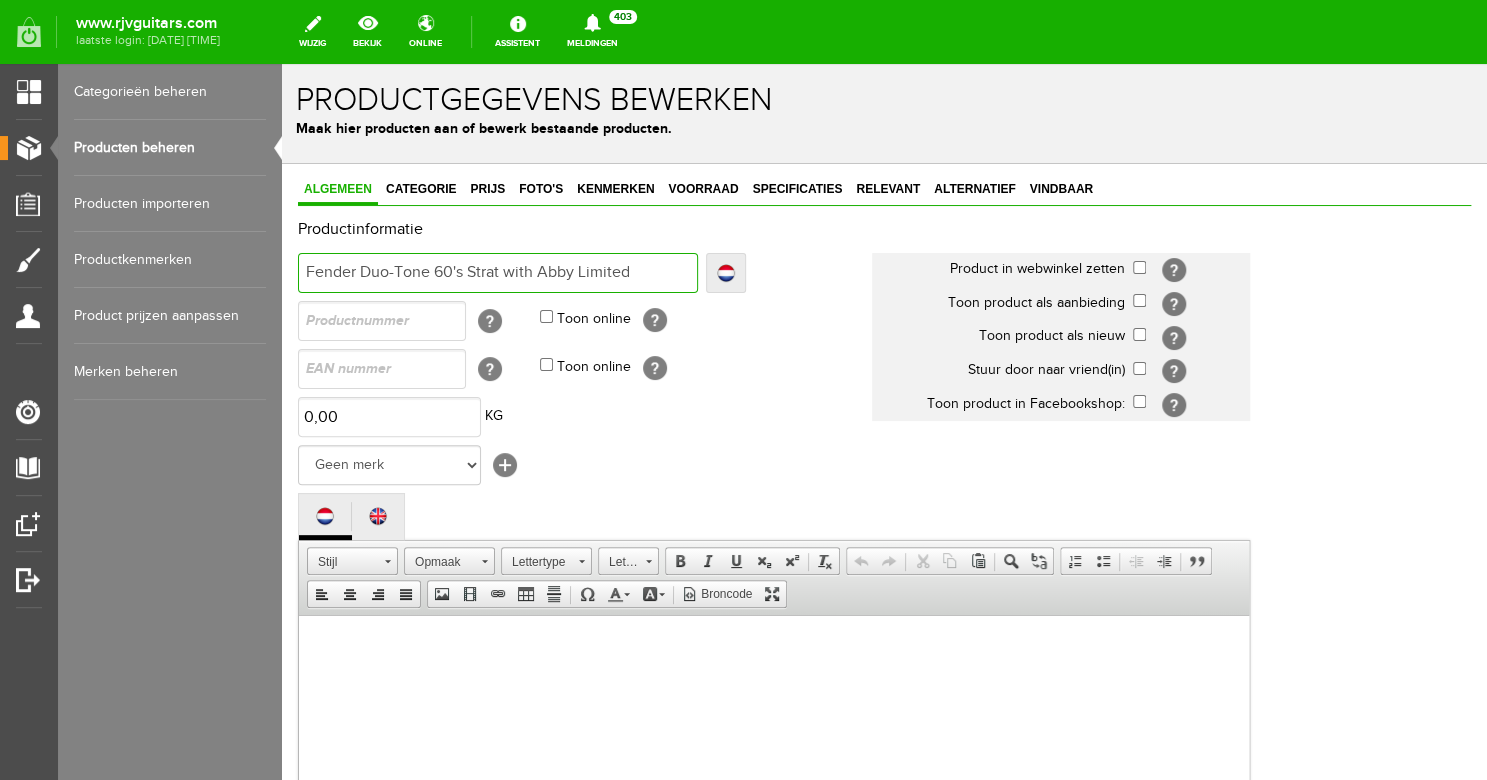 type on "Fender Duo-Tone 60's Strat with Abby Limited" 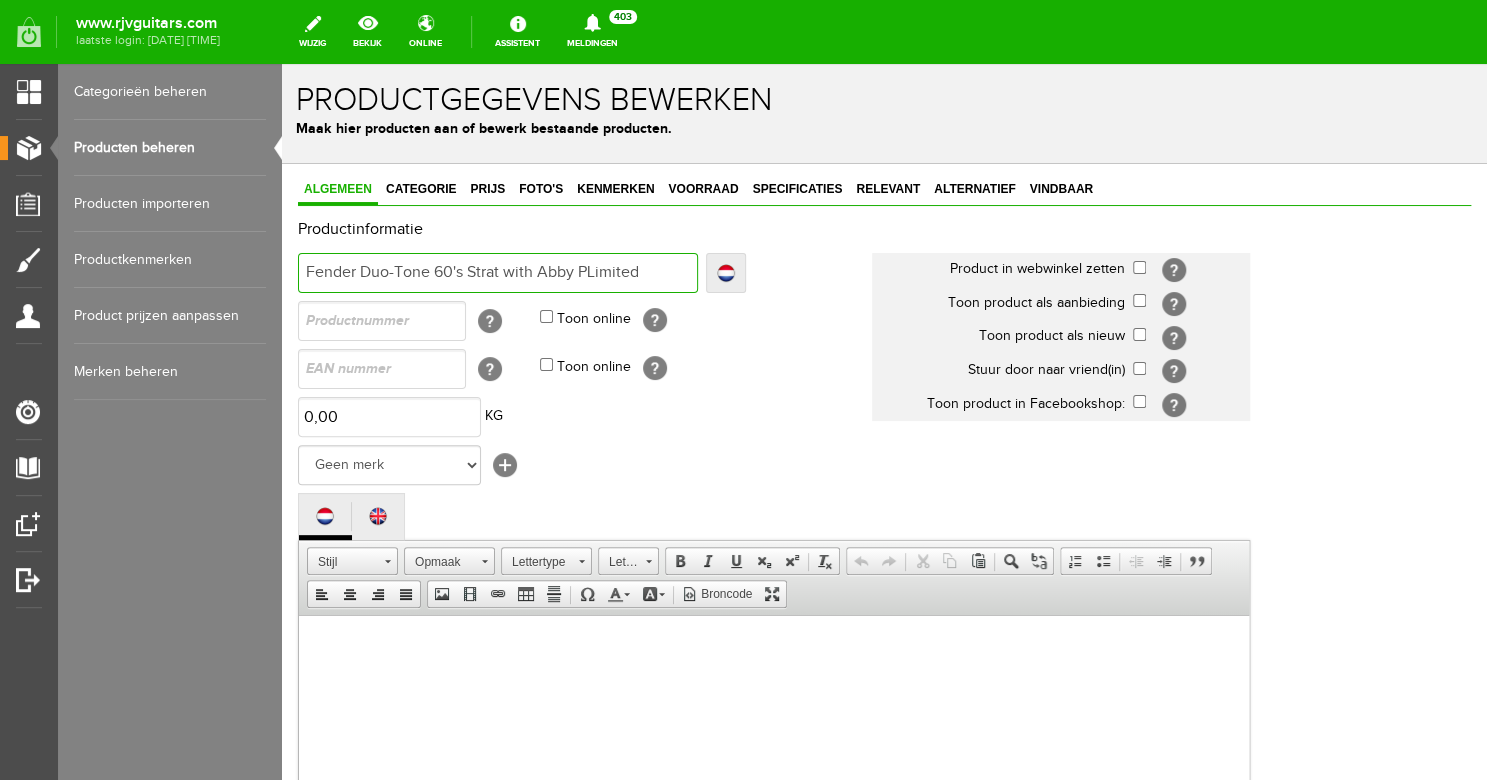 type on "Fender Duo-Tone 60's Strat with Abby PLimited" 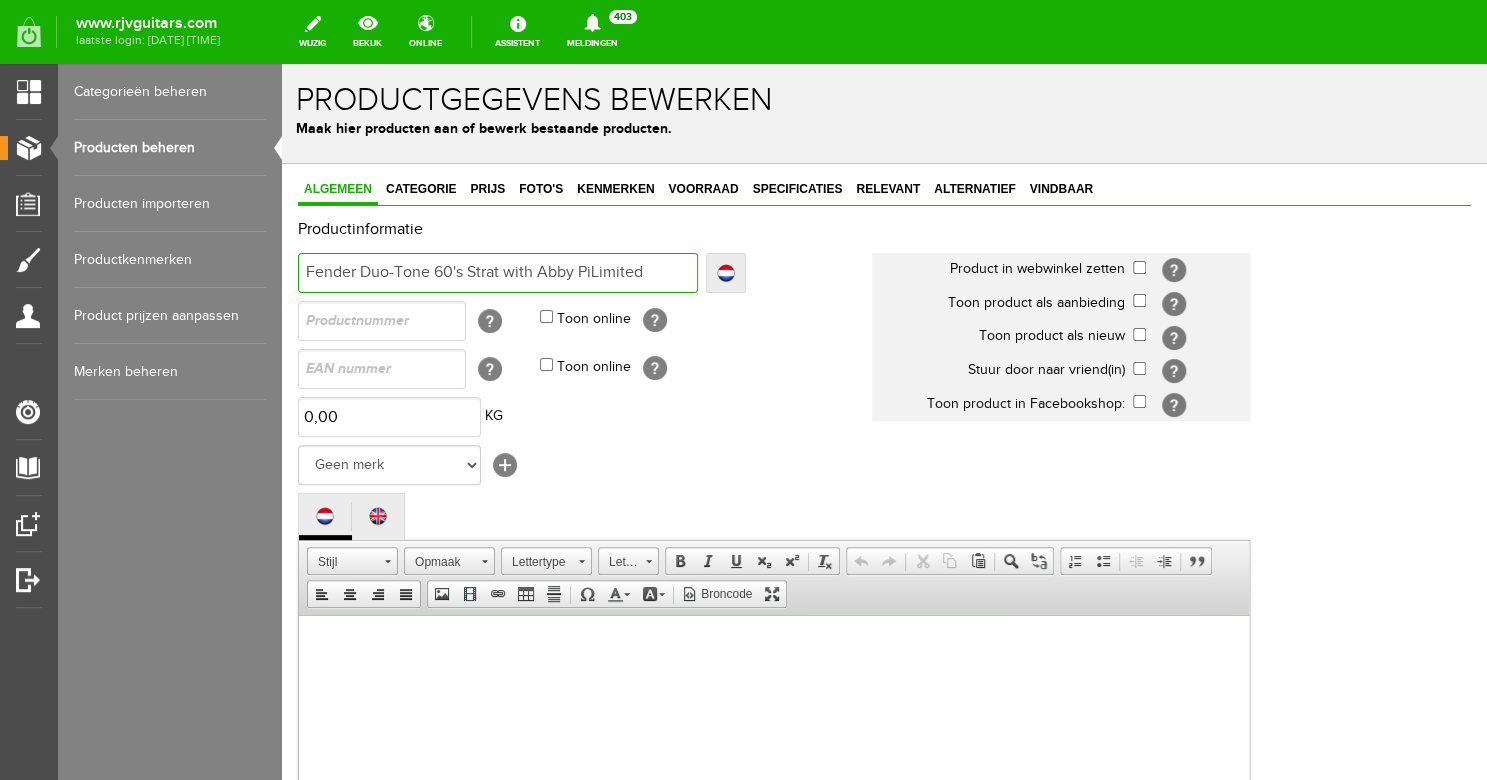 type on "Fender Duo-Tone 60's Strat with Abby PiLimited" 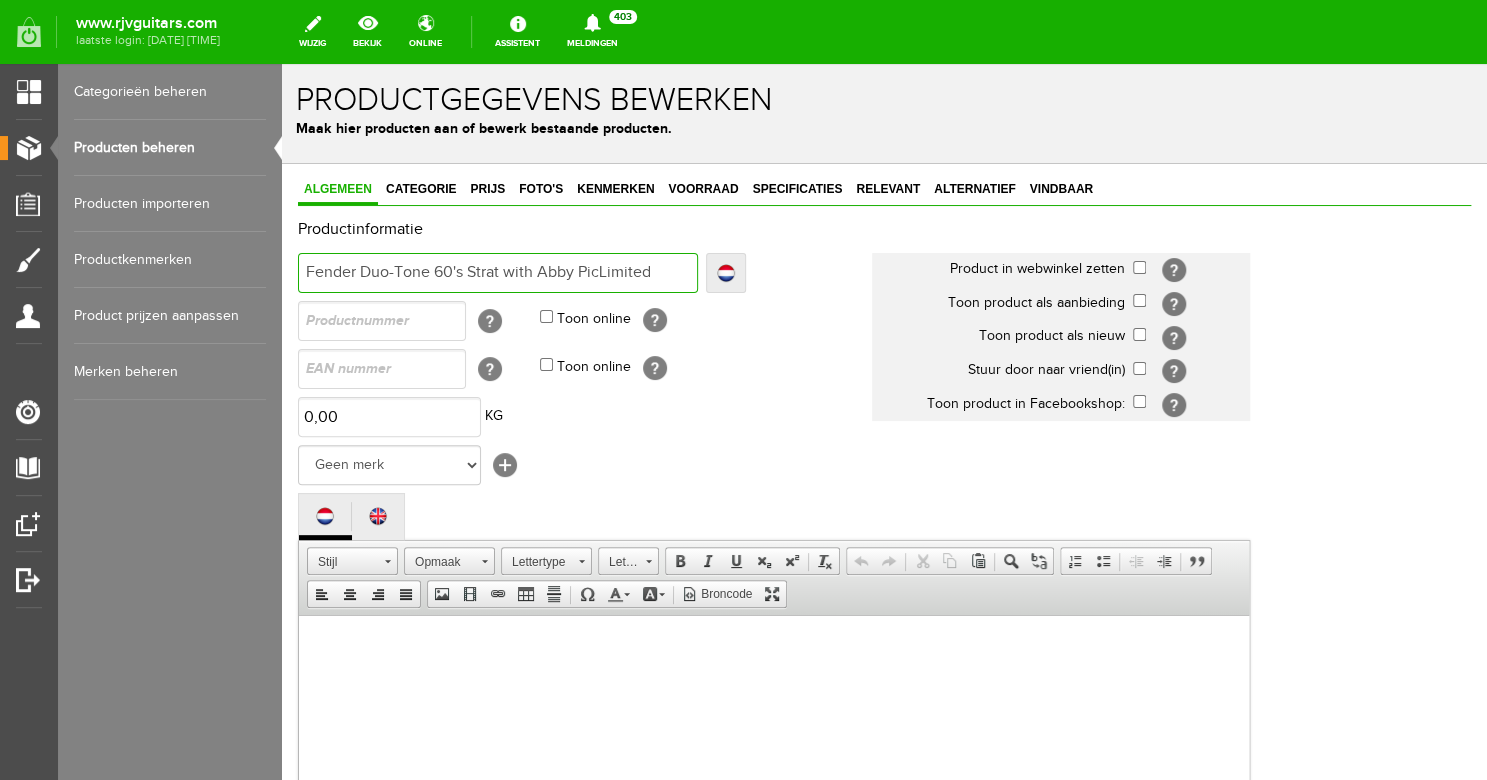 type on "Fender Duo-Tone 60's Strat with Abby PicLimited" 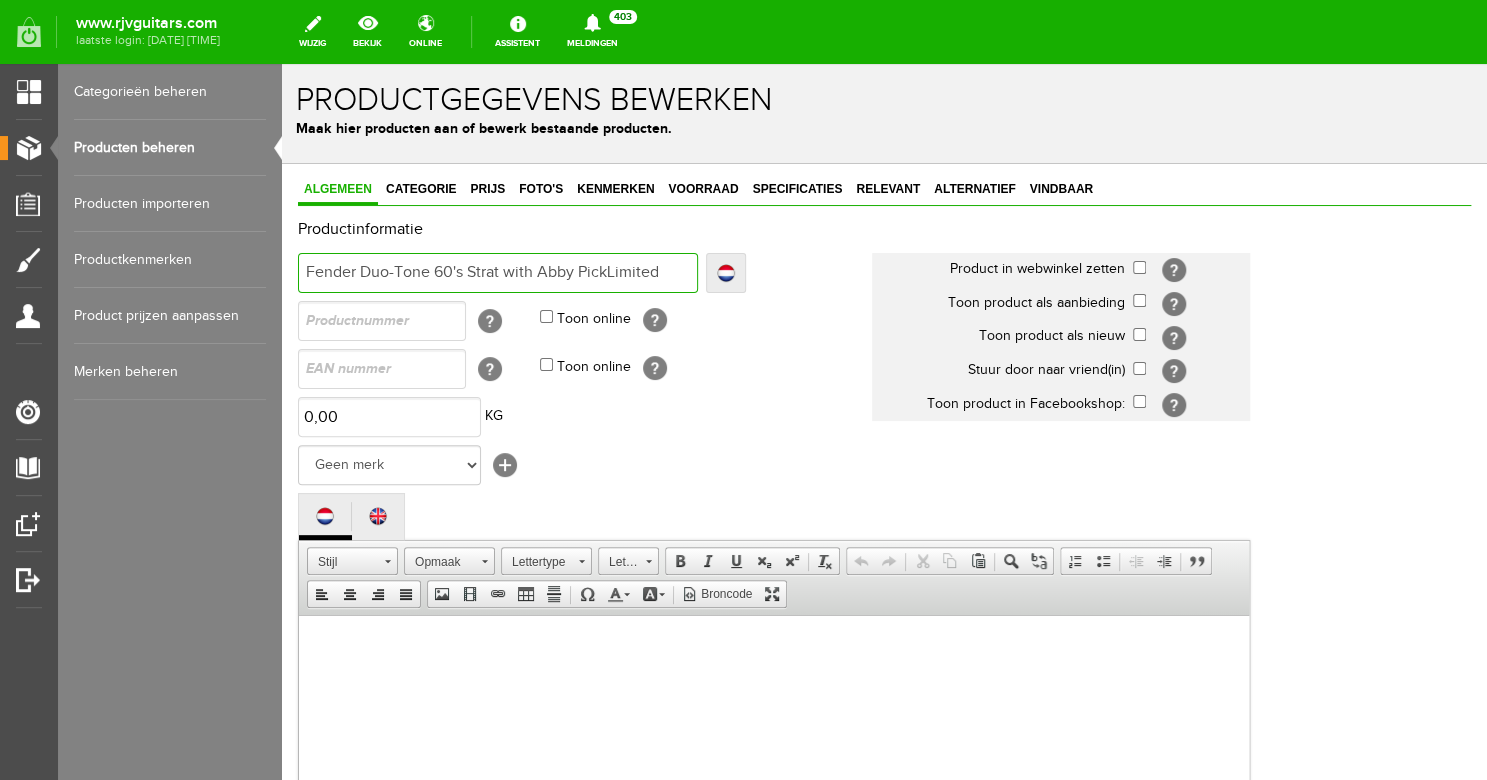 type on "Fender Duo-Tone 60's Strat with Abby PickLimited" 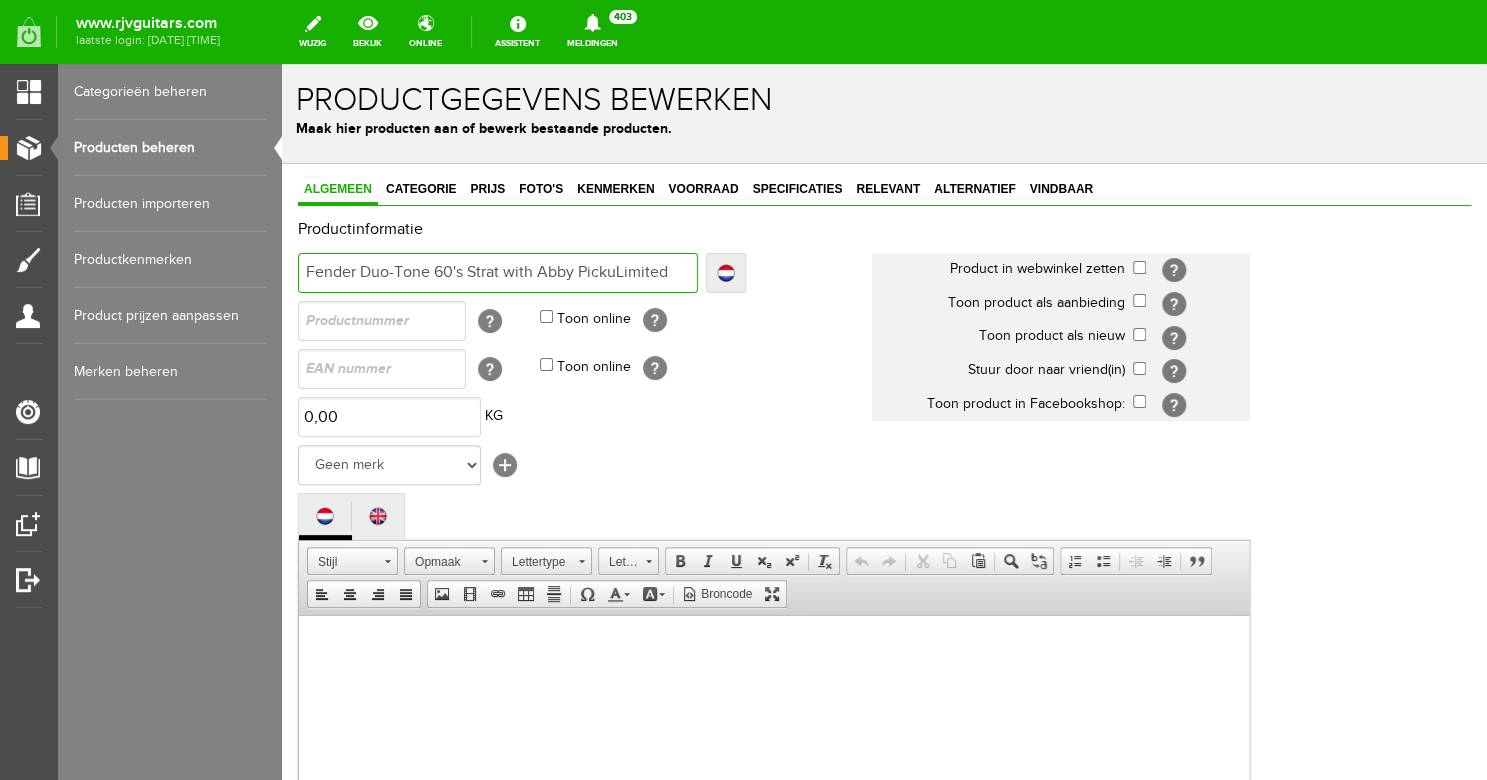 type on "Fender Duo-Tone 60's Strat with Abby PickuLimited" 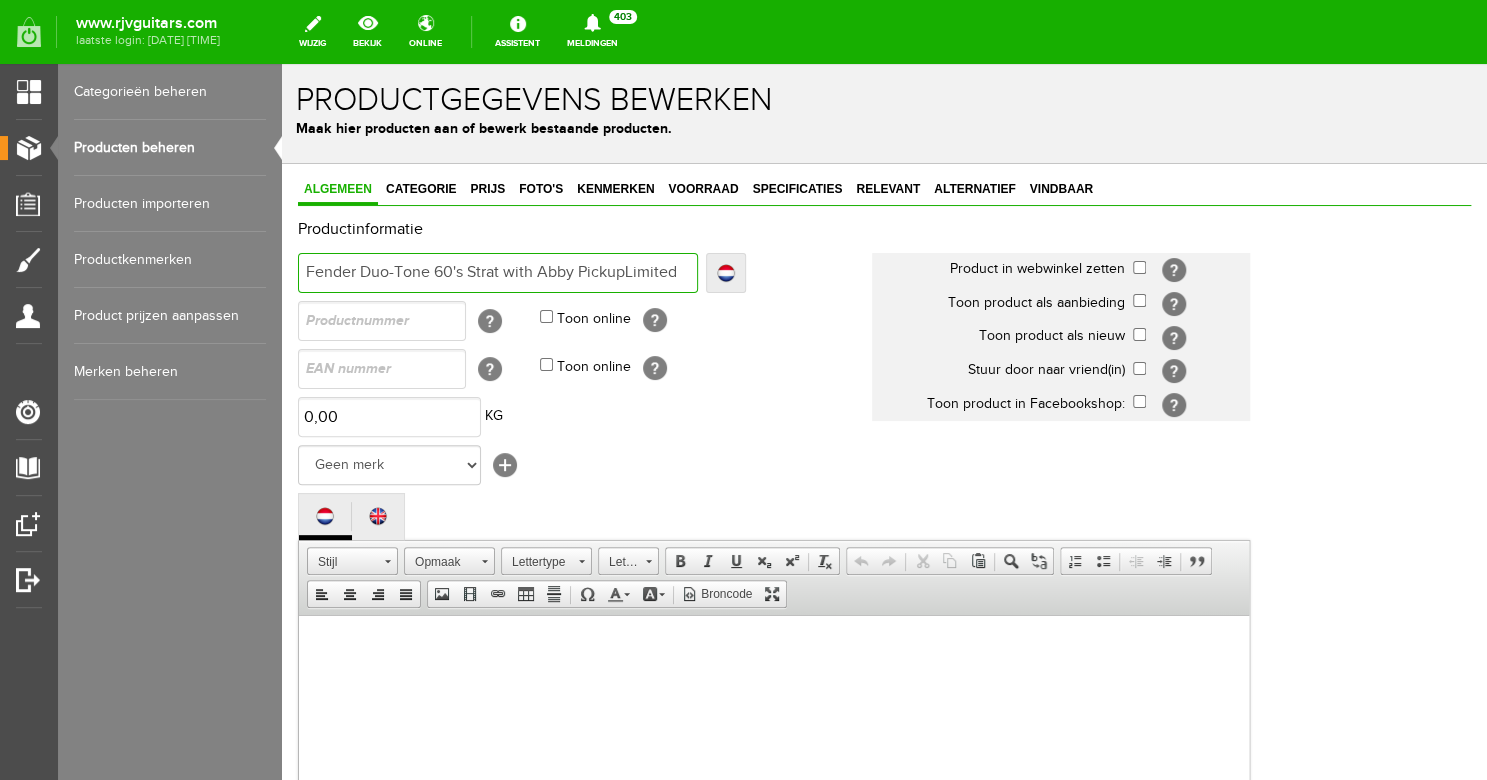 type on "Fender Duo-Tone 60's Strat with Abby PickupLimited" 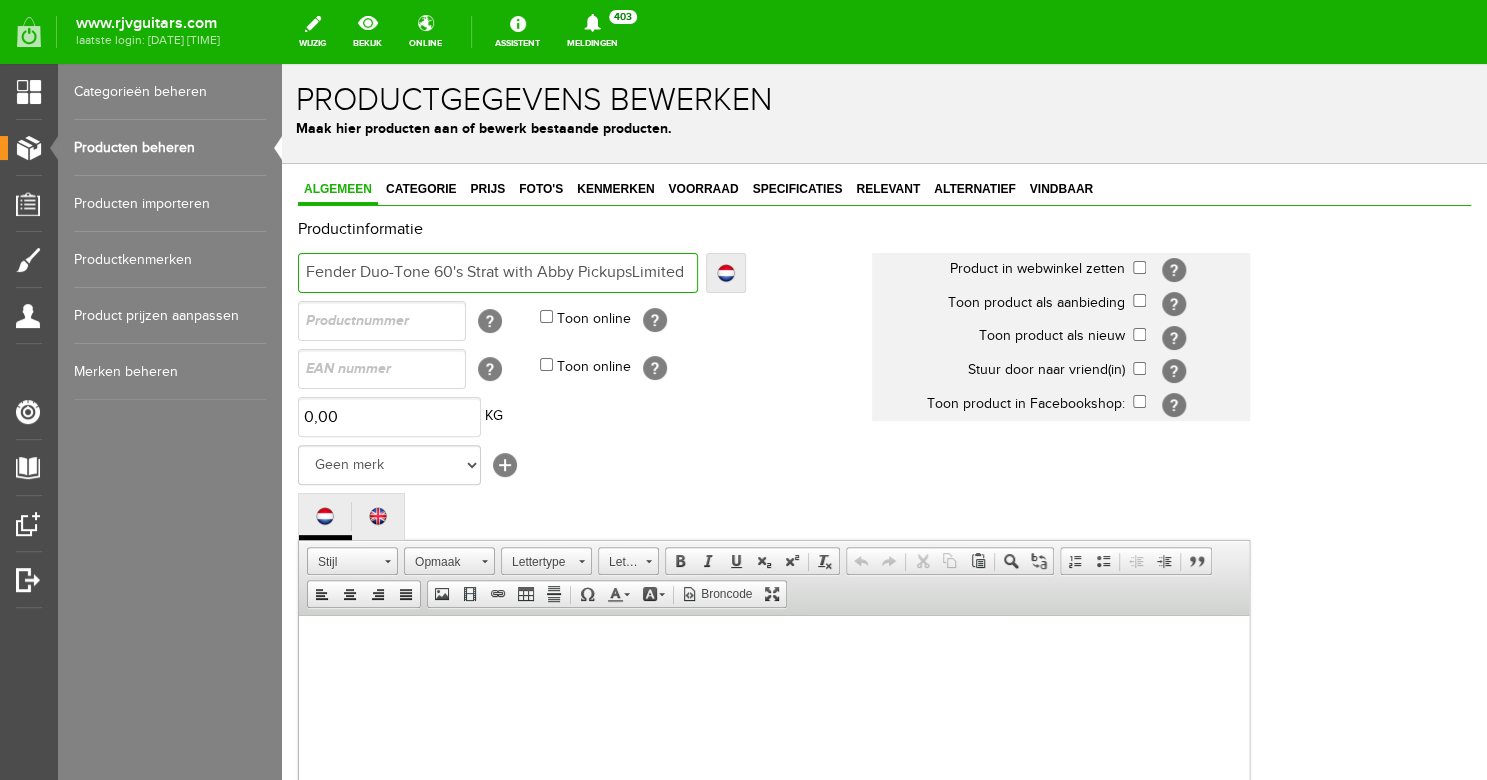 type on "Fender Duo-Tone 60's Strat with Abby PickupsLimited" 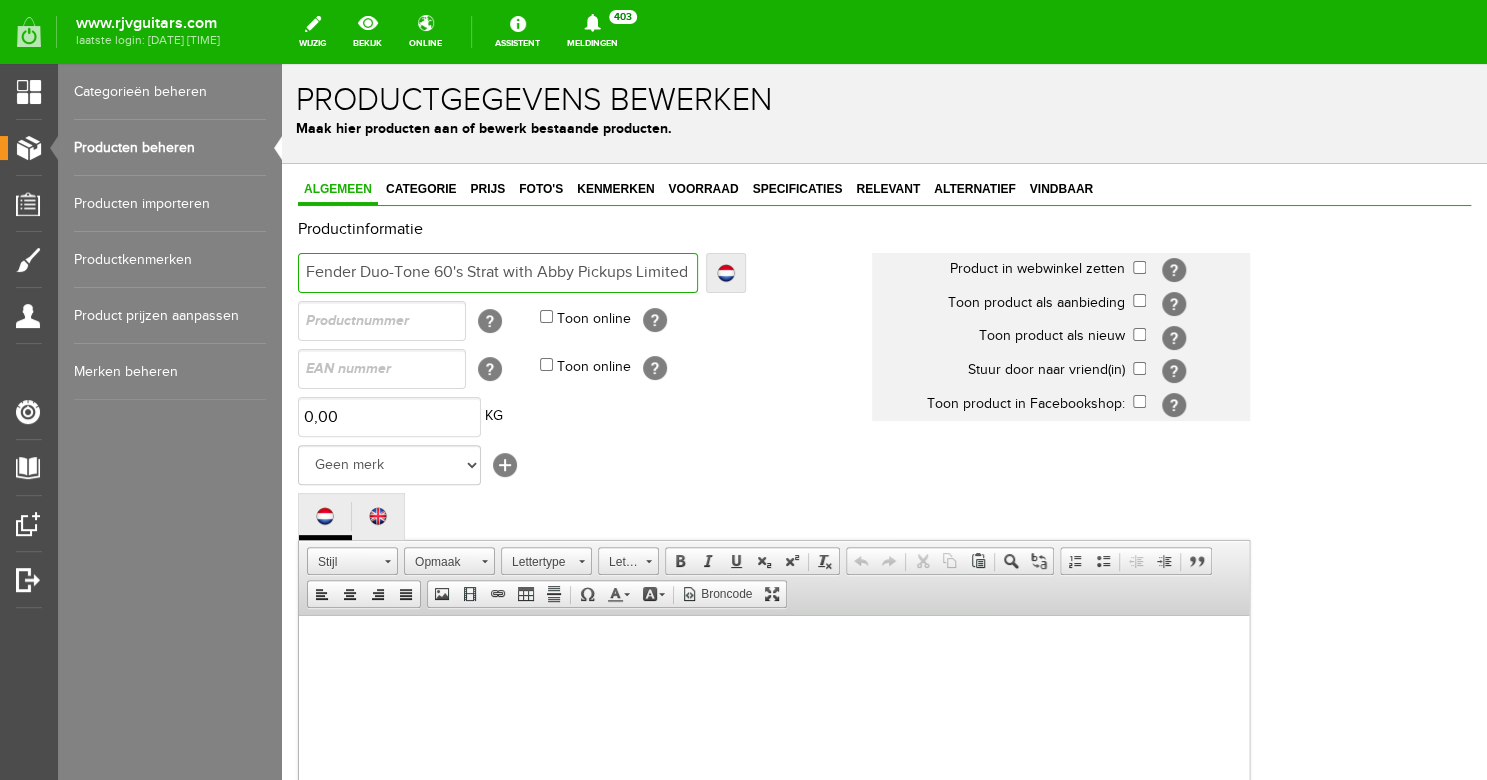 type on "Fender Duo-Tone 60's Strat with Abby Pickups Limited" 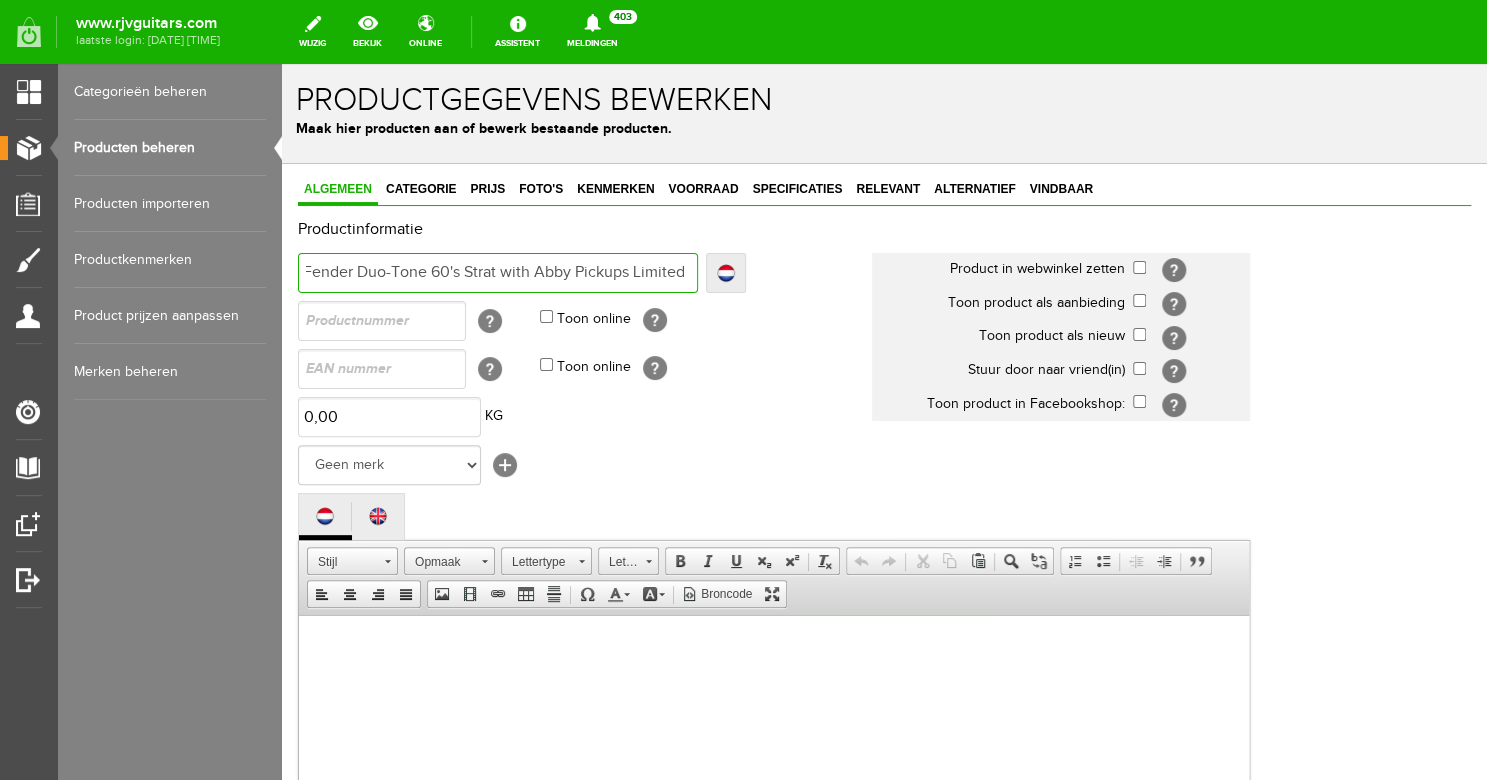 type on "Fender Duo-Tone 60's Strat with Abby Pickups Limited E" 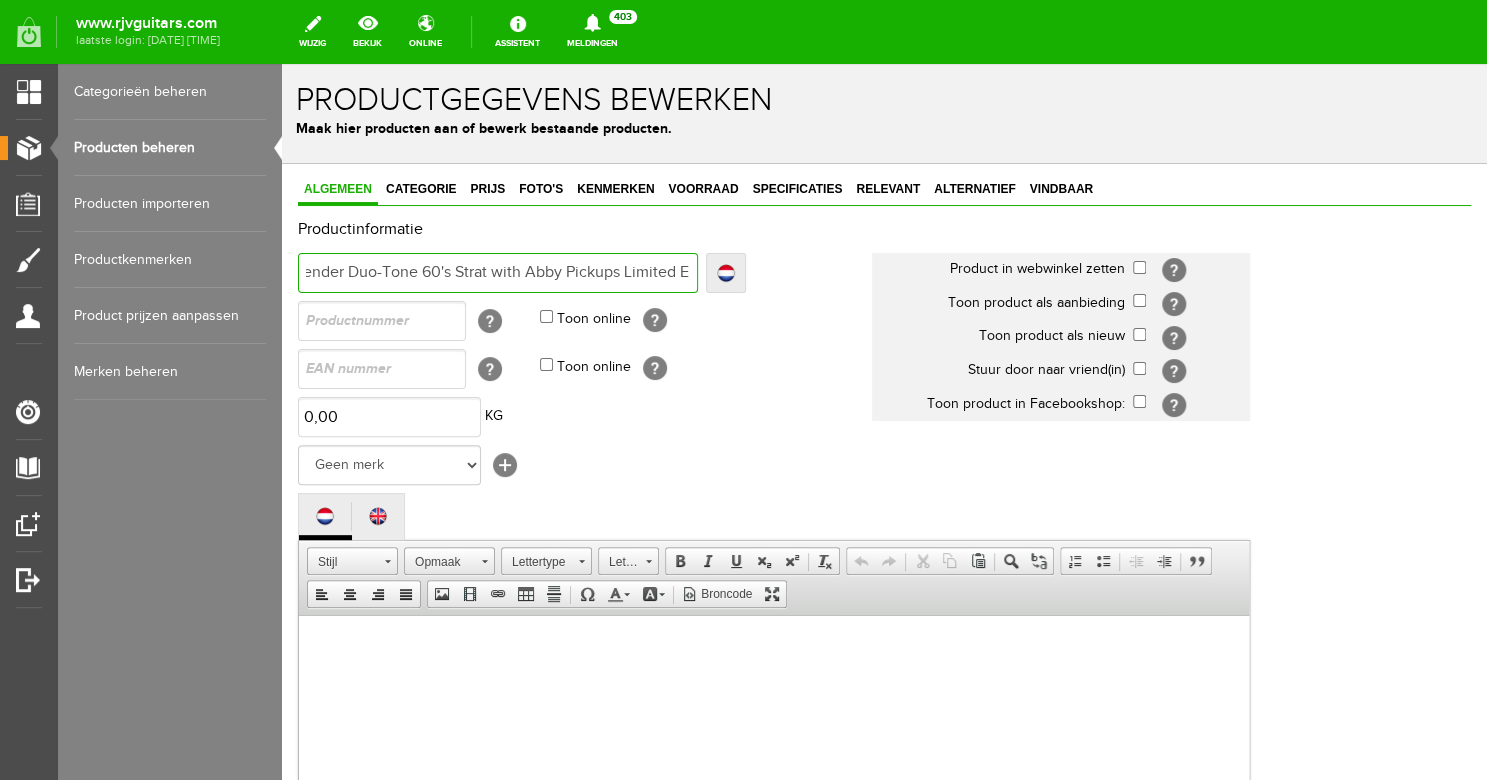 type on "Fender Duo-Tone 60's Strat with Abby Pickups Limited Ed" 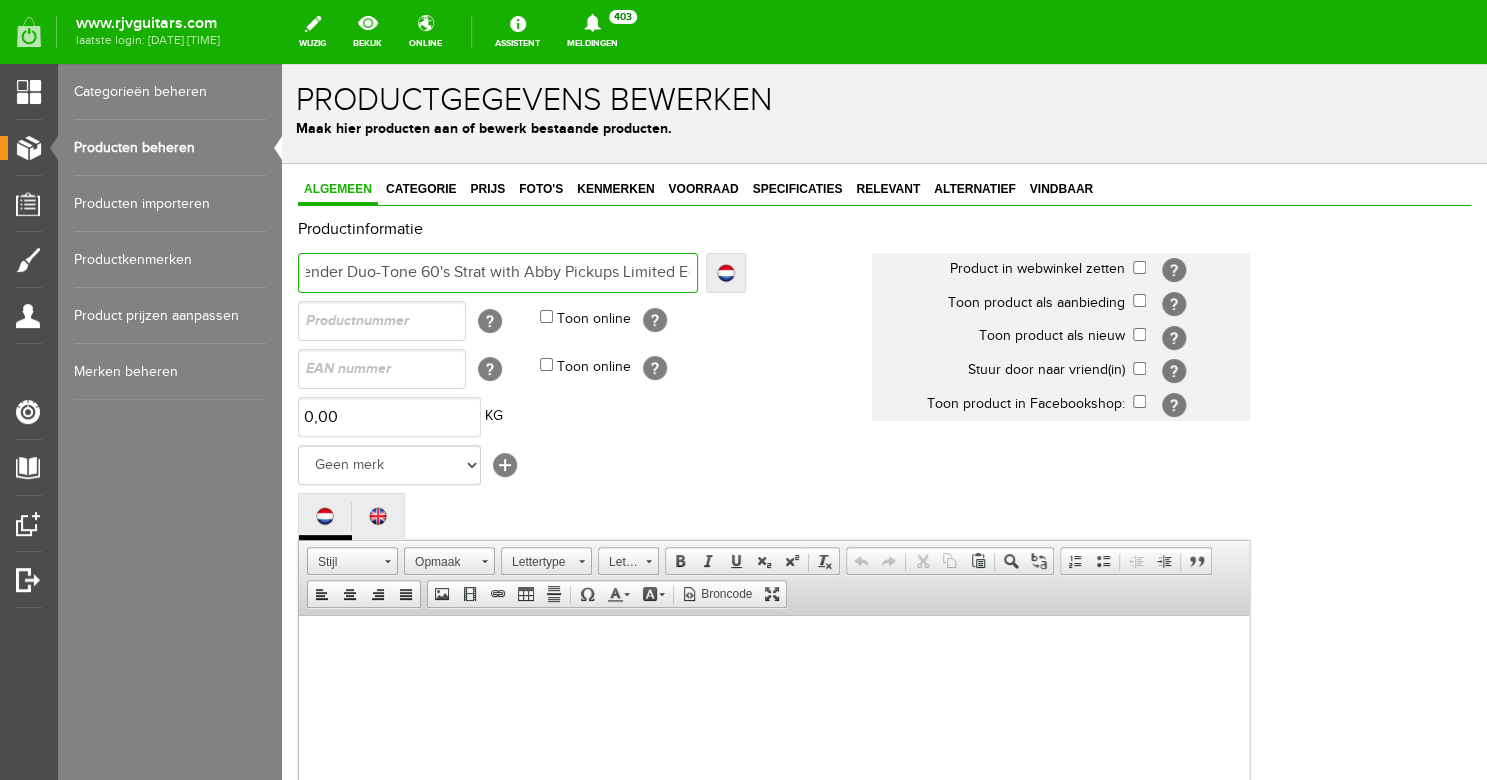 type on "Fender Duo-Tone 60's Strat with Abby Pickups Limited Ed" 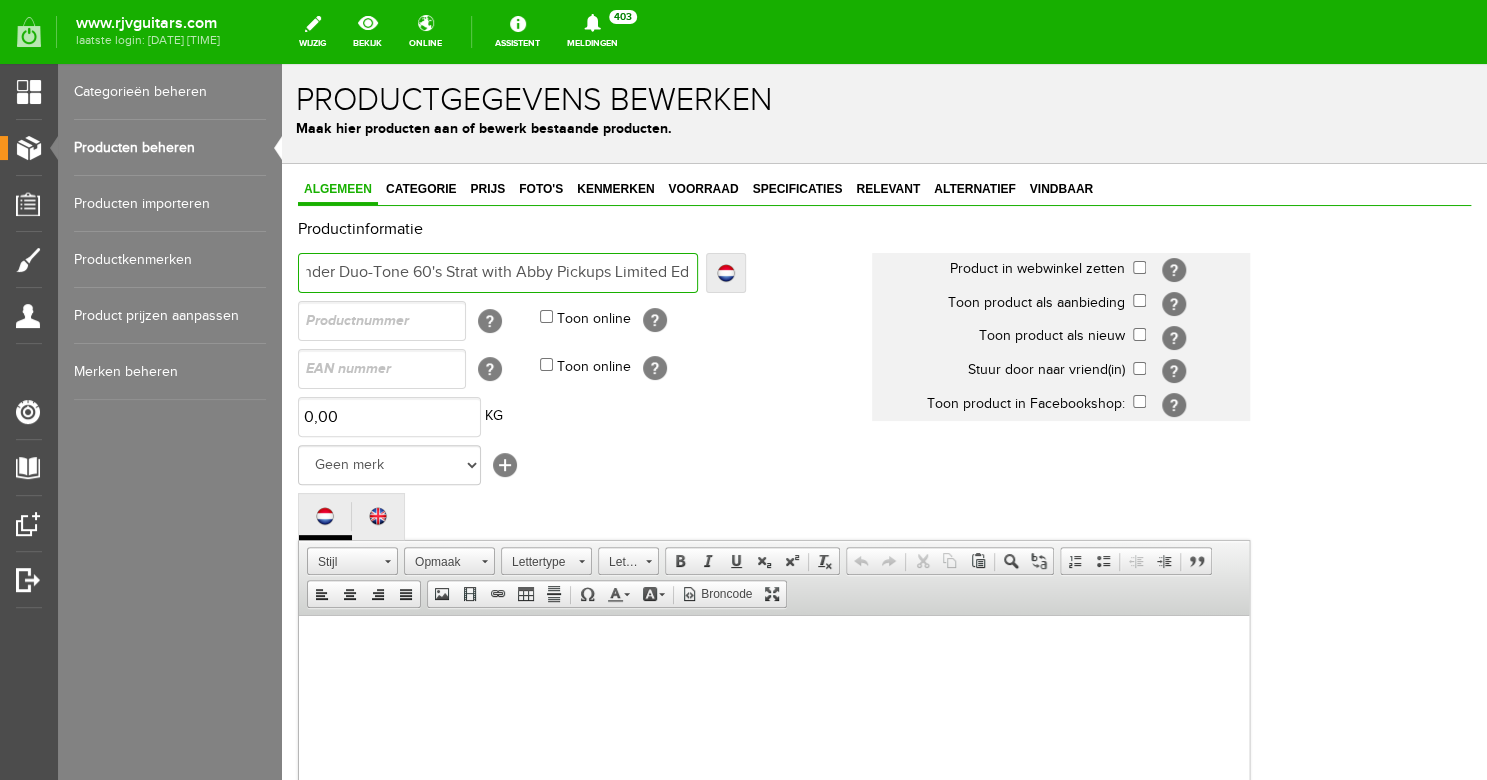 type on "Fender Duo-Tone 60's Strat with Abby Pickups Limited Edi" 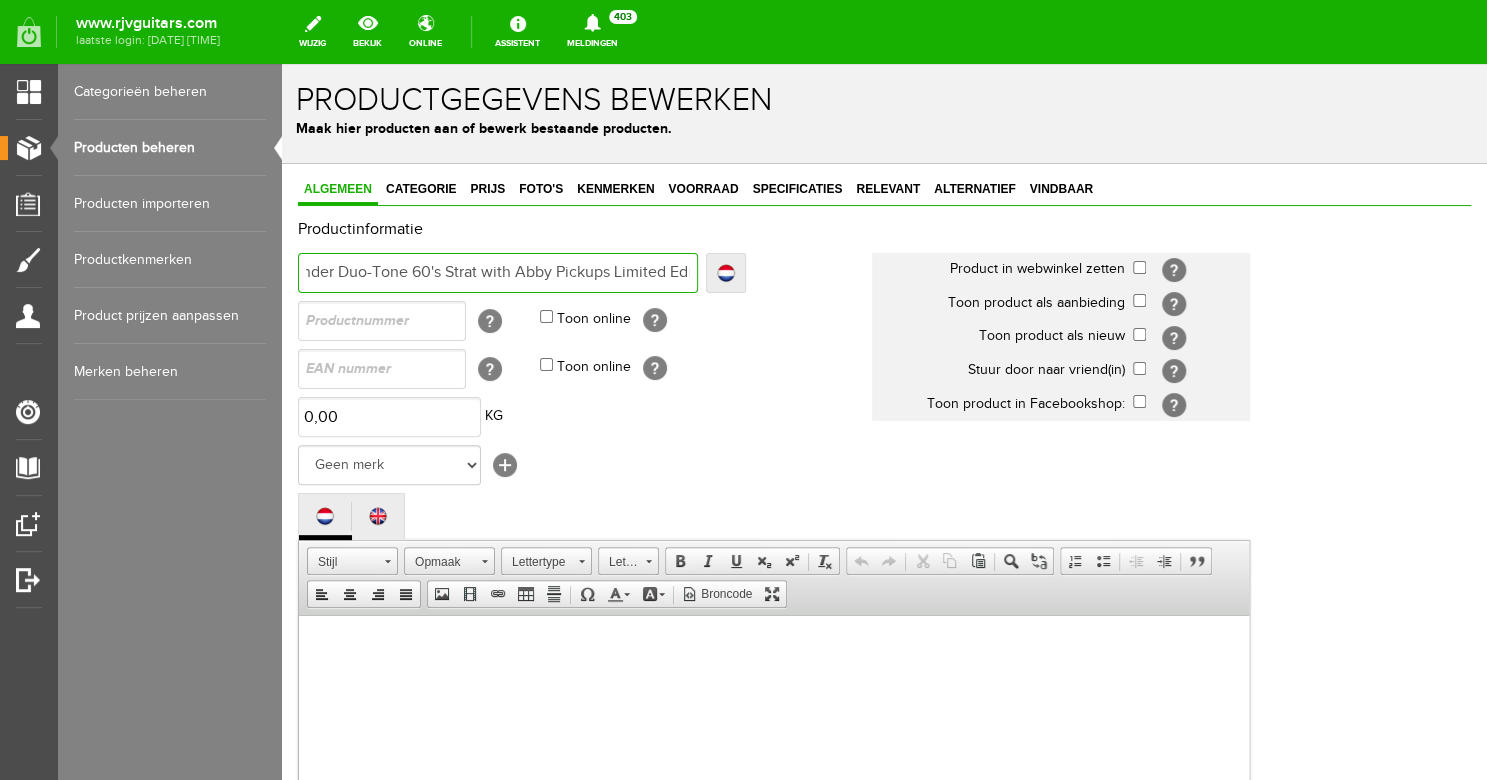 type on "Fender Duo-Tone 60's Strat with Abby Pickups Limited Edi" 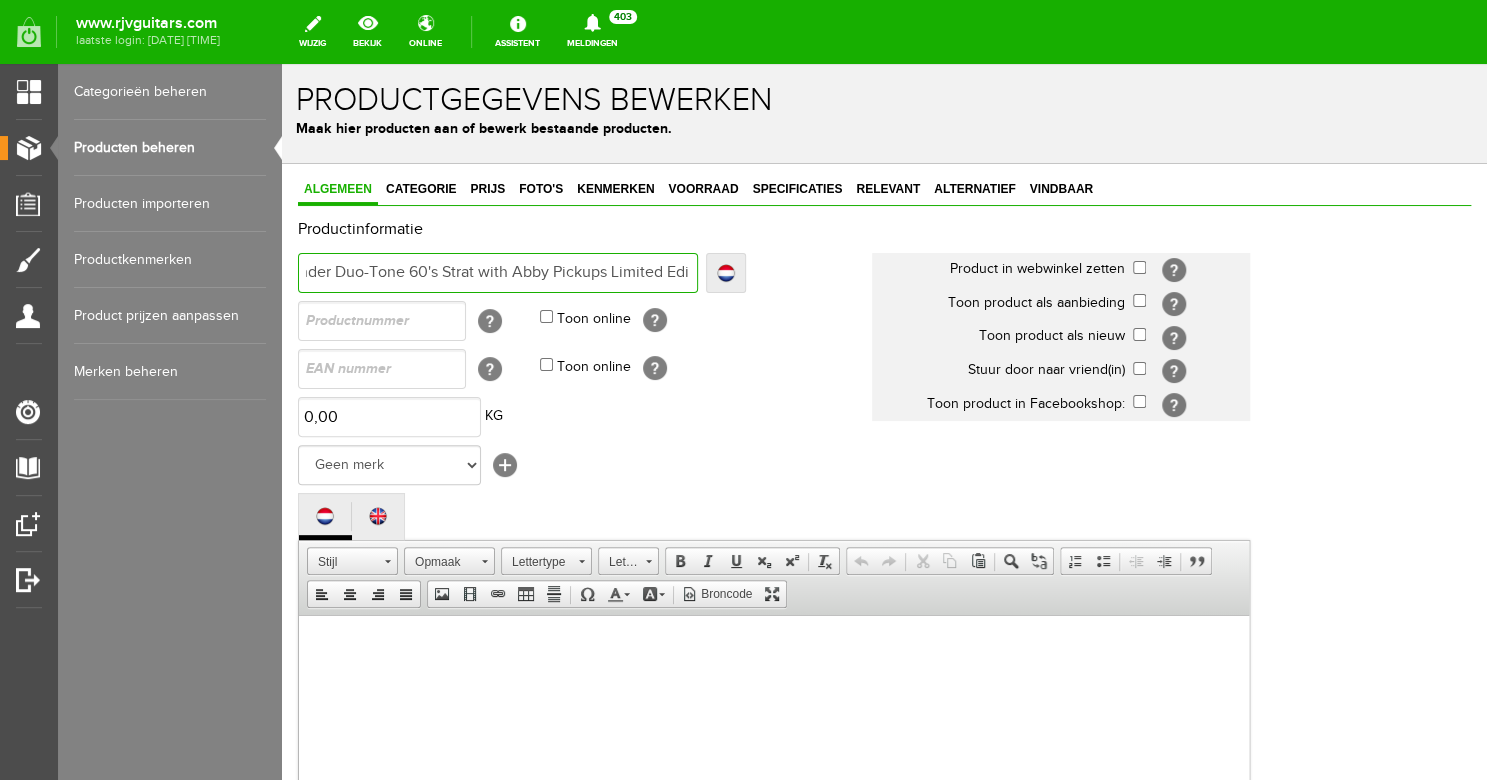 type on "Fender Duo-Tone 60's Strat with Abby Pickups Limited Edit" 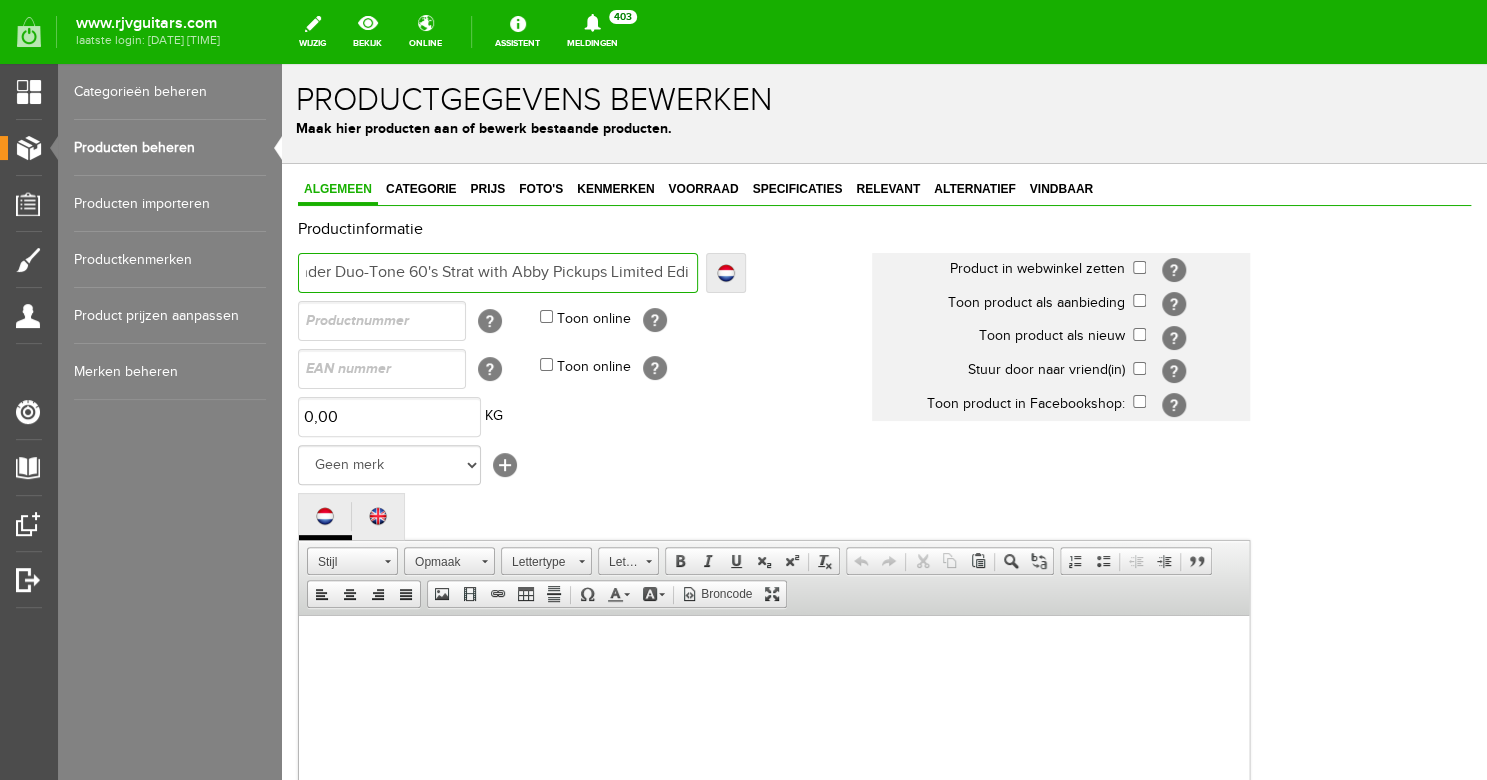 type on "Fender Duo-Tone 60's Strat with Abby Pickups Limited Edit" 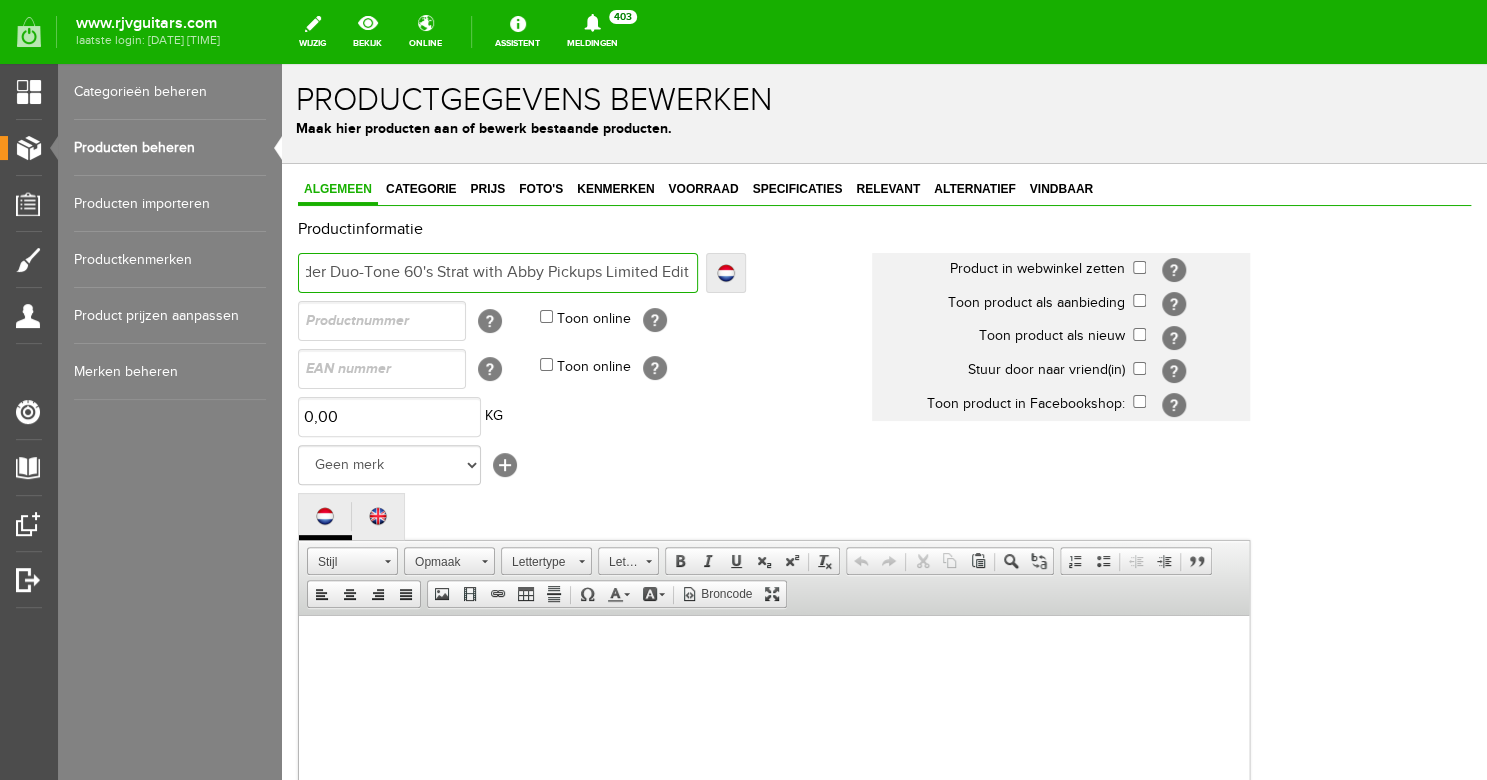 type on "Fender Duo-Tone 60's Strat with Abby Pickups Limited Editi" 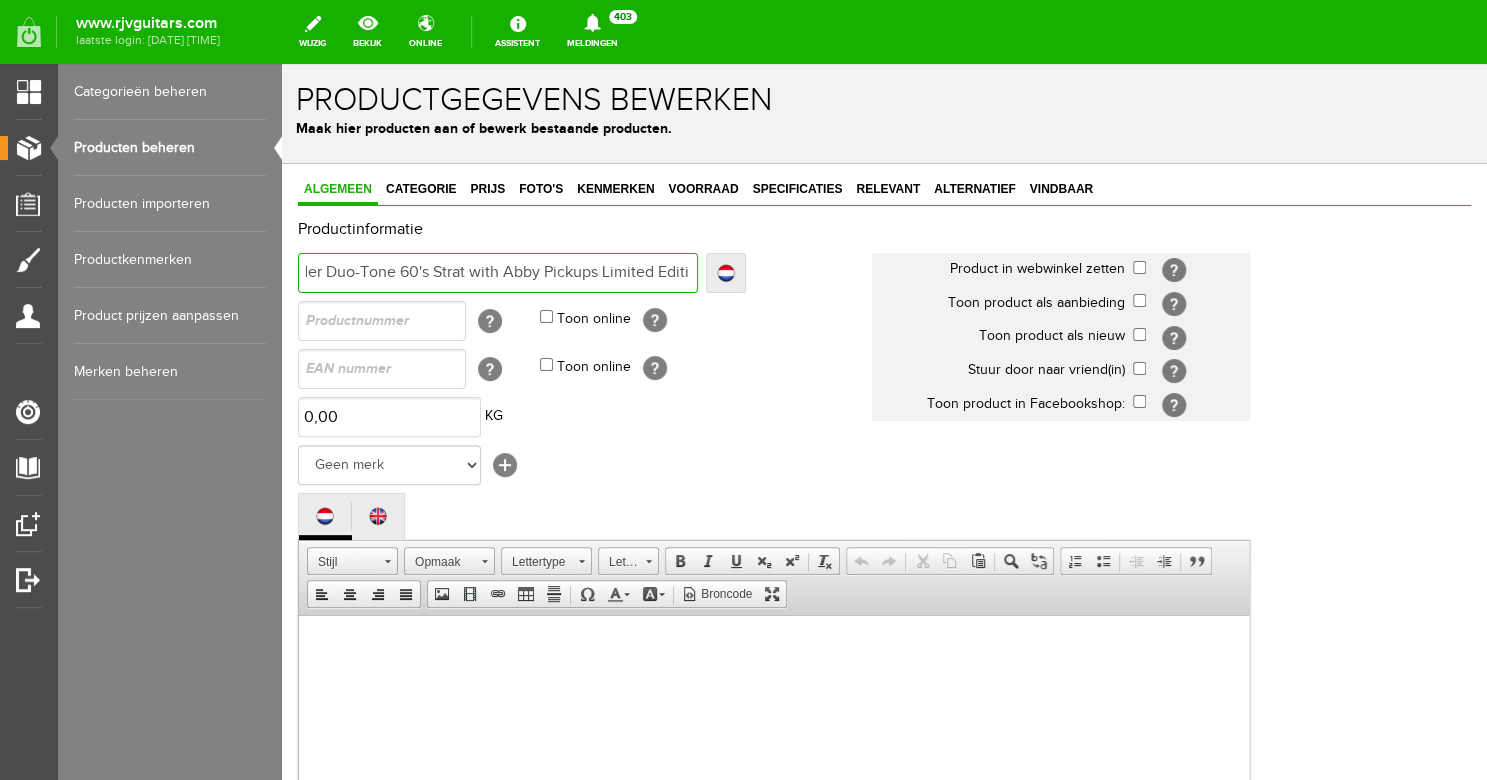 type on "Fender Duo-Tone 60's Strat with Abby Pickups Limited Editio" 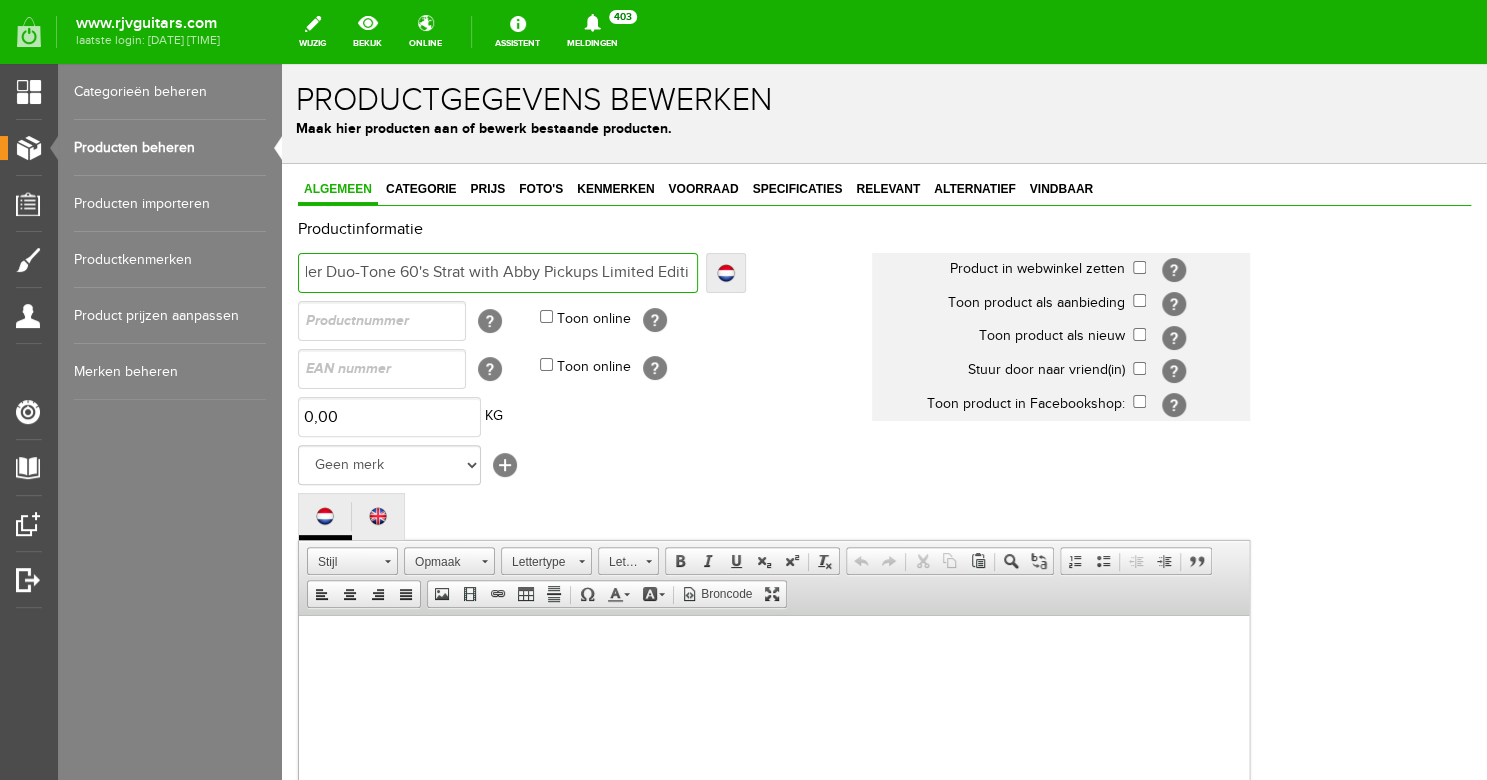 type on "Fender Duo-Tone 60's Strat with Abby Pickups Limited Editio" 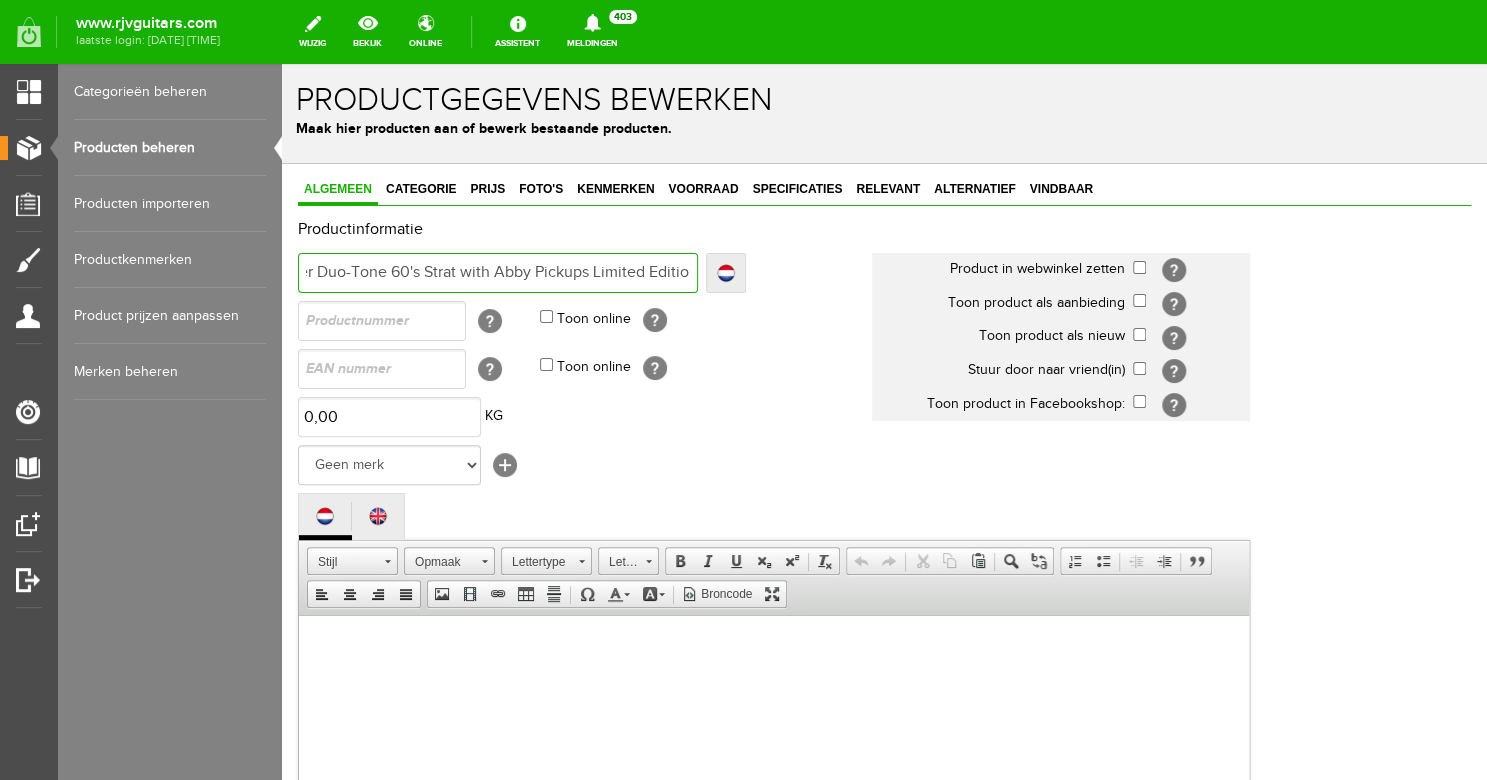 type on "Fender Duo-Tone 60's Strat with Abby Pickups Limited Edition" 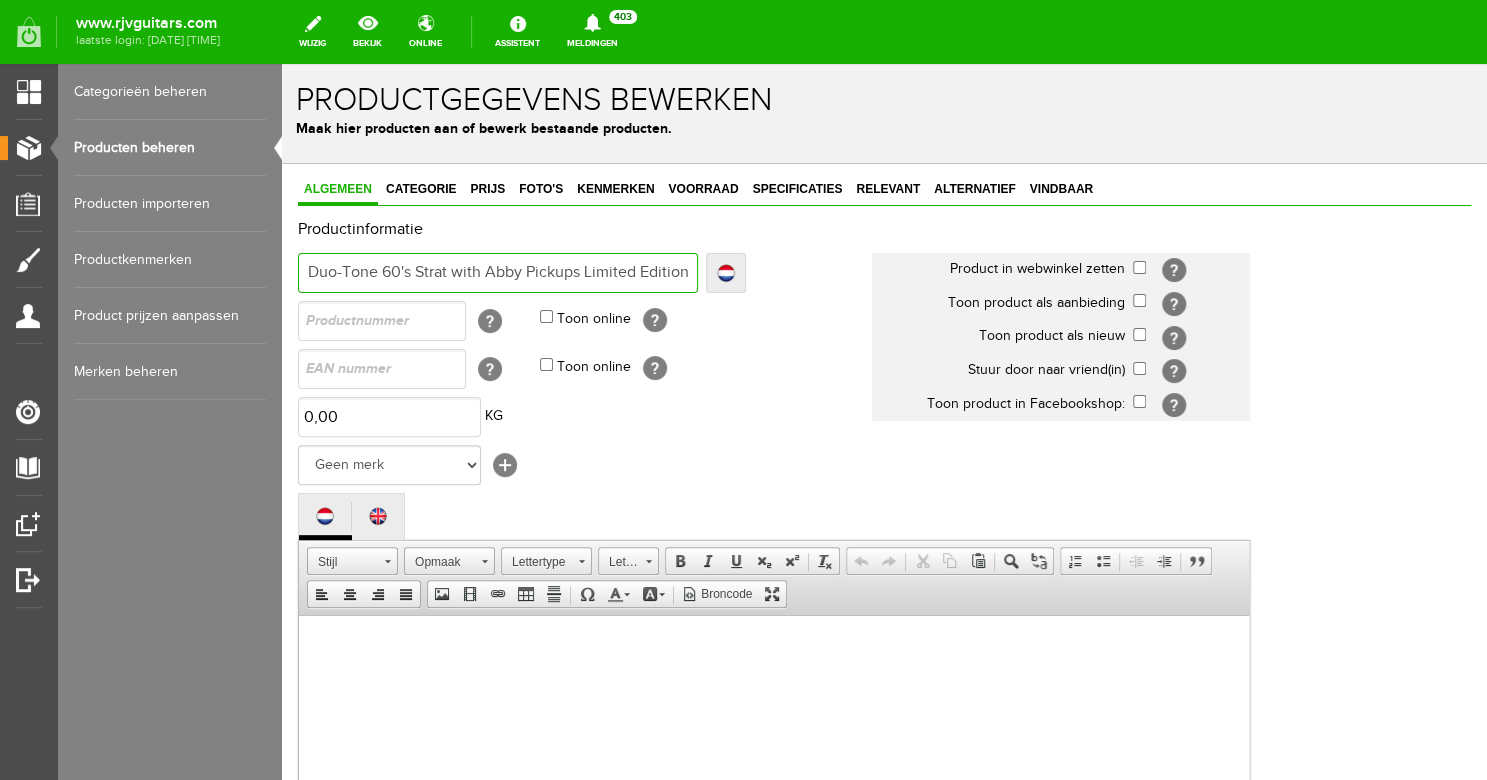 type on "Fender Duo-Tone 60's Strat with Abby Pickups Limited Edition" 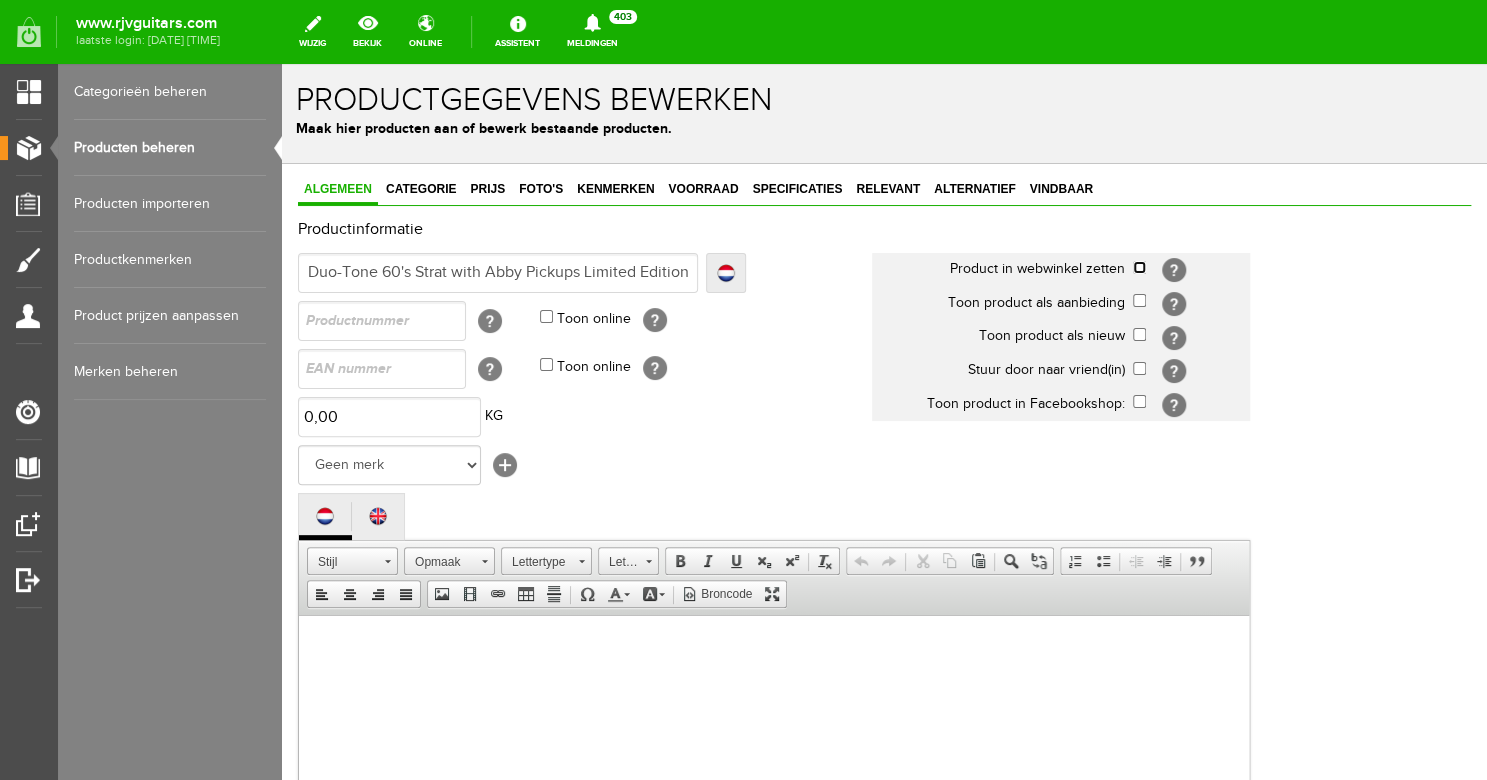 click at bounding box center [1139, 267] 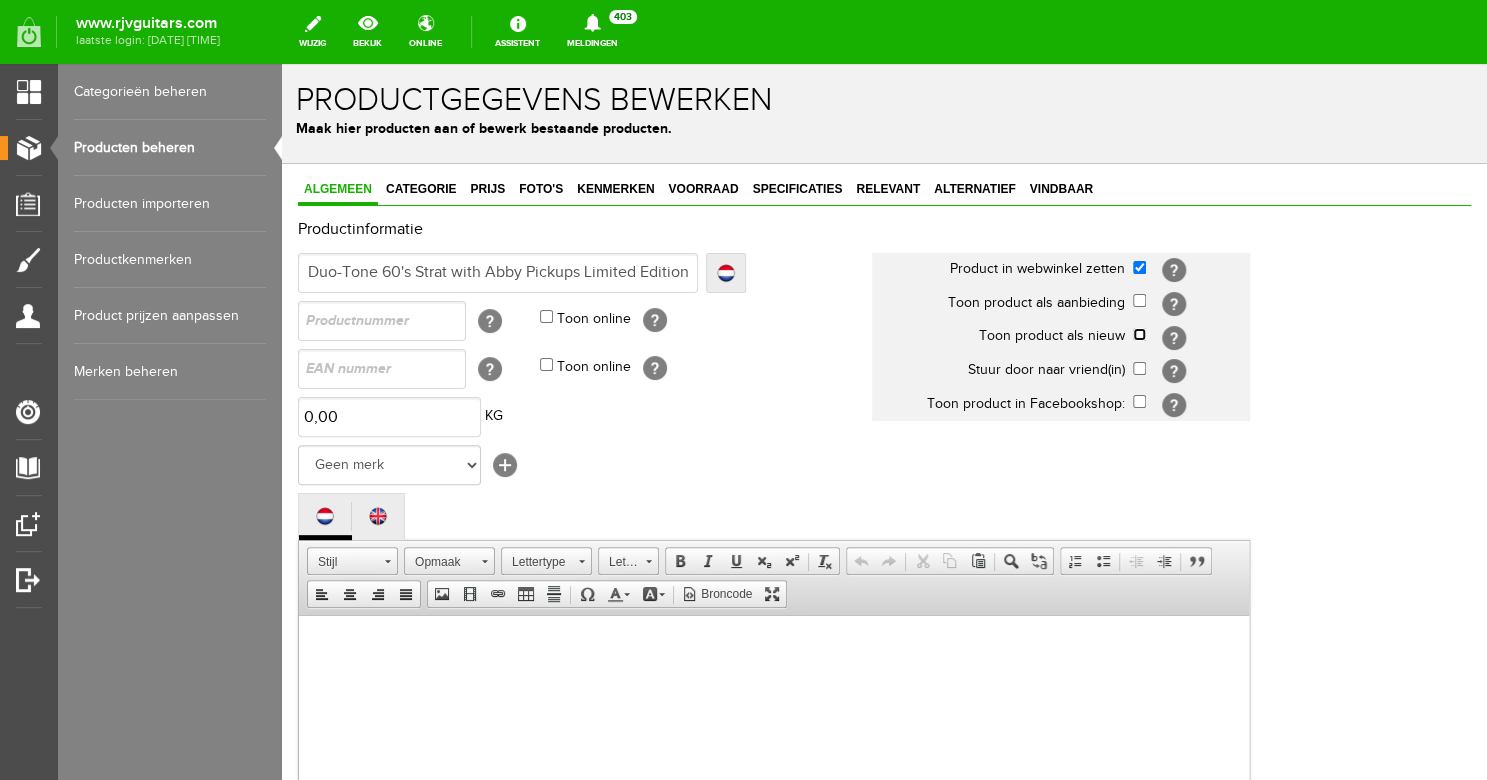 click at bounding box center [1139, 334] 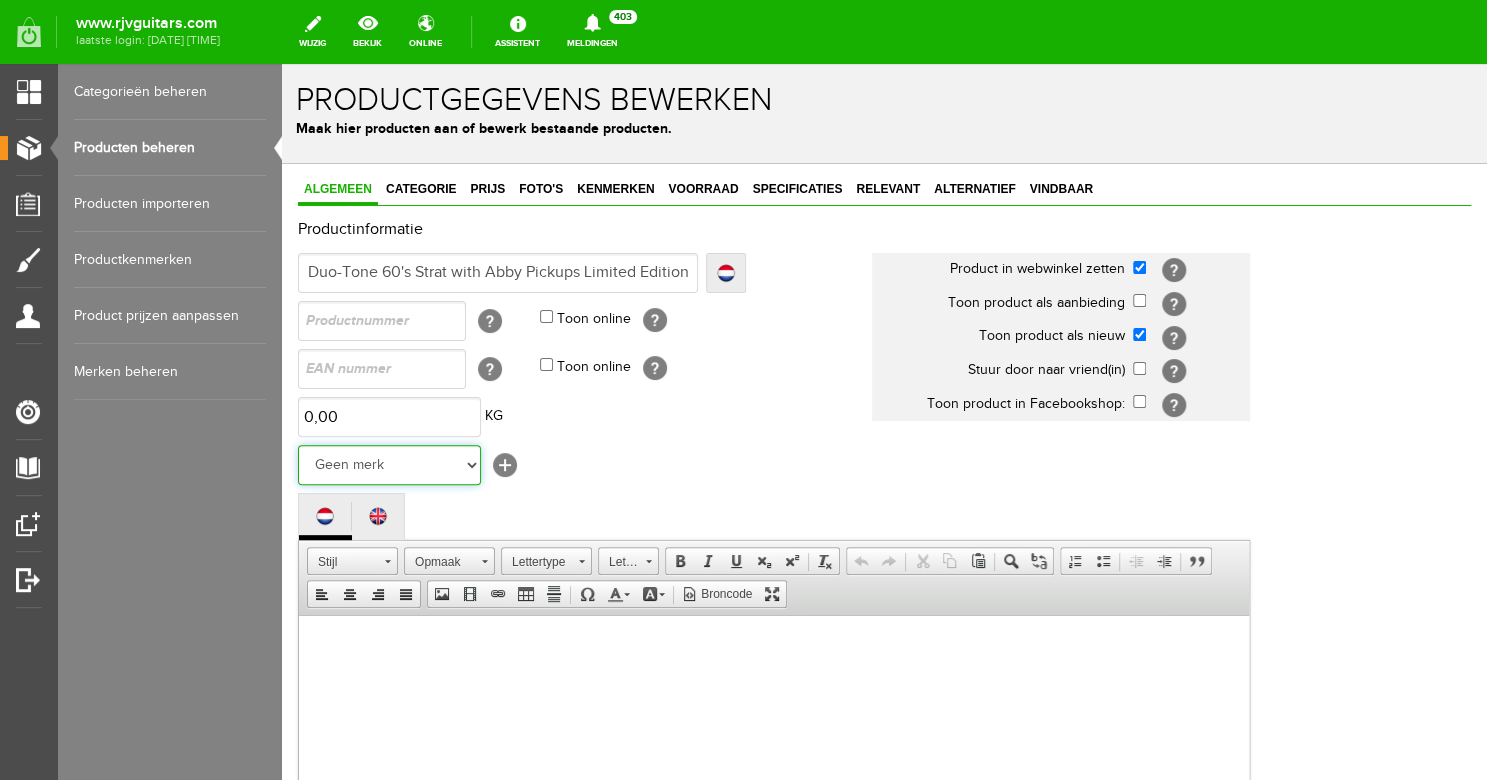 click on "Geen merk
Hymn
Peavey
Vox
Rickenbacker
Jackson
Kelton Swade
Dean
Taylor
Washburn
Suhr
Charvel
Kauffmann
Hook
Gretsch
Nik Huber
The Heritage
Haar
ESP
Martin
EVH
Duesenberg
Marshall
Music Man
Gibson
Fender
Ibanez
PRS Paul Reed Smith
Other brands" at bounding box center (389, 465) 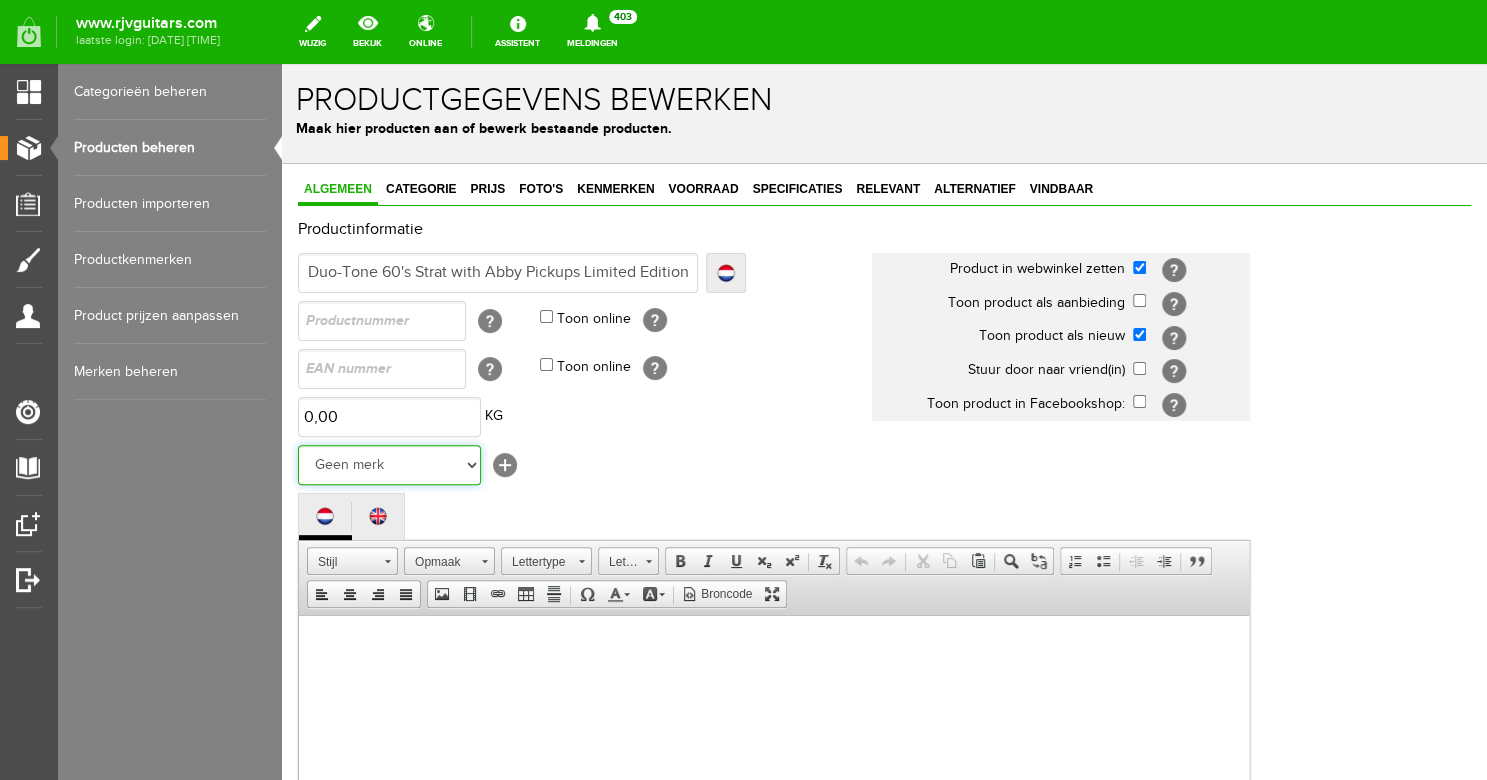 select on "124516" 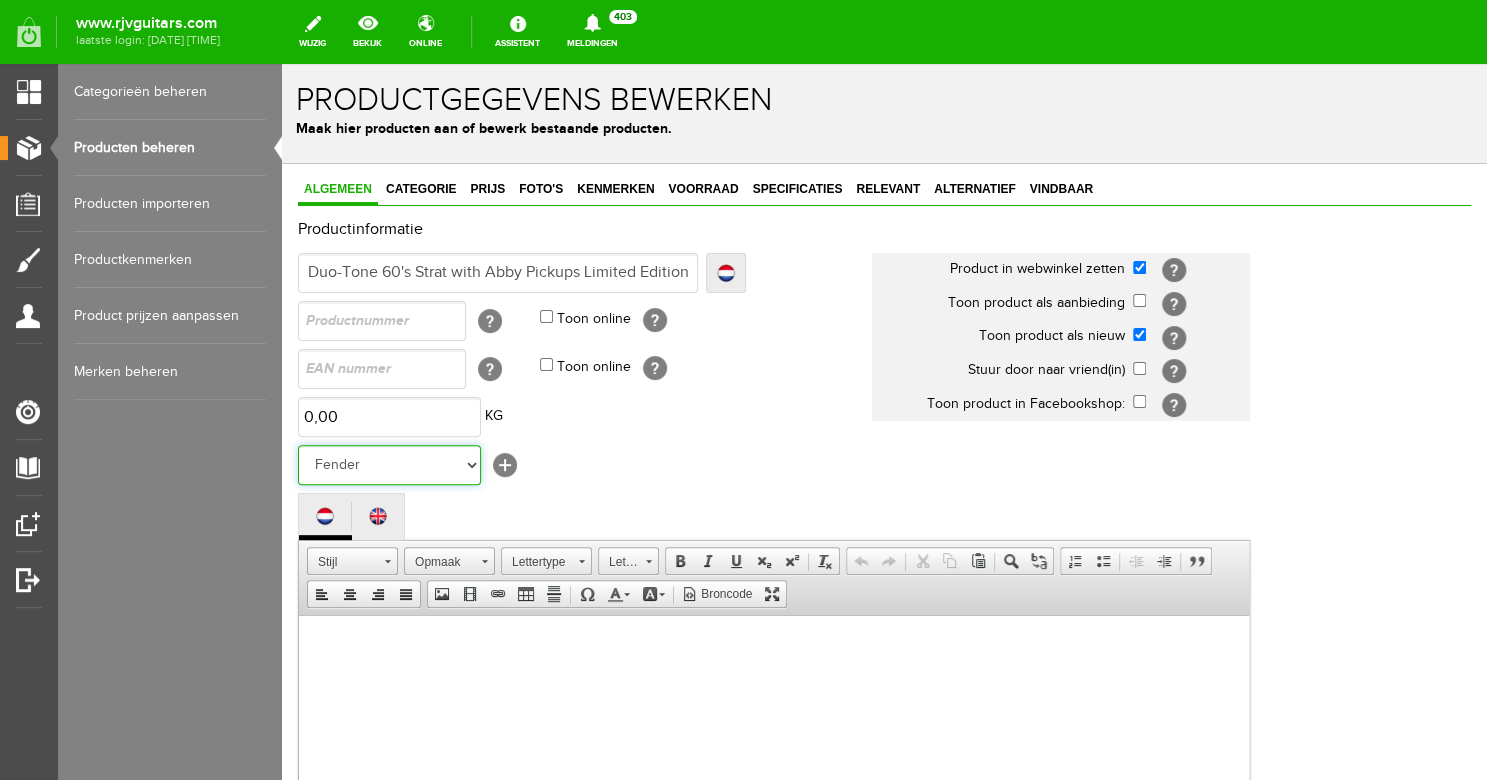 click on "Fender" at bounding box center [282, 64] 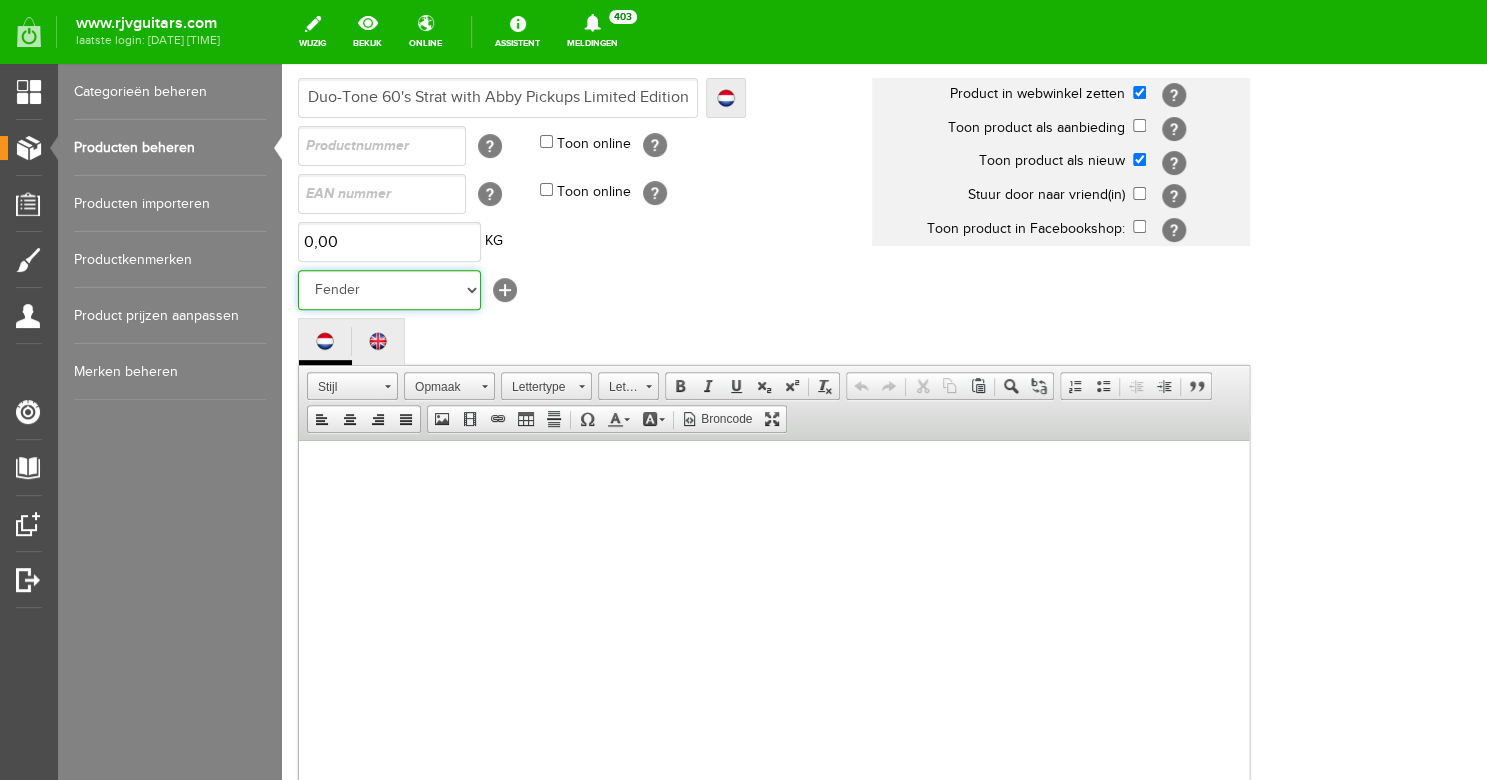 scroll, scrollTop: 247, scrollLeft: 0, axis: vertical 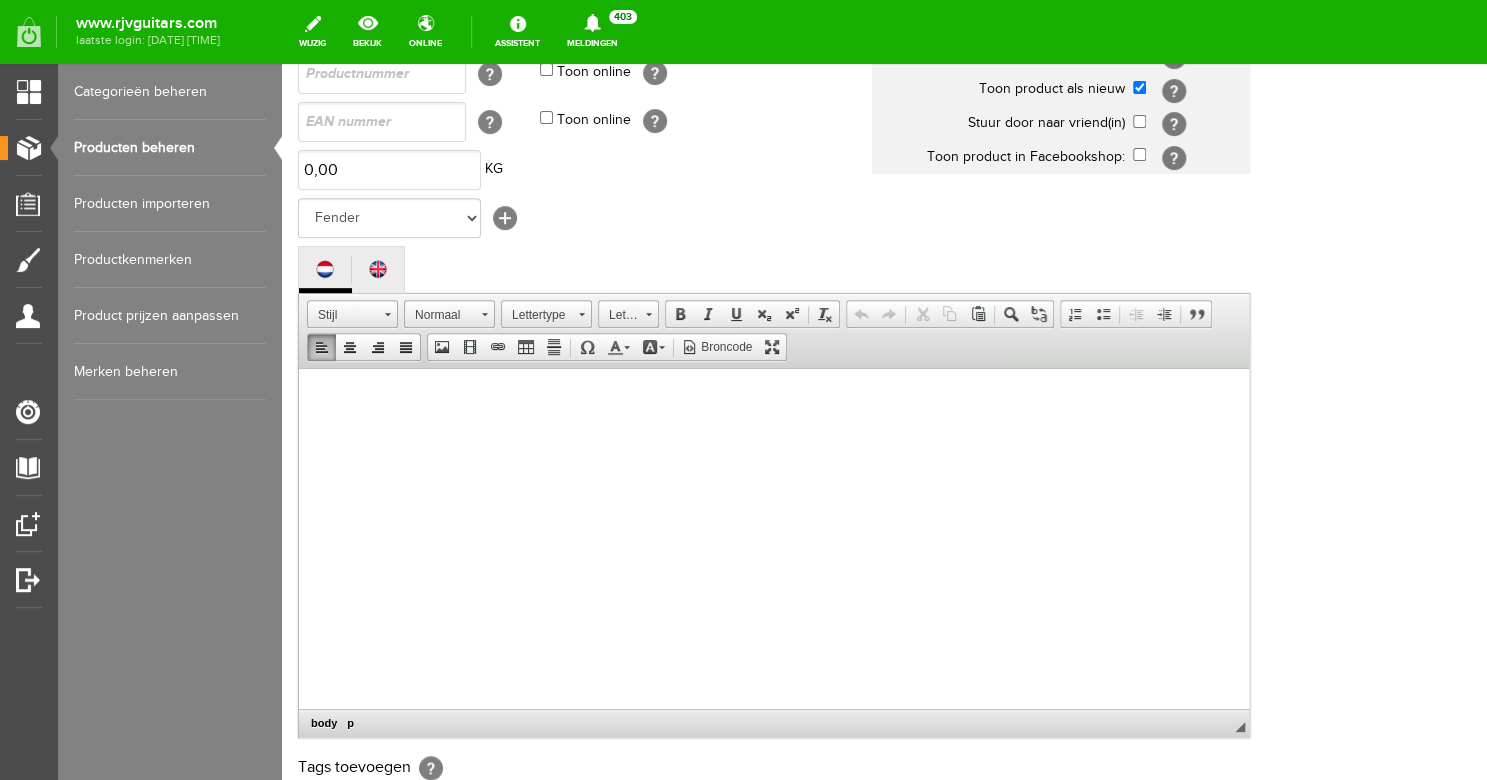 click at bounding box center [774, 558] 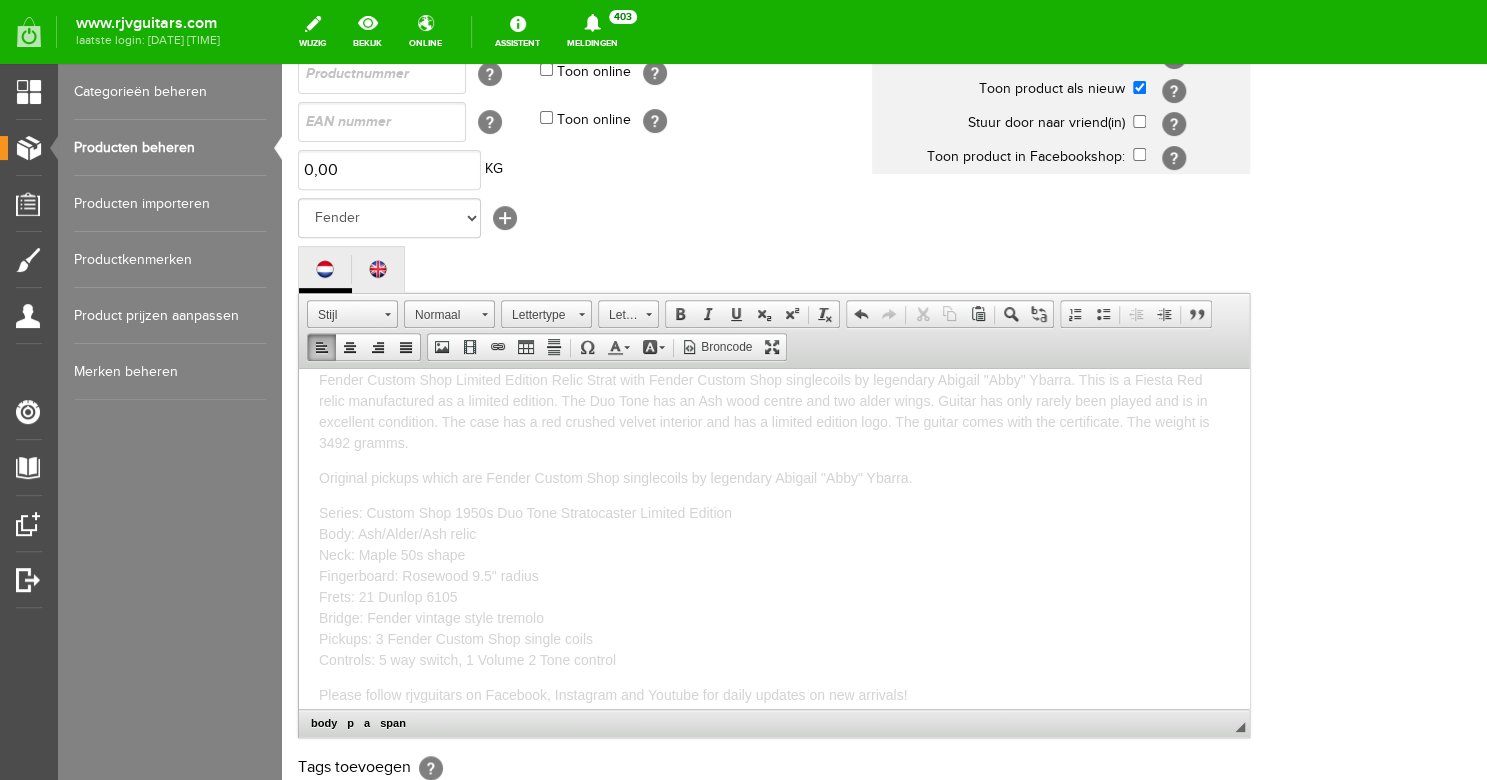 scroll, scrollTop: 0, scrollLeft: 0, axis: both 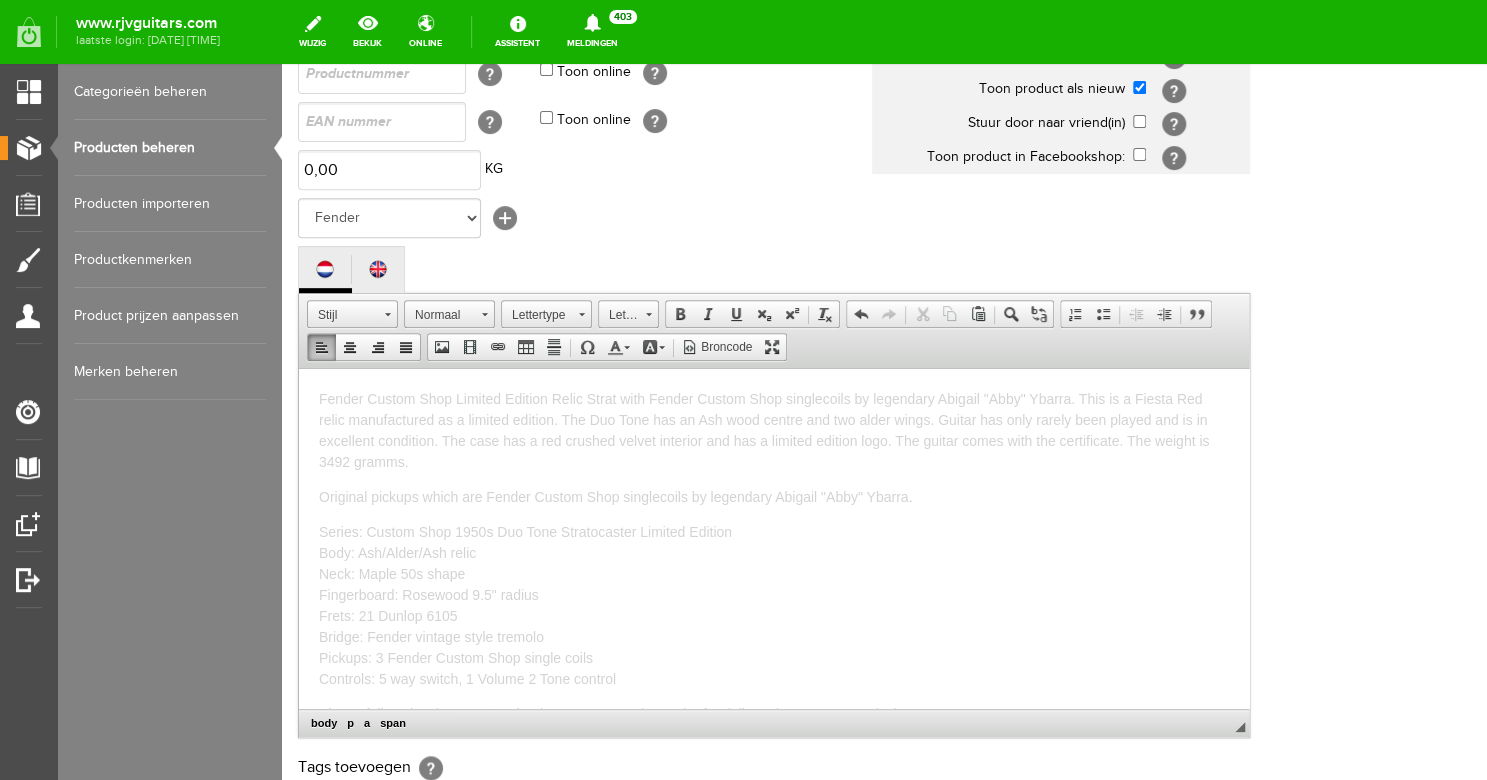 click on "Fender Custom Shop Limited Edition Relic Strat with Fender Custom Shop singlecoils by legendary Abigail "Abby" Ybarra. This is a Fiesta Red relic manufactured as a limited edition. The Duo Tone has an Ash wood centre and two alder wings. Guitar has only rarely been played and is in excellent condition. The case has a red crushed velvet interior and has a limited edition logo. The guitar comes with the certificate. The weight is 3492 gramms." at bounding box center (764, 429) 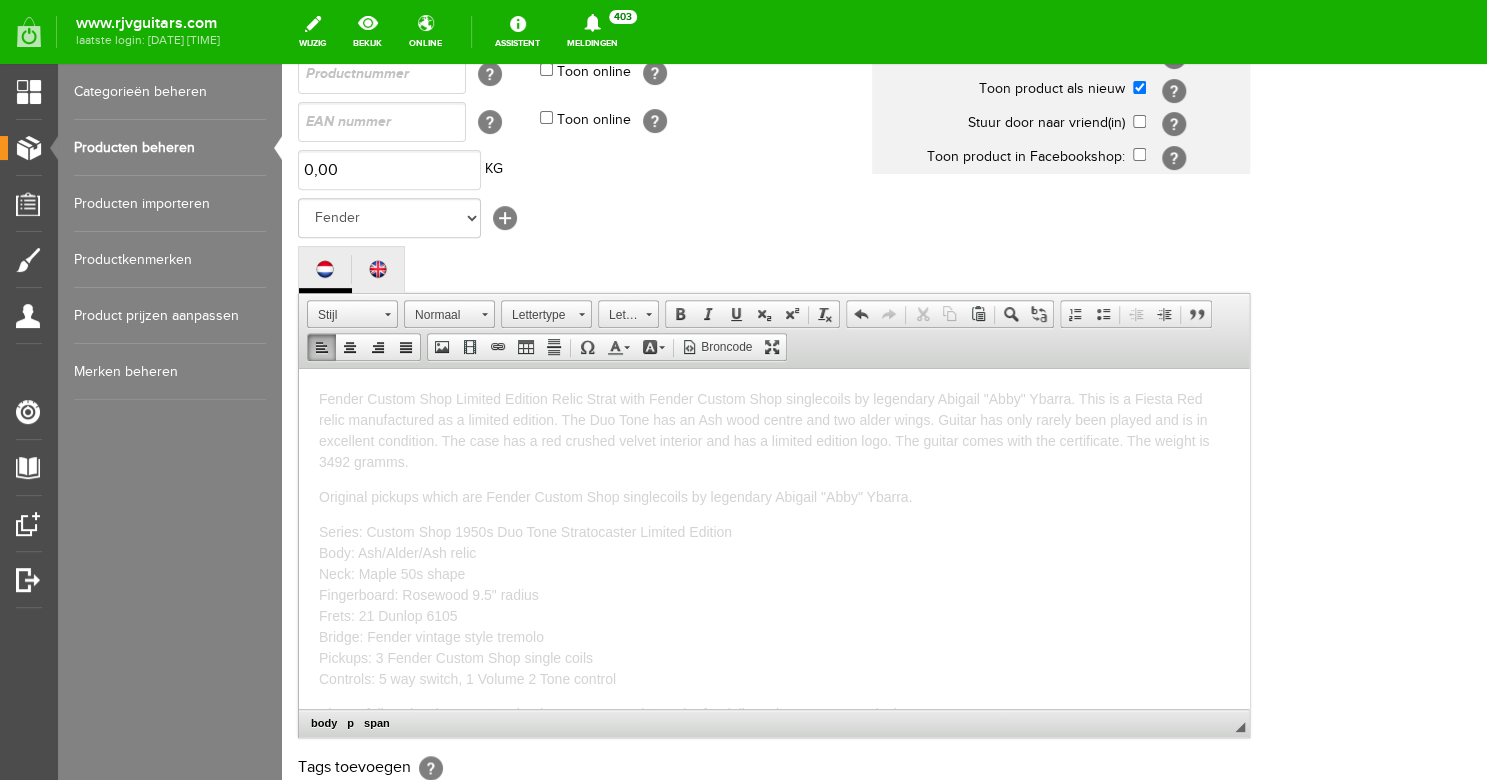 type 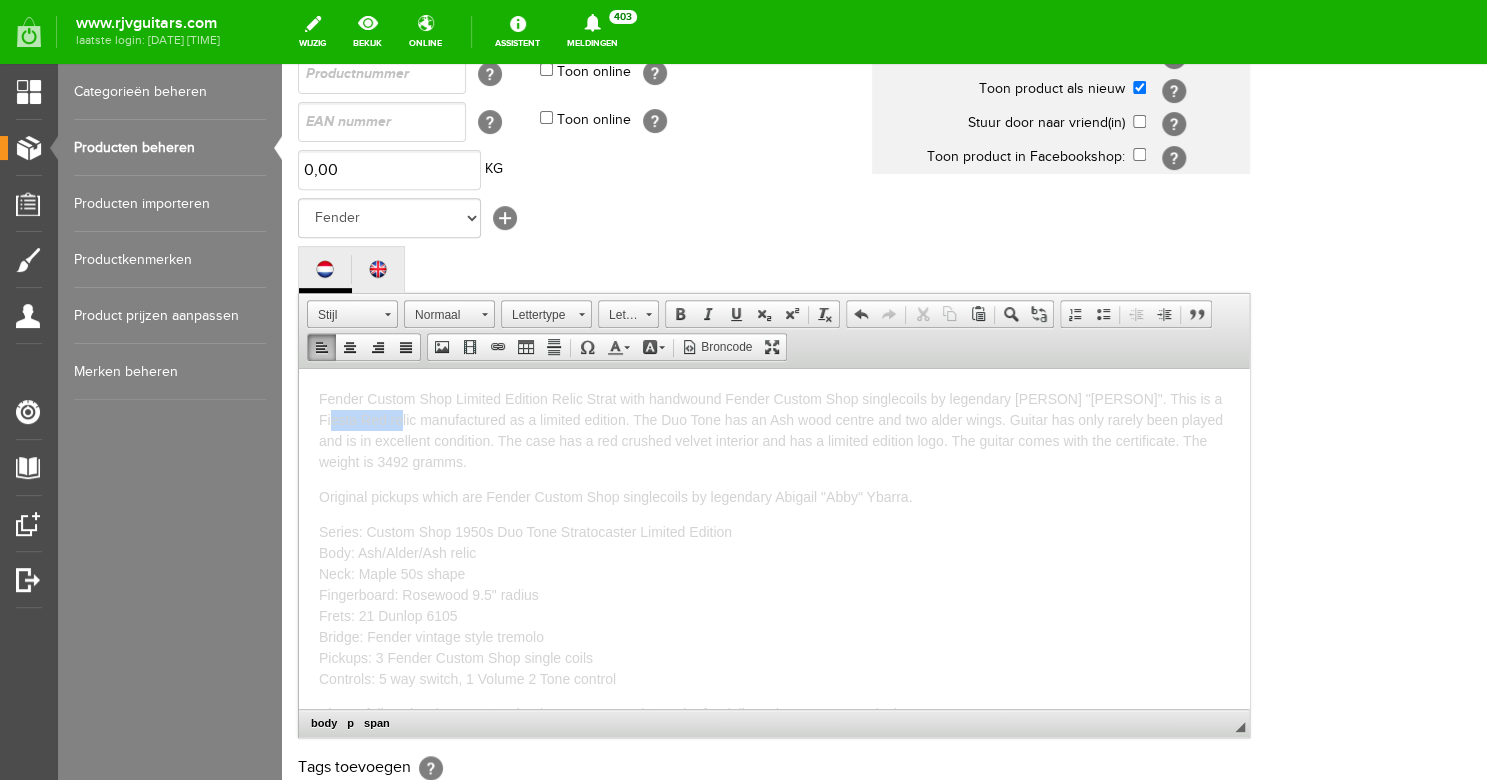 drag, startPoint x: 391, startPoint y: 414, endPoint x: 321, endPoint y: 415, distance: 70.00714 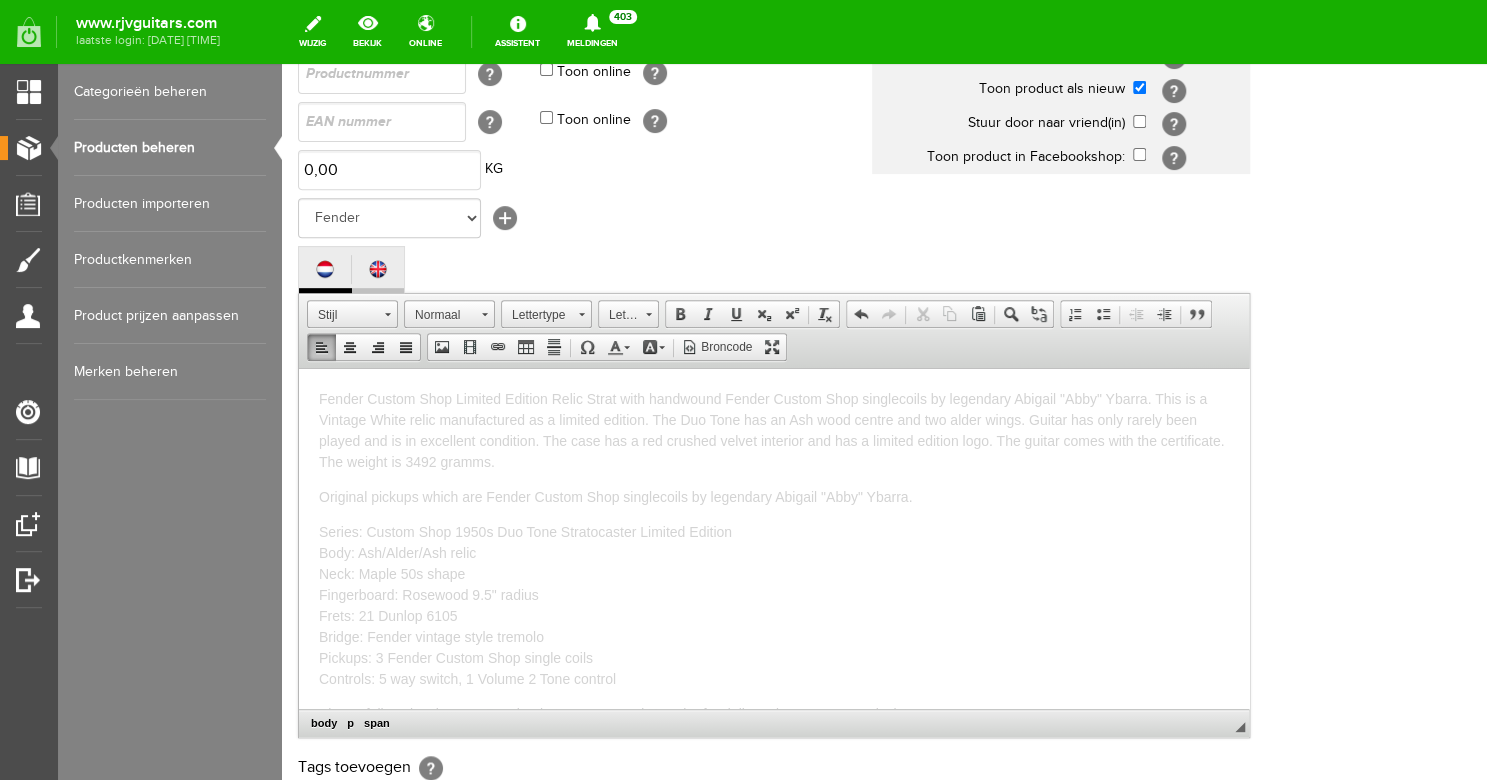 scroll, scrollTop: 0, scrollLeft: 0, axis: both 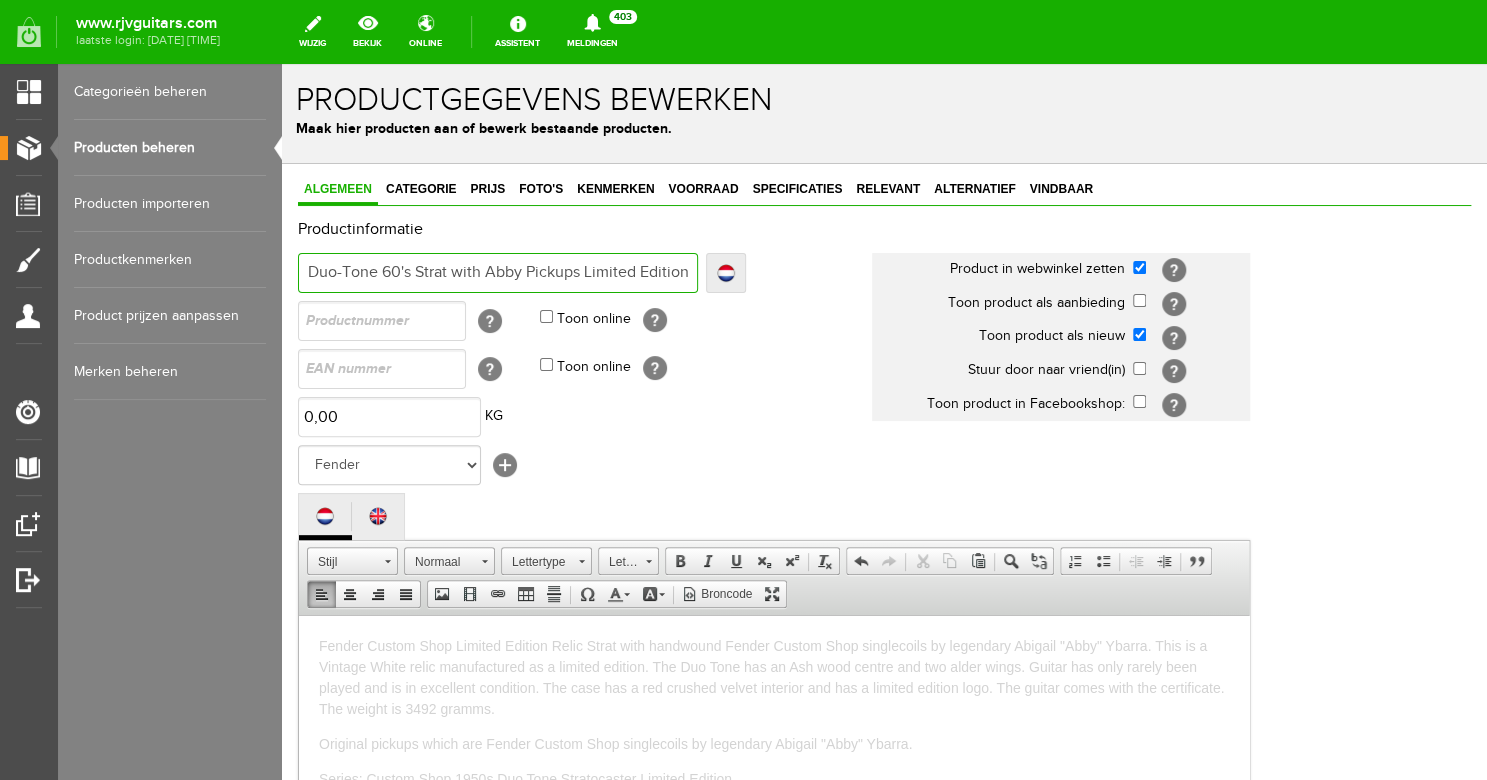 click on "Fender Duo-Tone 60's Strat with Abby Pickups Limited Edition" at bounding box center [498, 273] 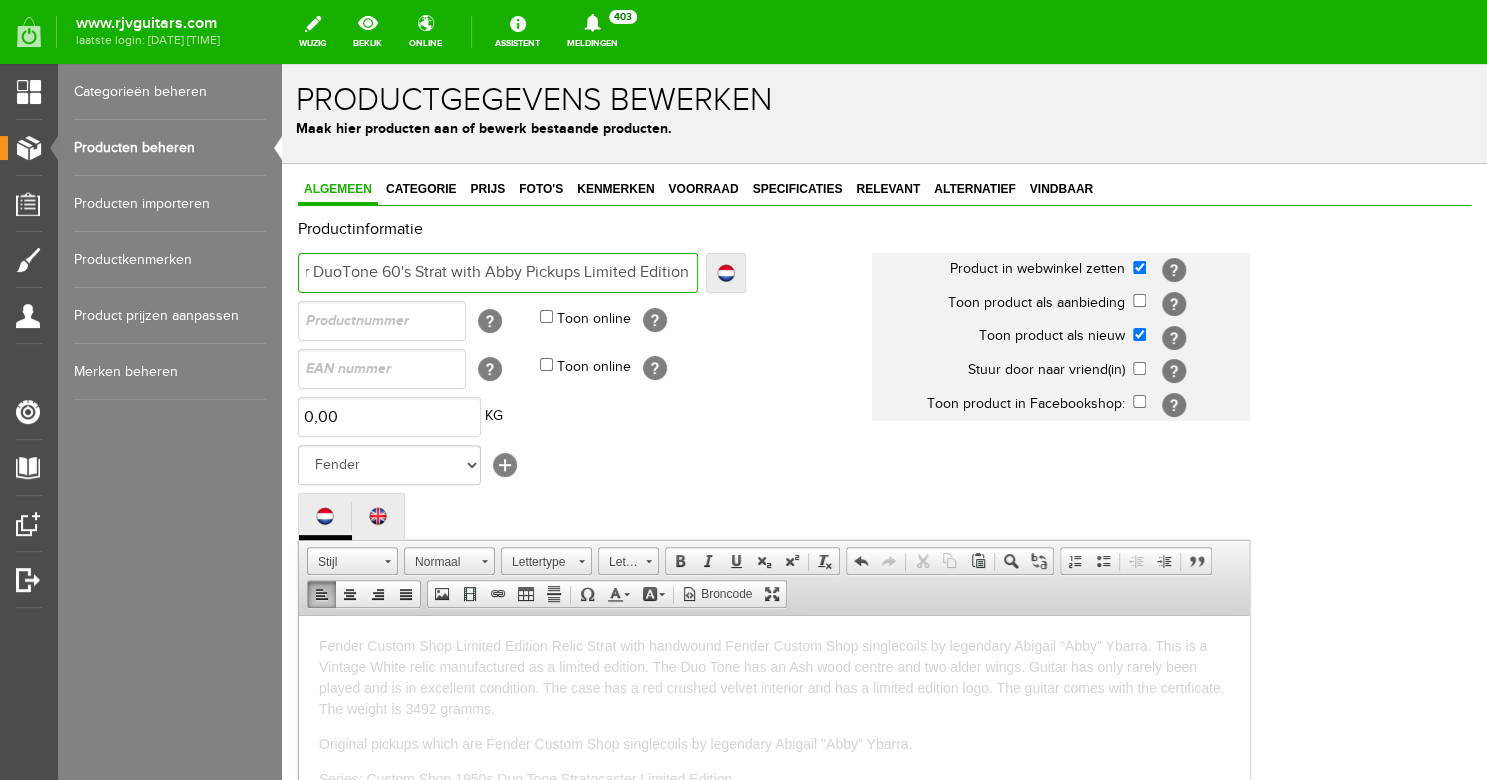 type on "Fender DuoTone 60's Strat with Abby Pickups Limited Edition" 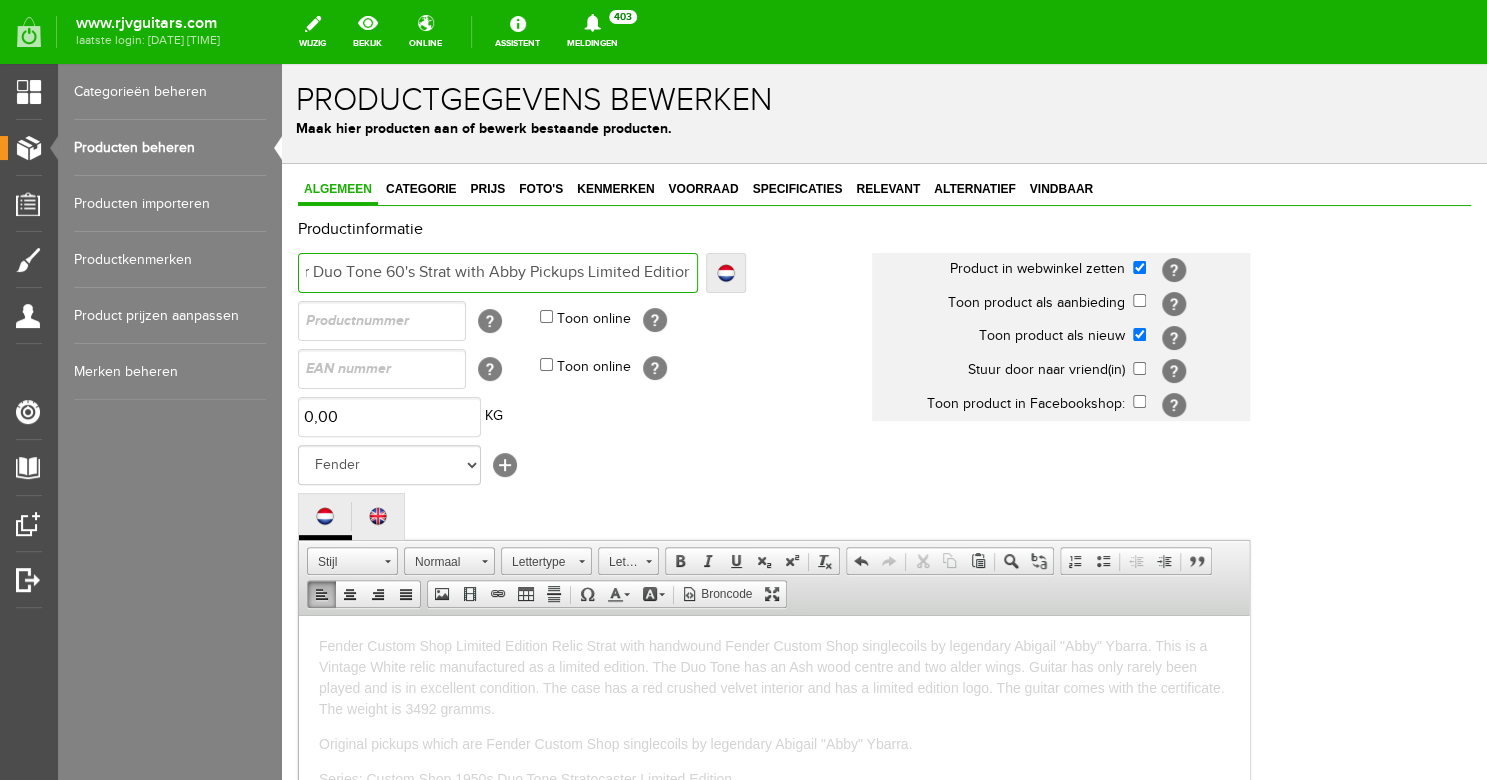type on "Fender Duo Tone 60's Strat with Abby Pickups Limited Edition" 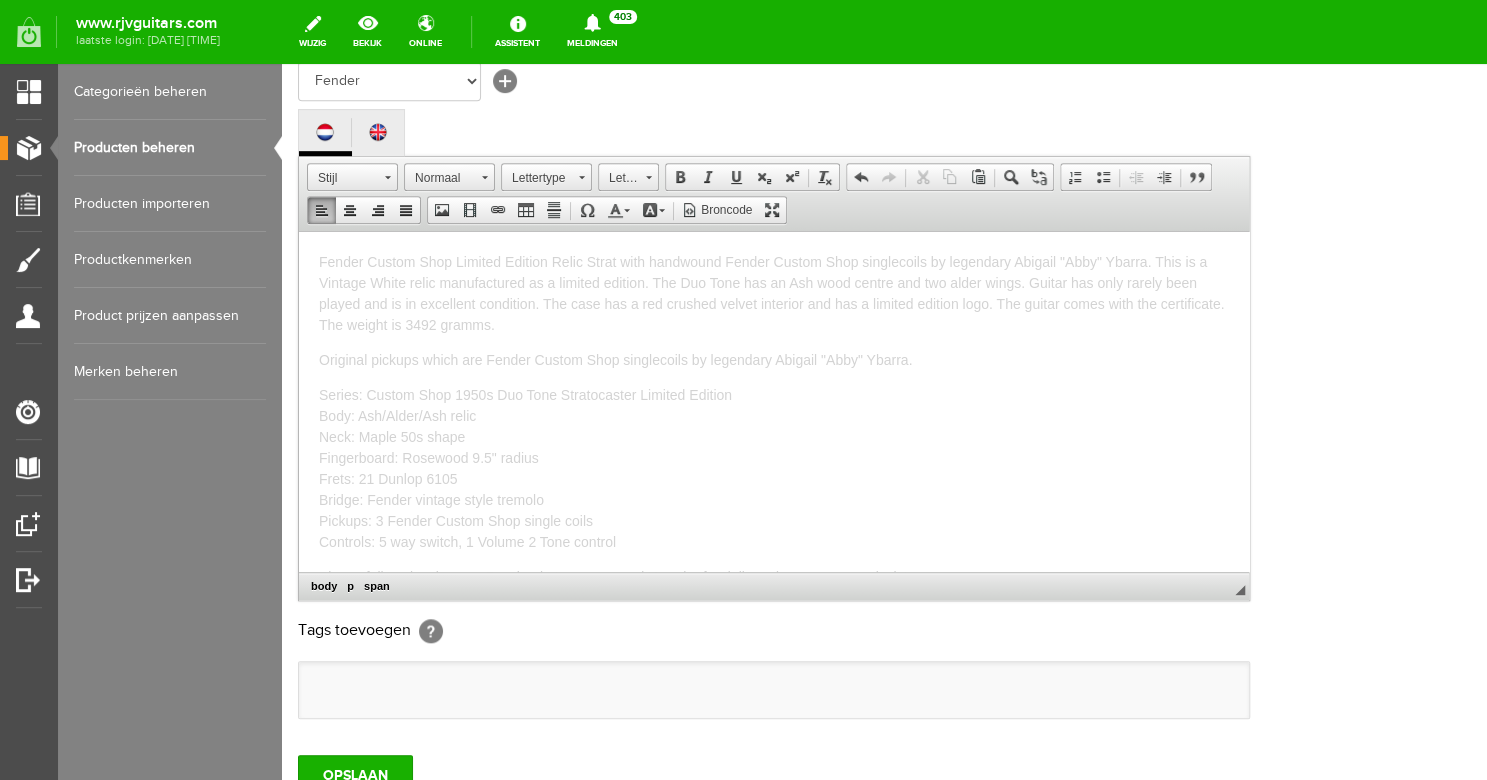 scroll, scrollTop: 388, scrollLeft: 0, axis: vertical 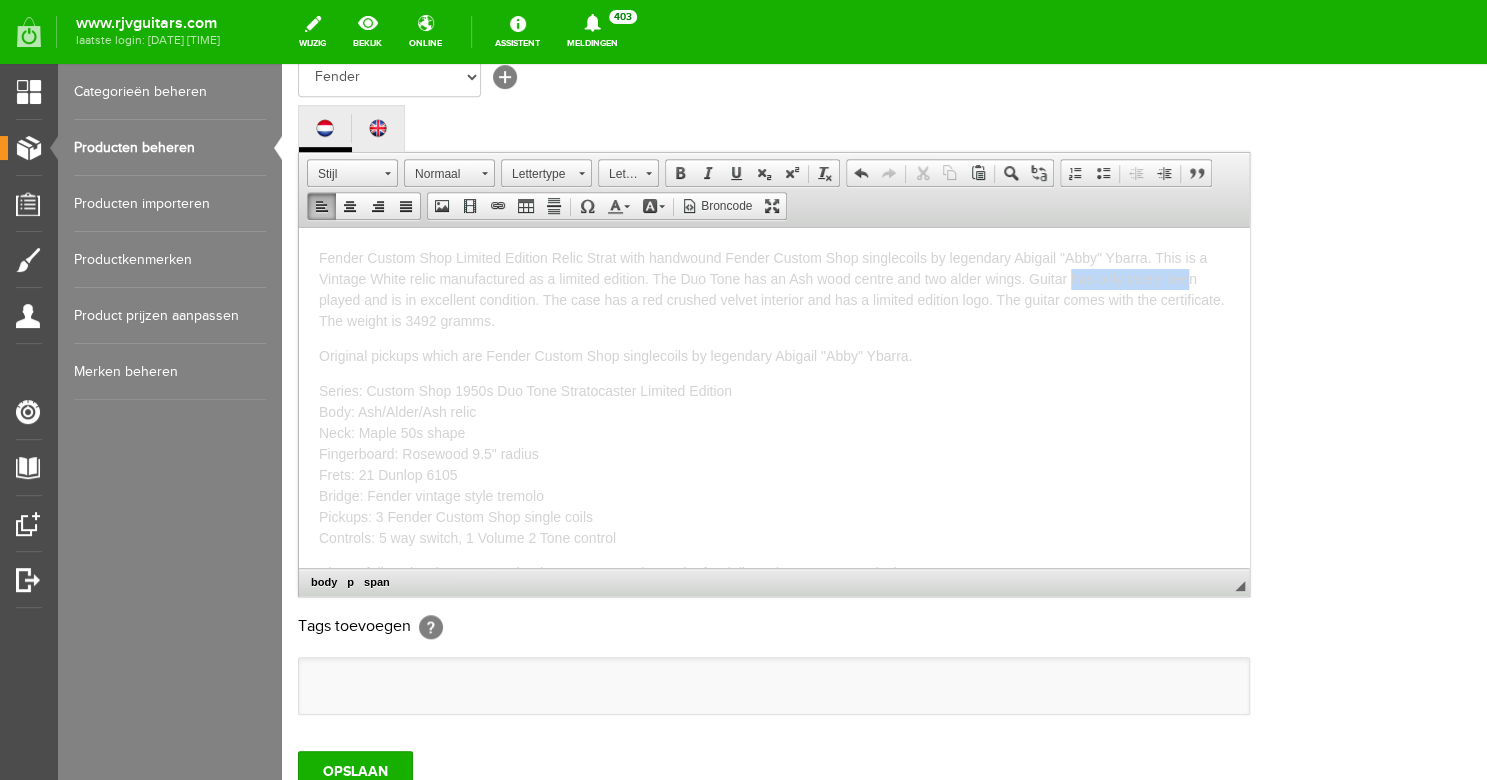 drag, startPoint x: 1194, startPoint y: 282, endPoint x: 1072, endPoint y: 276, distance: 122.14745 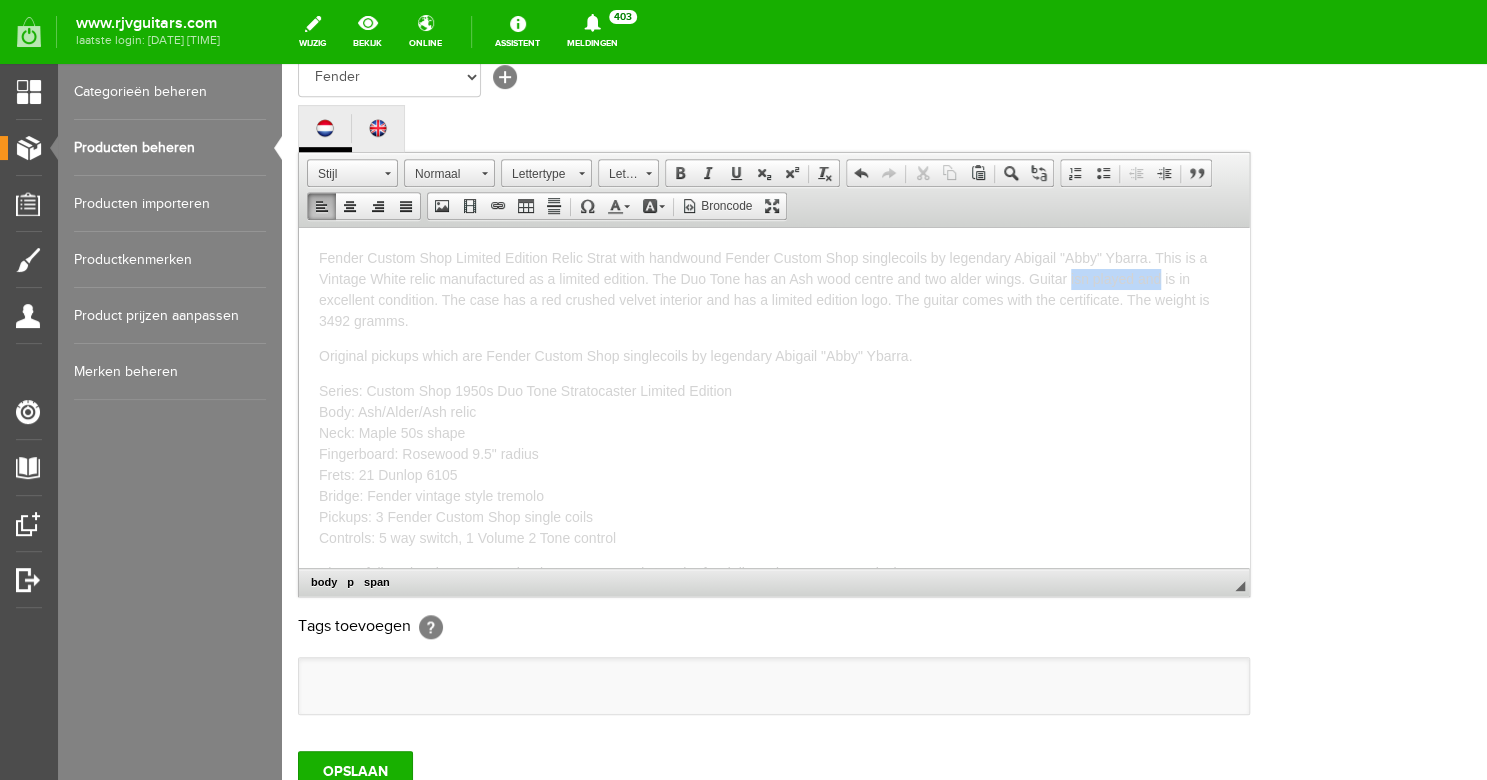 drag, startPoint x: 1160, startPoint y: 276, endPoint x: 1070, endPoint y: 279, distance: 90.04999 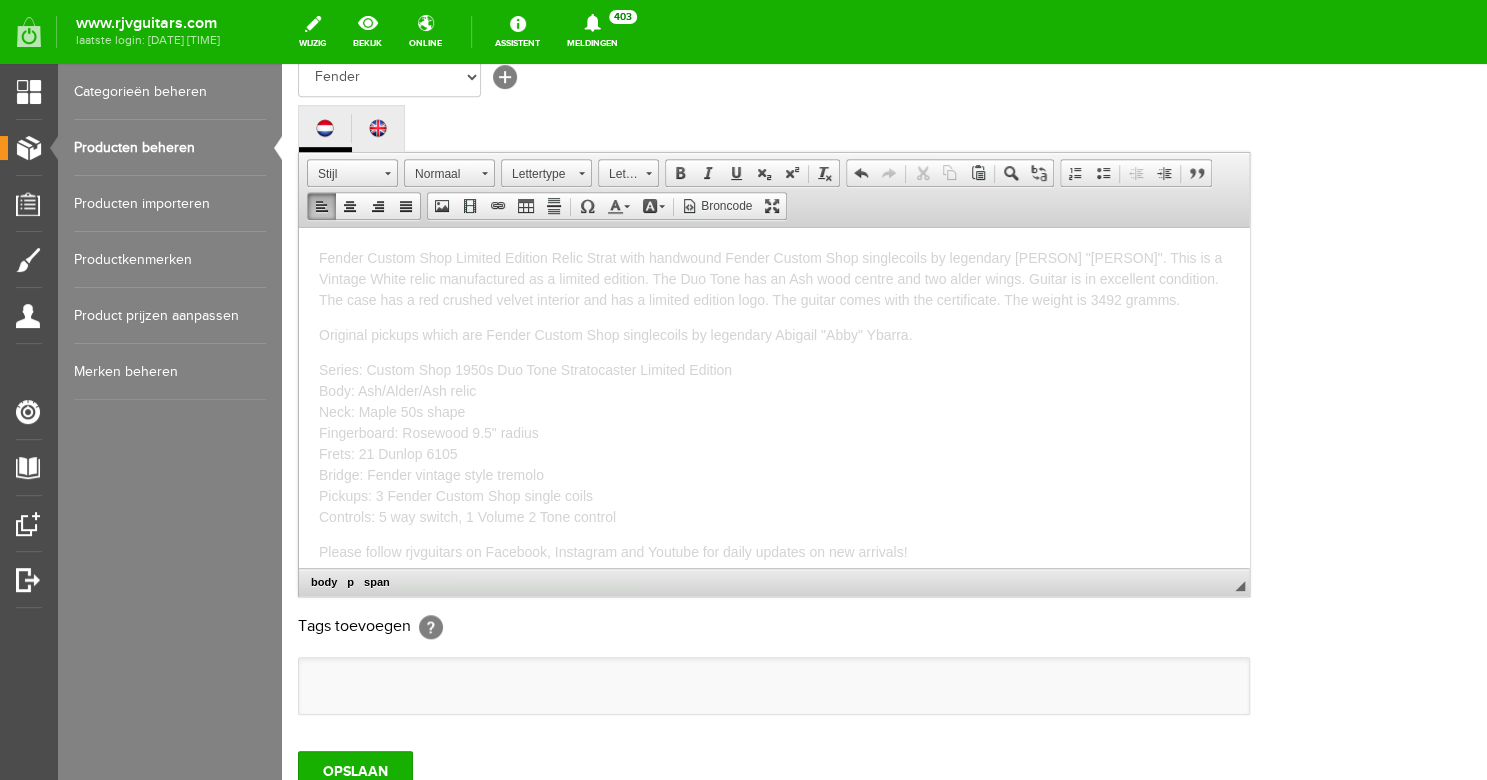 click on "Fender Custom Shop Limited Edition Relic Strat with handwound Fender Custom Shop singlecoils by legendary [PERSON] "[PERSON]". This is a Vintage White relic manufactured as a limited edition. The Duo Tone has an Ash wood centre and two alder wings. Guitar is in excellent condition. The case has a red crushed velvet interior and has a limited edition logo. The guitar comes with the certificate. The weight is 3492 gramms." at bounding box center (770, 278) 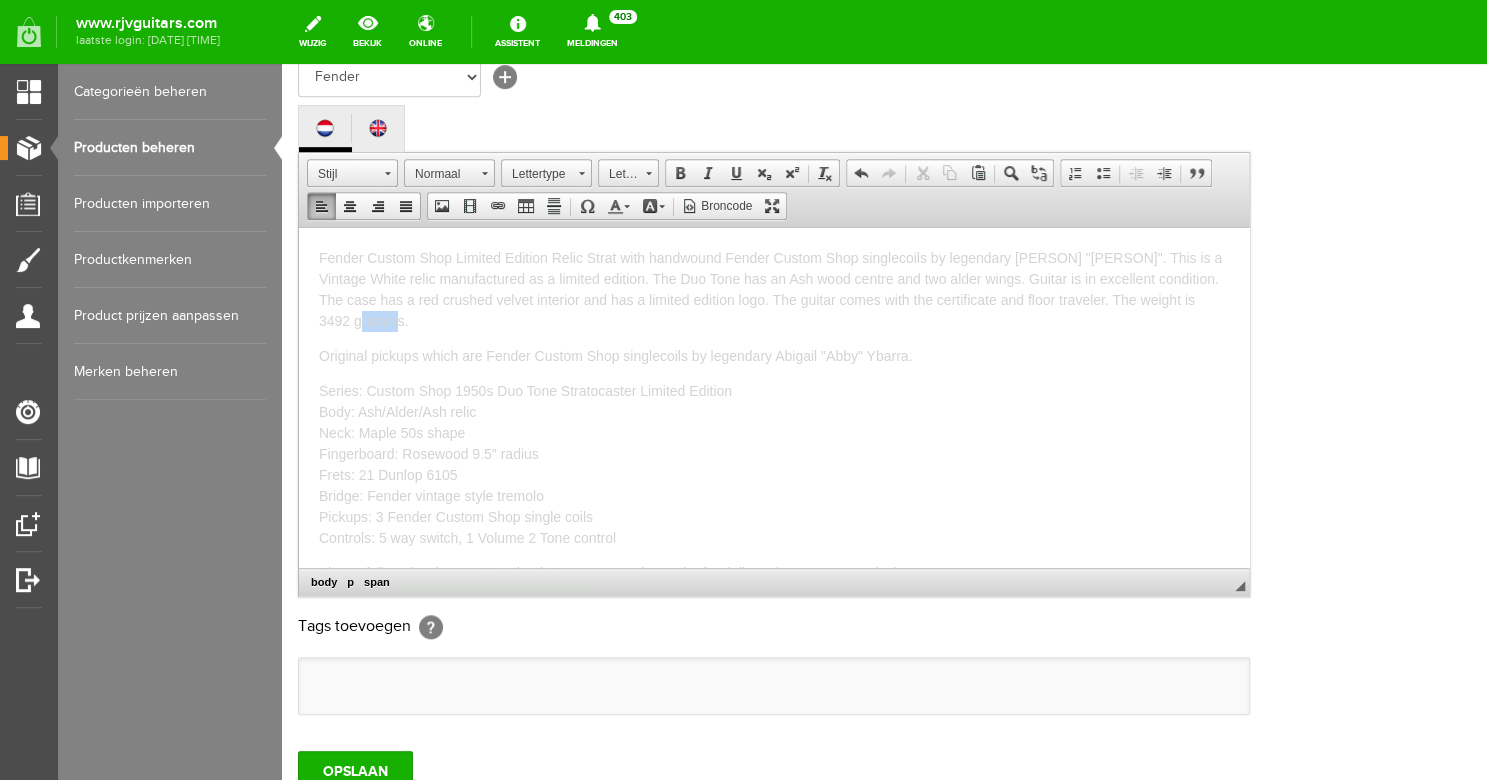 drag, startPoint x: 349, startPoint y: 320, endPoint x: 372, endPoint y: 318, distance: 23.086792 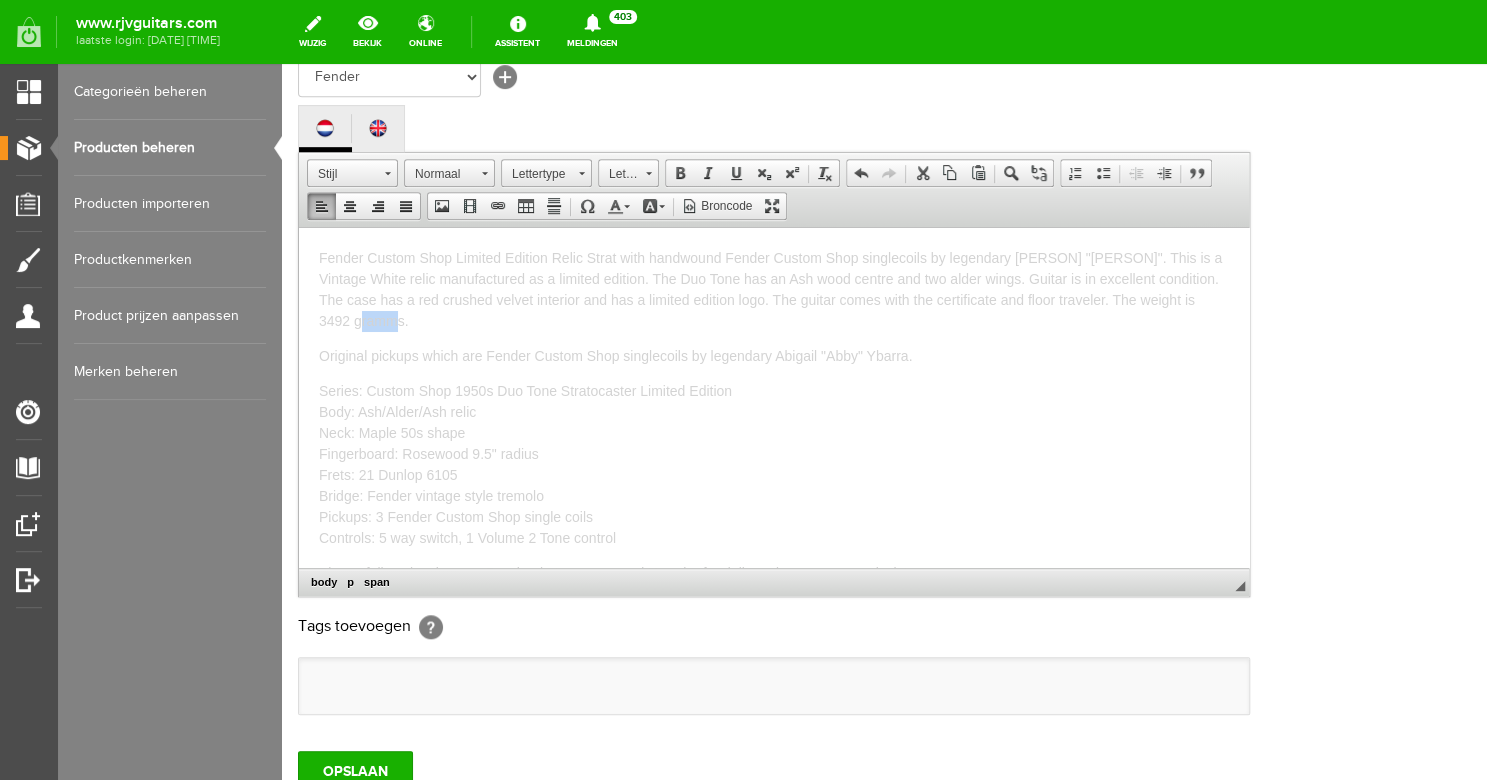click on "Fender Custom Shop Limited Edition Relic Strat with handwound Fender Custom Shop singlecoils by legendary [PERSON] "[PERSON]". This is a Vintage White relic manufactured as a limited edition. The Duo Tone has an Ash wood centre and two alder wings. Guitar is in excellent condition. The case has a red crushed velvet interior and has a limited edition logo. The guitar comes with the certificate and floor traveler. The weight is 3492 gramms." at bounding box center (770, 288) 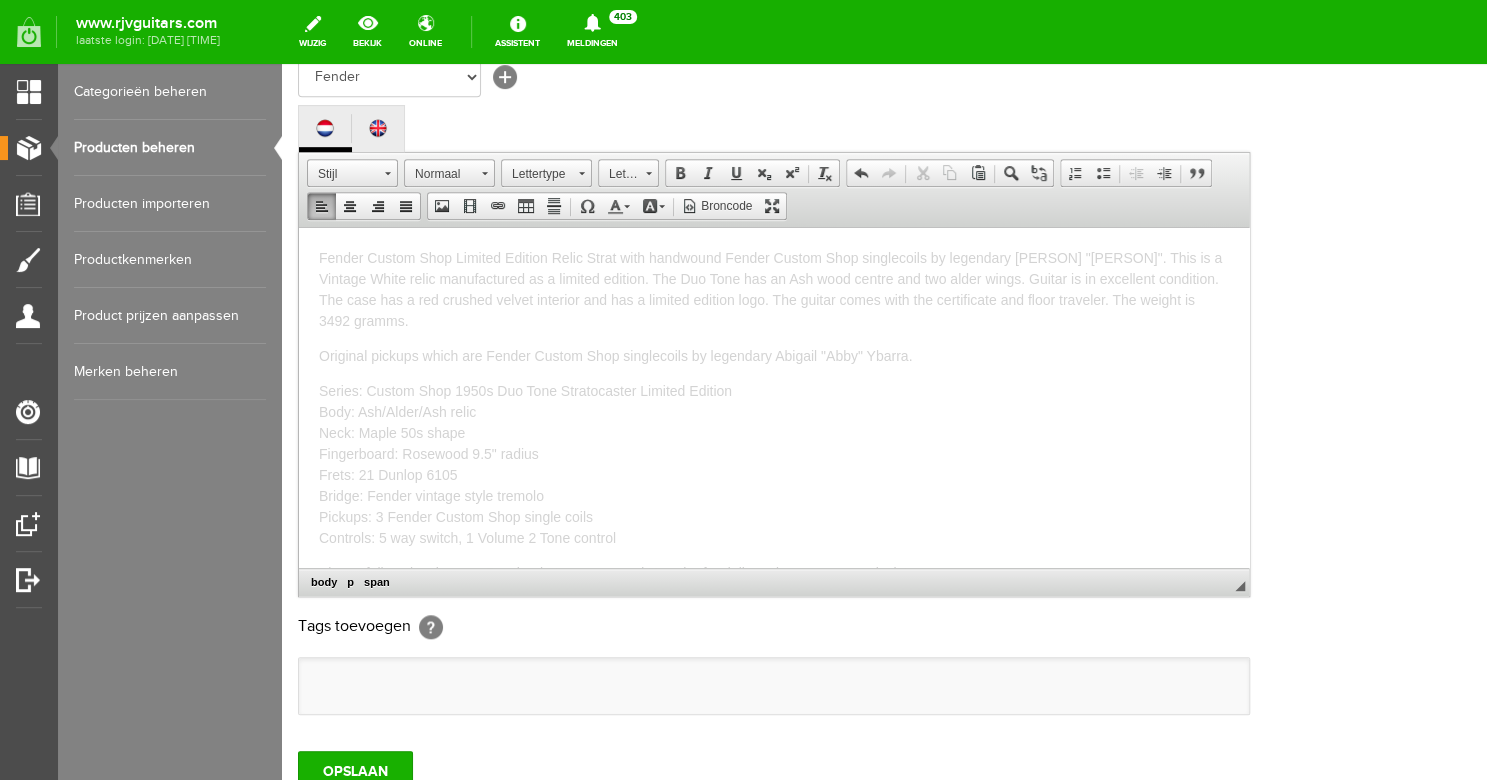 drag, startPoint x: 403, startPoint y: 322, endPoint x: 312, endPoint y: 328, distance: 91.197586 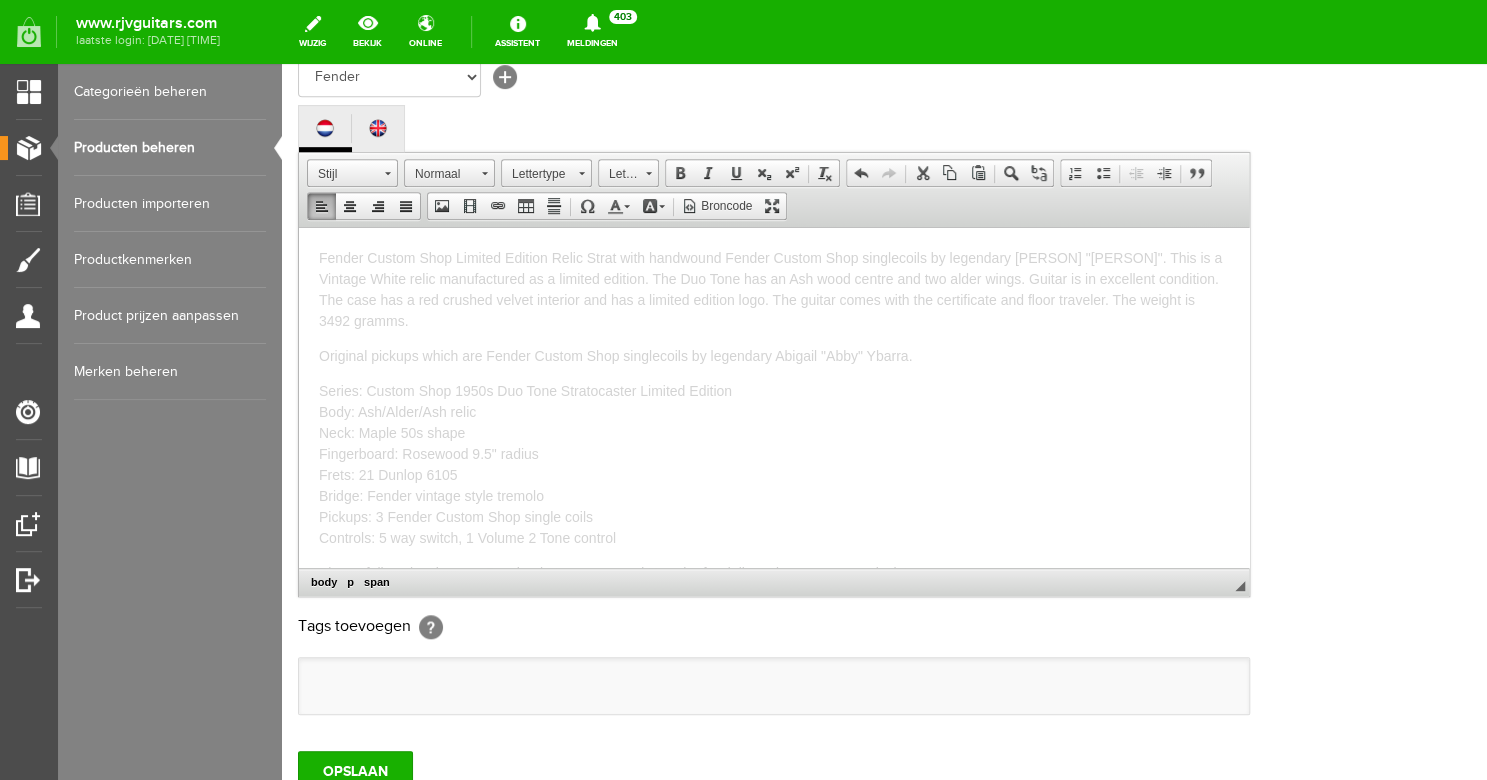 click on "Fender Custom Shop Limited Edition Relic Strat with handwound Fender Custom Shop singlecoils by legendary [PERSON] "[PERSON]". This is a Vintage White relic manufactured as a limited edition. The Duo Tone has an Ash wood centre and two alder wings. Guitar is in excellent condition. The case has a red crushed velvet interior and has a limited edition logo. The guitar comes with the certificate and floor traveler. The weight is 3492 gramms." at bounding box center [774, 289] 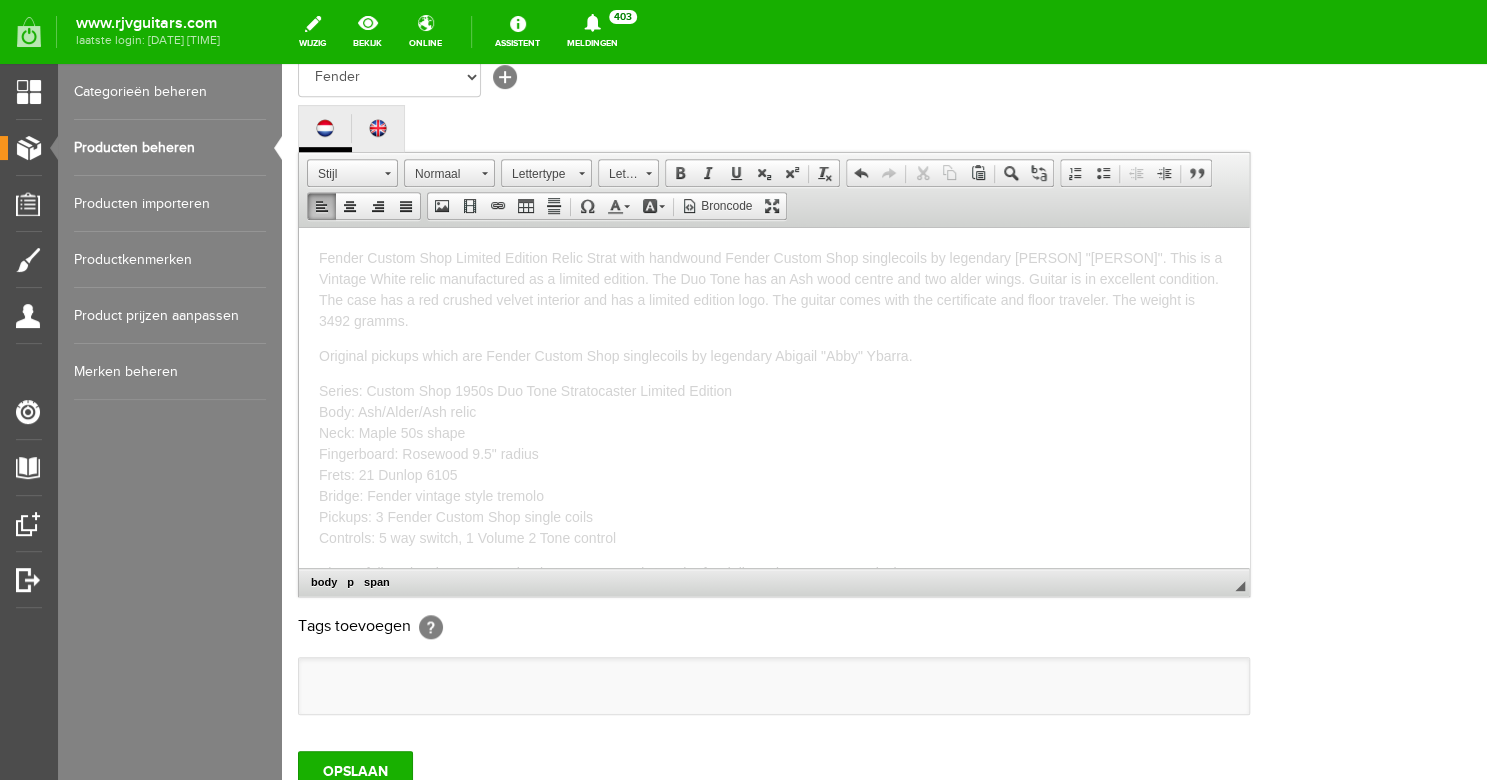 click on "Fender Custom Shop Limited Edition Relic Strat with handwound Fender Custom Shop singlecoils by legendary [PERSON] "[PERSON]". This is a Vintage White relic manufactured as a limited edition. The Duo Tone has an Ash wood centre and two alder wings. Guitar is in excellent condition. The case has a red crushed velvet interior and has a limited edition logo. The guitar comes with the certificate and floor traveler. The weight is 3492 gramms." at bounding box center [774, 289] 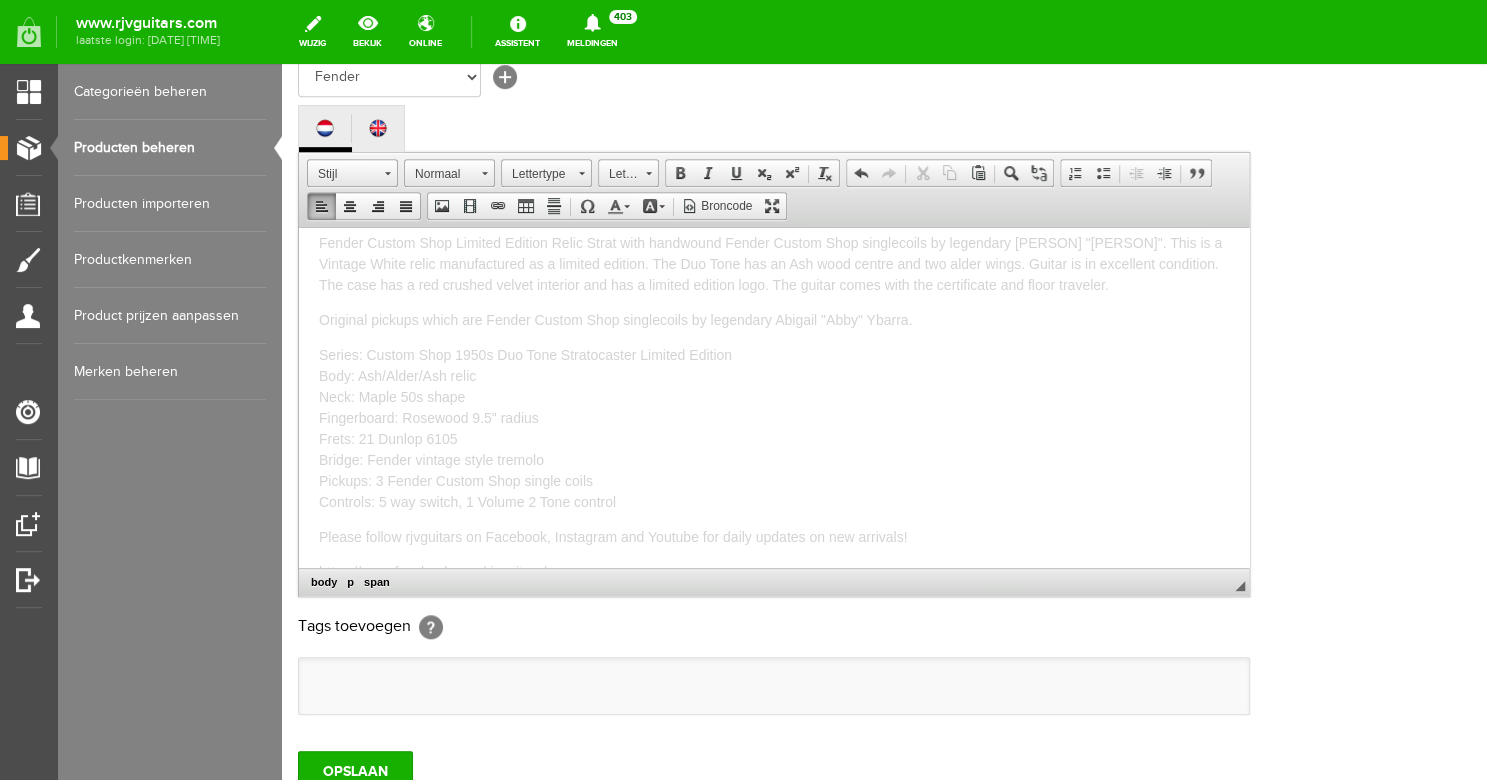 scroll, scrollTop: 17, scrollLeft: 0, axis: vertical 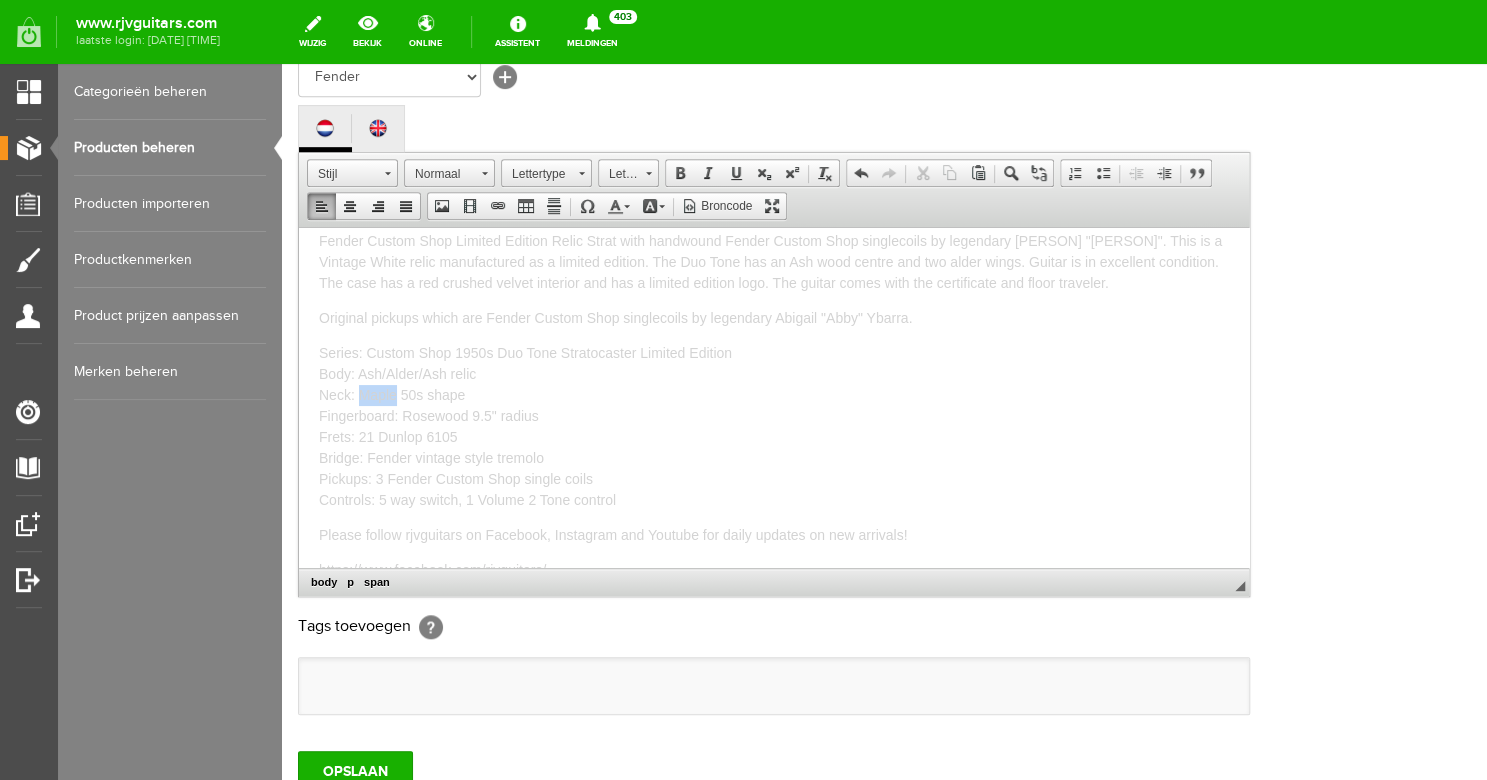drag, startPoint x: 395, startPoint y: 393, endPoint x: 364, endPoint y: 393, distance: 31 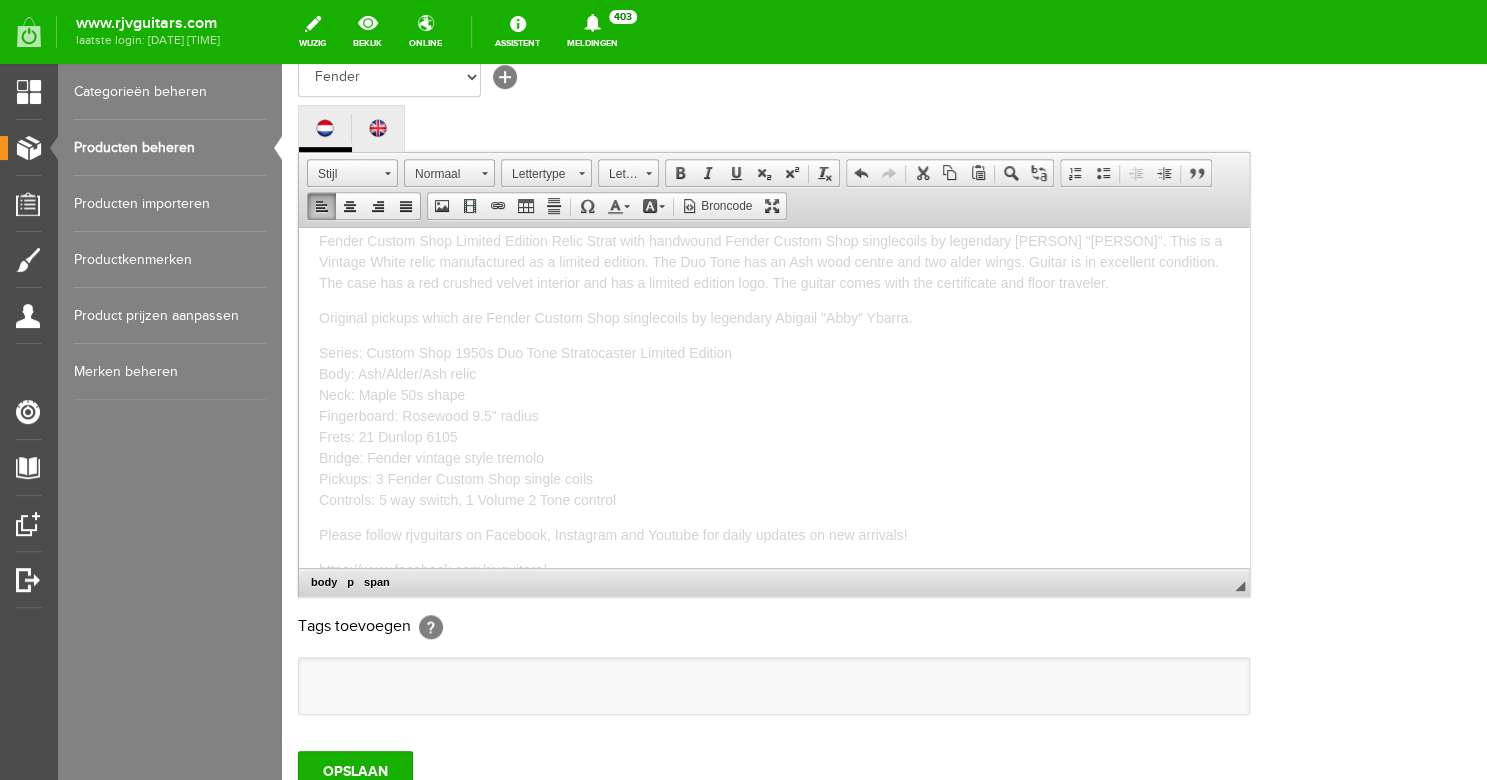 click on "Series: Custom Shop 1950s Duo Tone Stratocaster Limited Edition Body: Ash/Alder/Ash relic Neck: Maple 50s shape Fingerboard: Rosewood 9.5" radius Frets: 21 Dunlop 6105 Bridge: Fender vintage style tremolo Pickups: 3 Fender Custom Shop single coils Controls: 5 way switch, 1 Volume 2 Tone control" at bounding box center (525, 425) 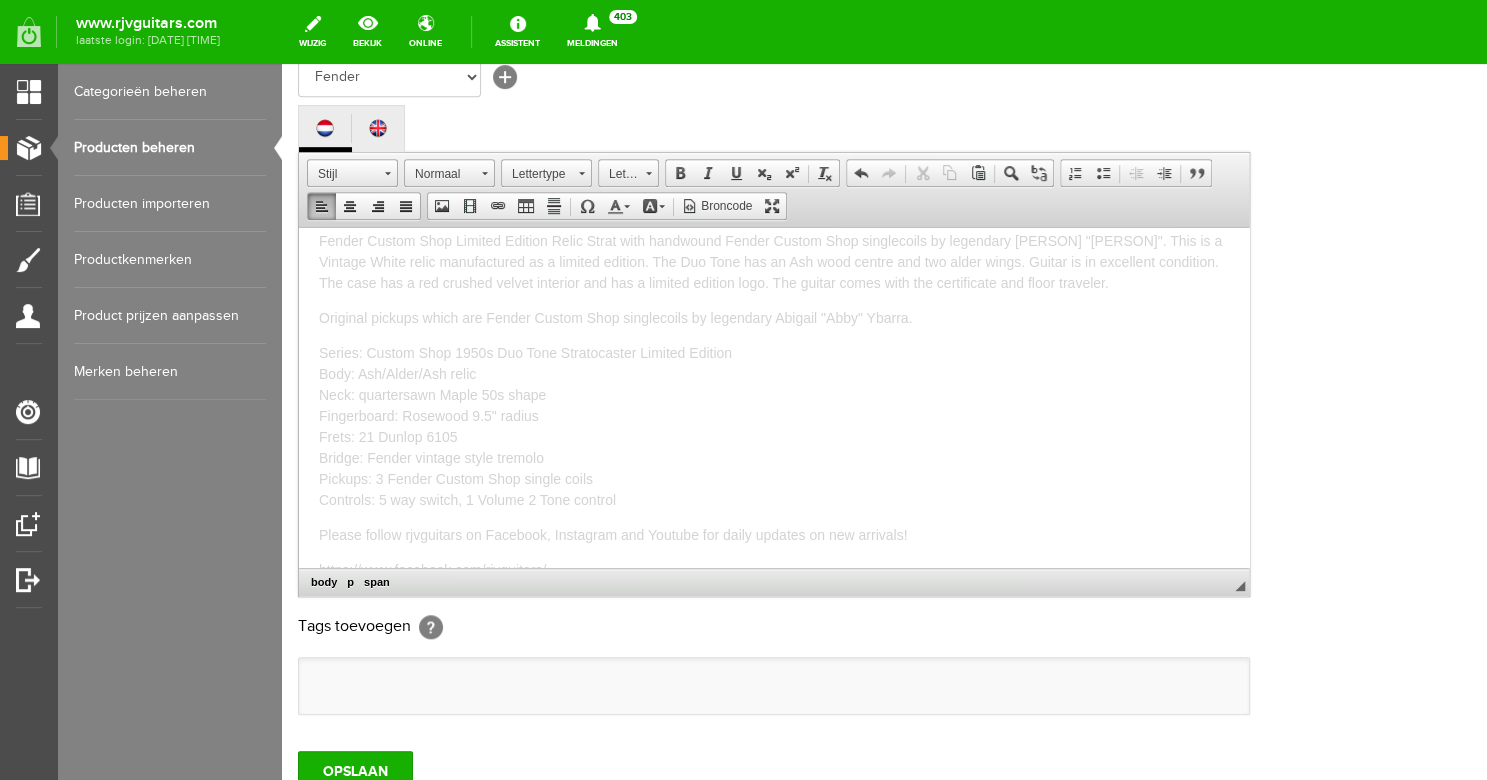 click on "Series: Custom Shop 1950s Duo Tone Stratocaster Limited Edition Body: Ash/Alder/Ash relic Neck: quartersawn Maple 50s shape Fingerboard: Rosewood 9.5" radius Frets: 21 Dunlop 6105 Bridge: Fender vintage style tremolo Pickups: 3 Fender Custom Shop single coils Controls: 5 way switch, 1 Volume 2 Tone control" at bounding box center (525, 425) 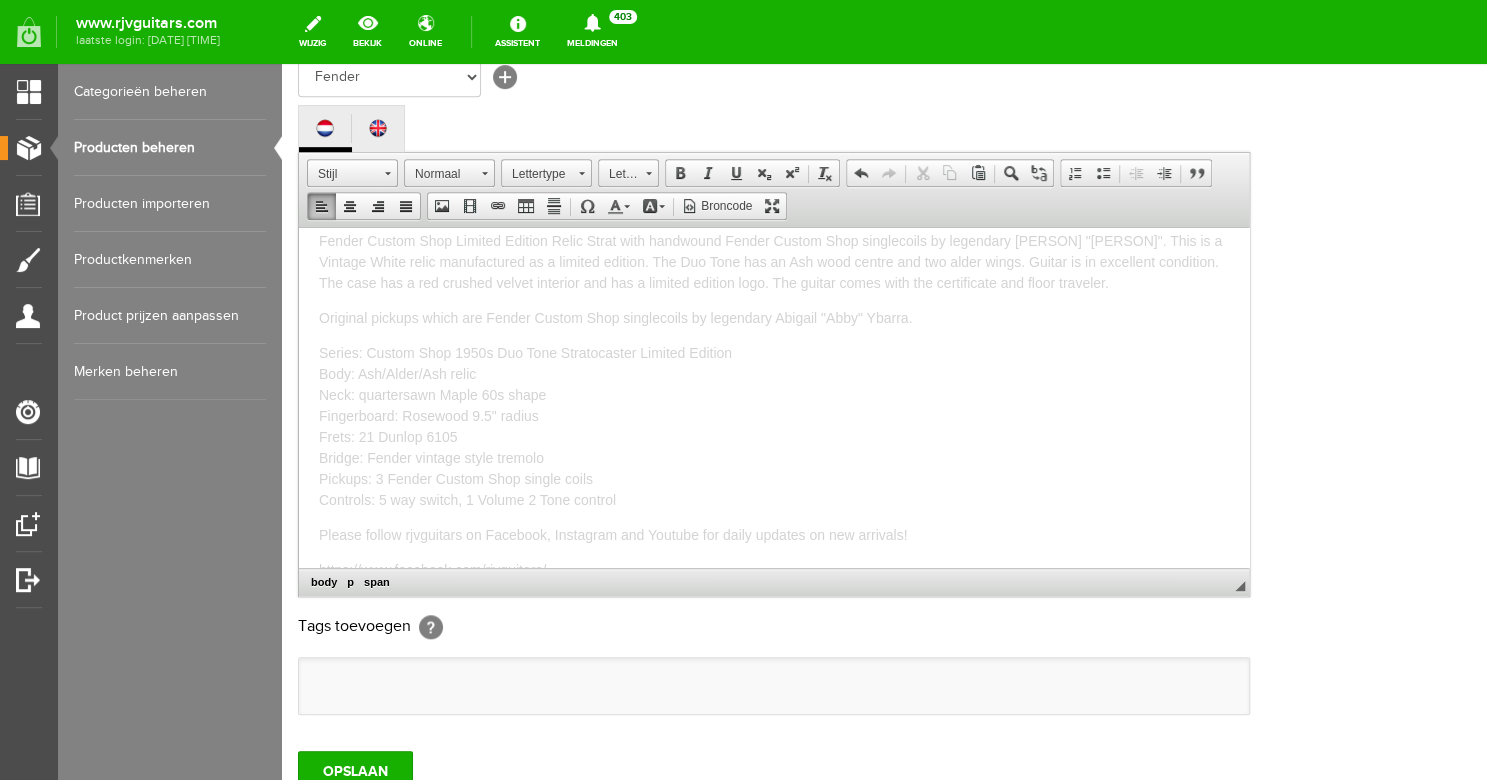 click on "Series: Custom Shop 1950s Duo Tone Stratocaster Limited Edition Body: Ash/Alder/Ash relic Neck: quartersawn Maple 60s shape Fingerboard: Rosewood 9.5" radius Frets: 21 Dunlop 6105 Bridge: Fender vintage style tremolo Pickups: 3 Fender Custom Shop single coils Controls: 5 way switch, 1 Volume 2 Tone control" at bounding box center [525, 425] 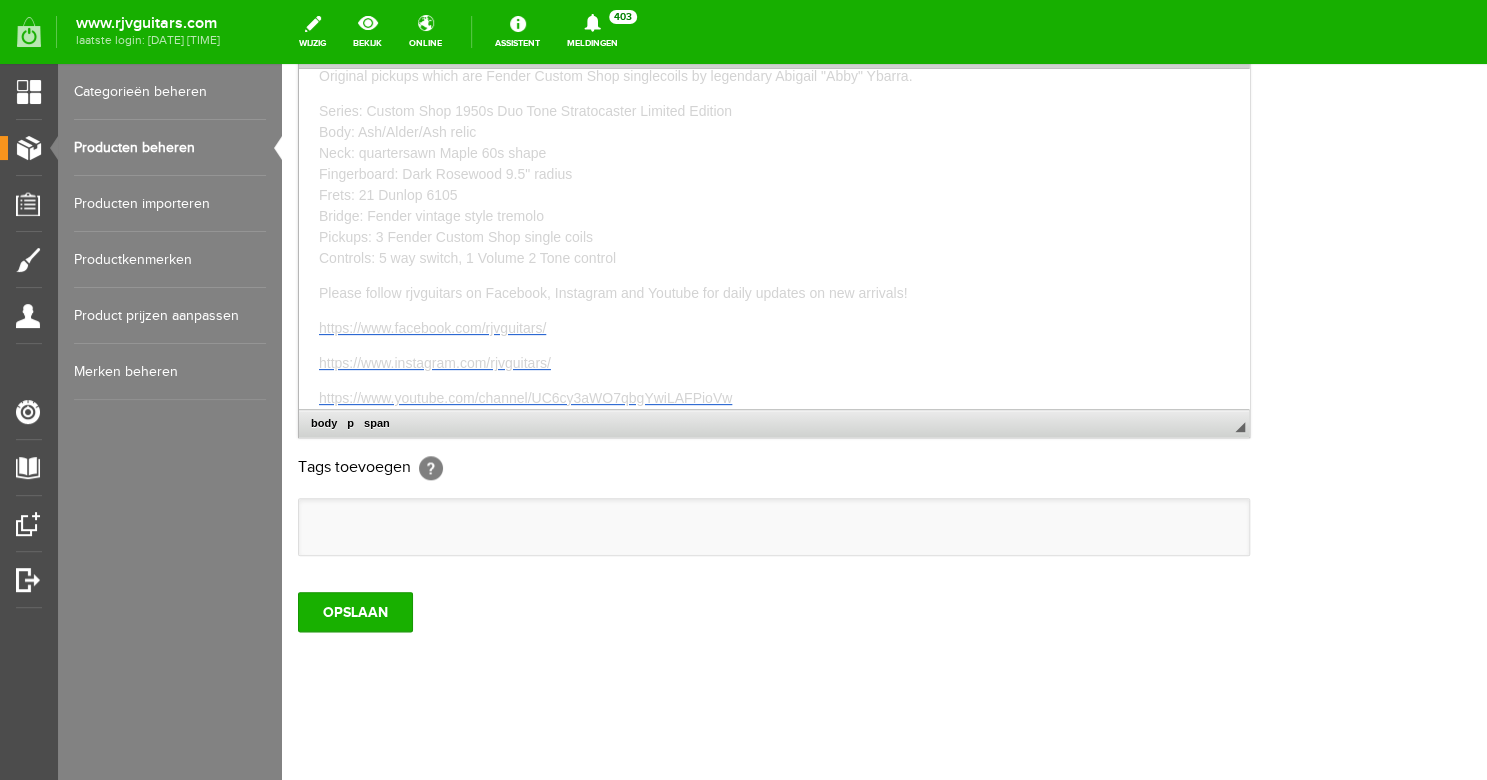 scroll, scrollTop: 596, scrollLeft: 0, axis: vertical 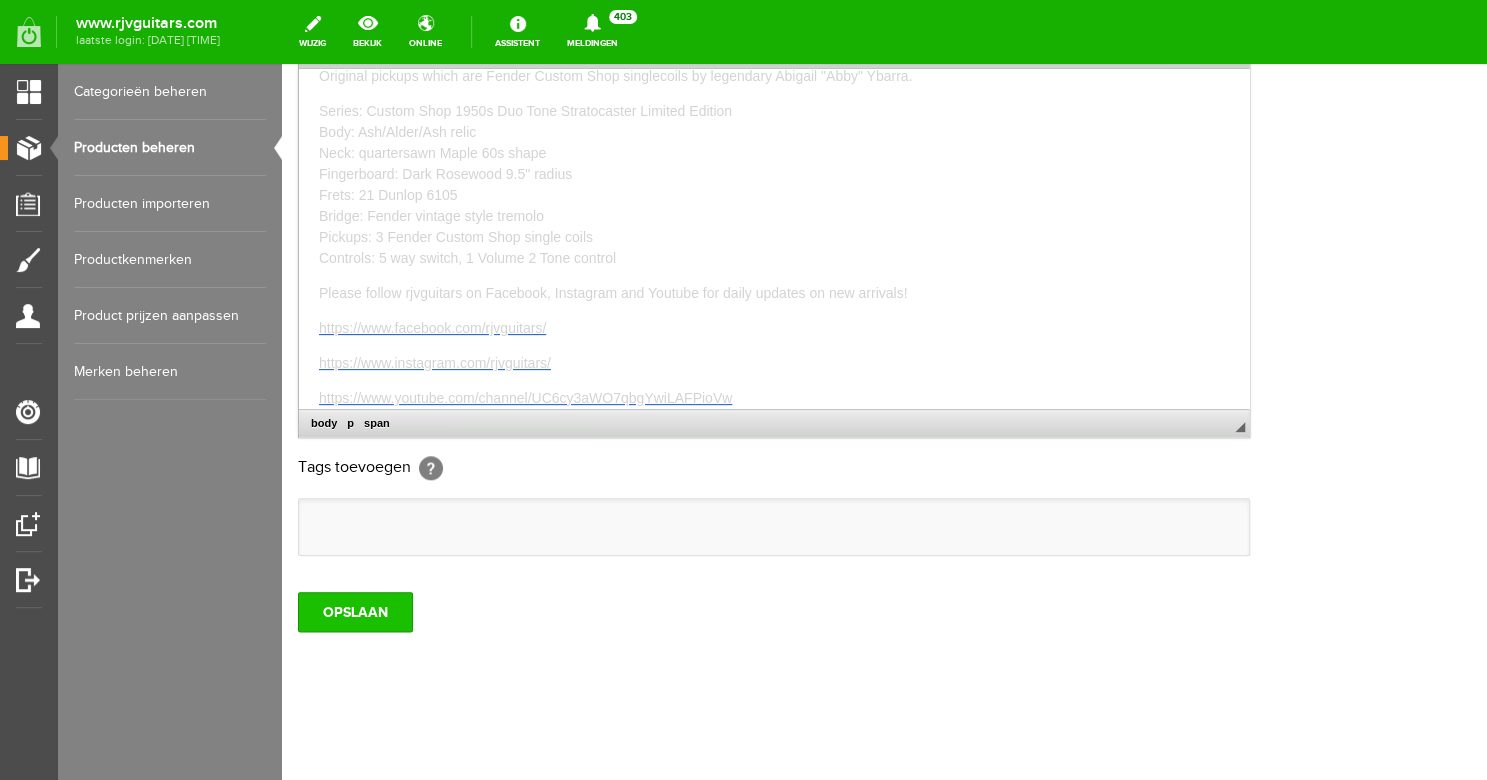 click on "OPSLAAN" at bounding box center [355, 612] 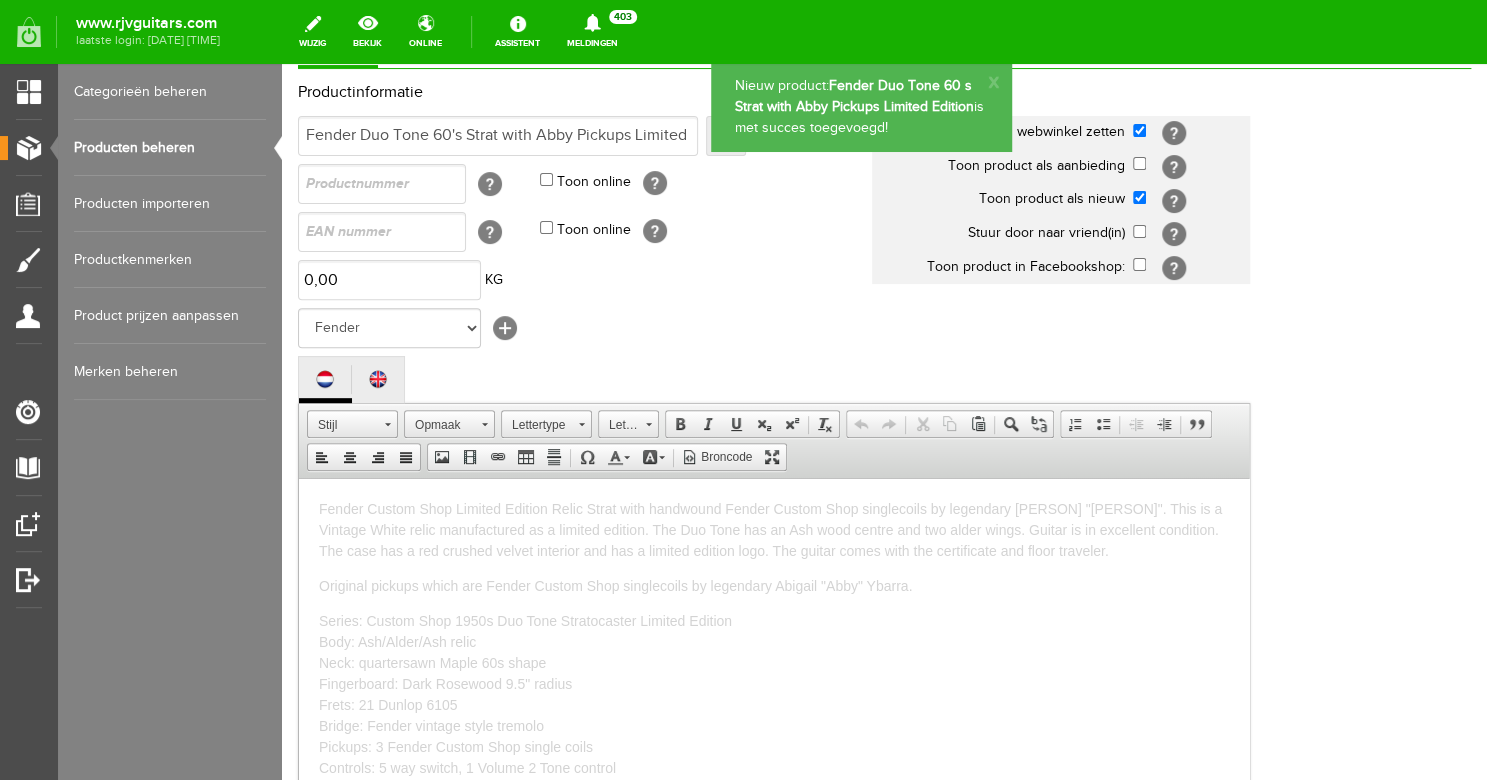 scroll, scrollTop: 0, scrollLeft: 0, axis: both 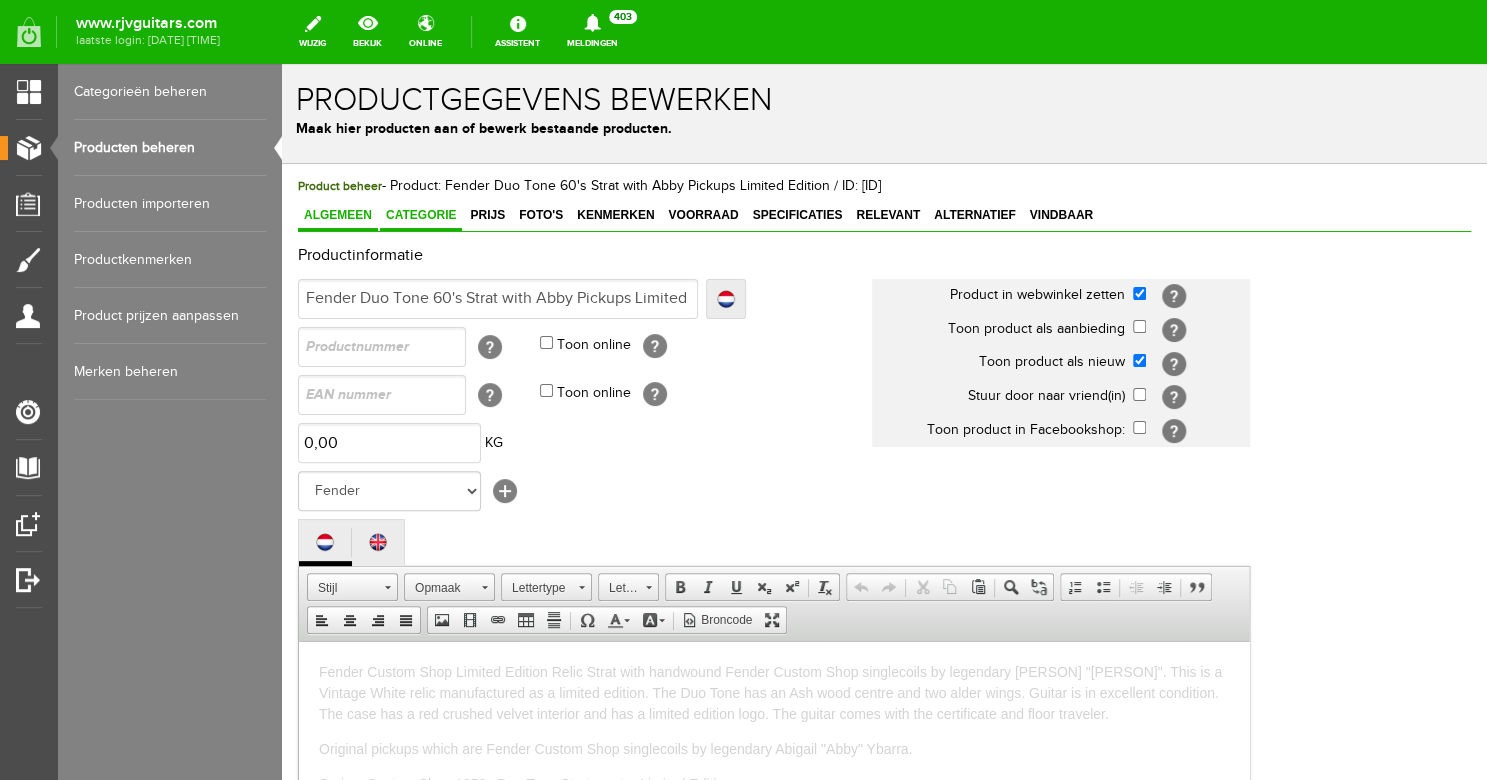 click on "Categorie" at bounding box center (421, 216) 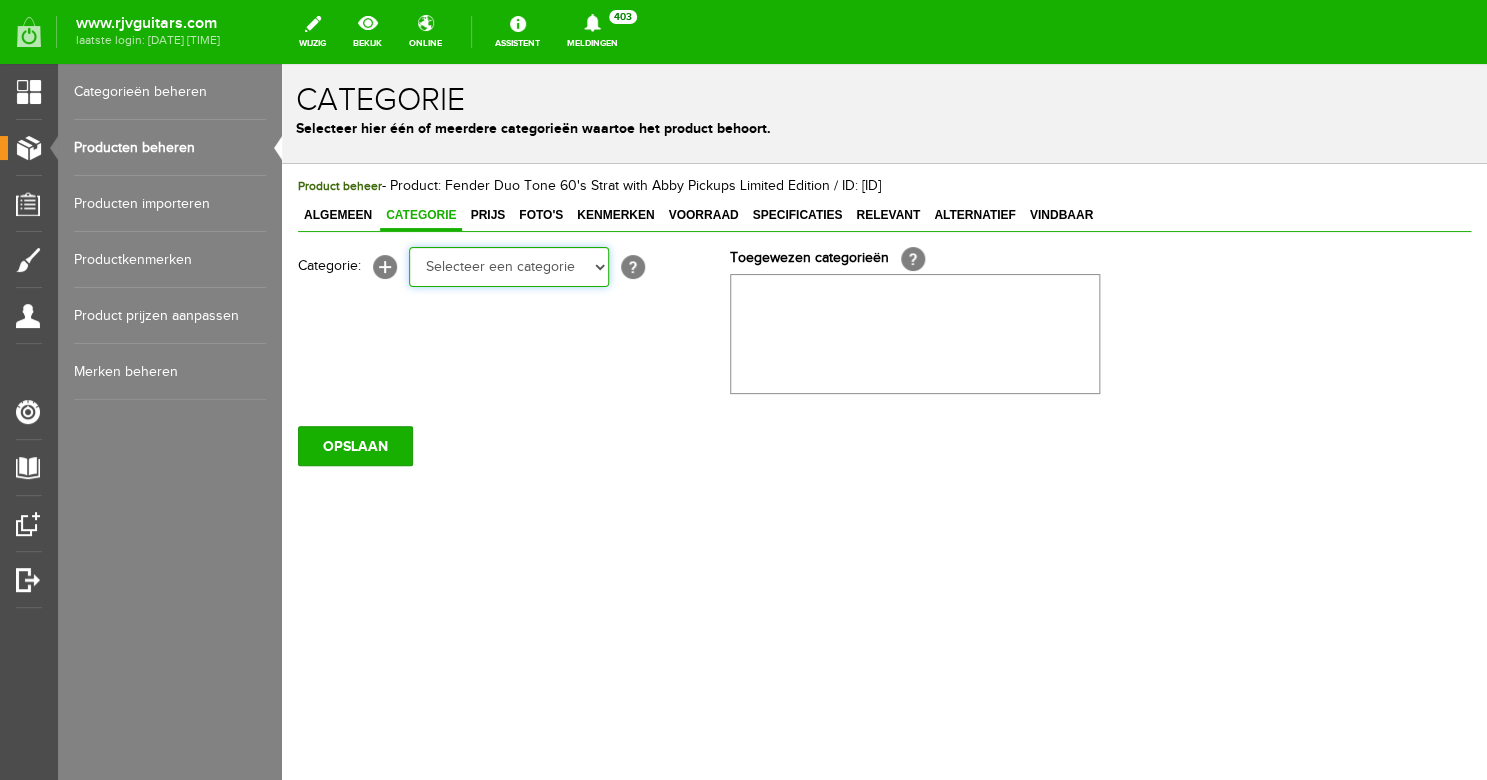 select on "87687" 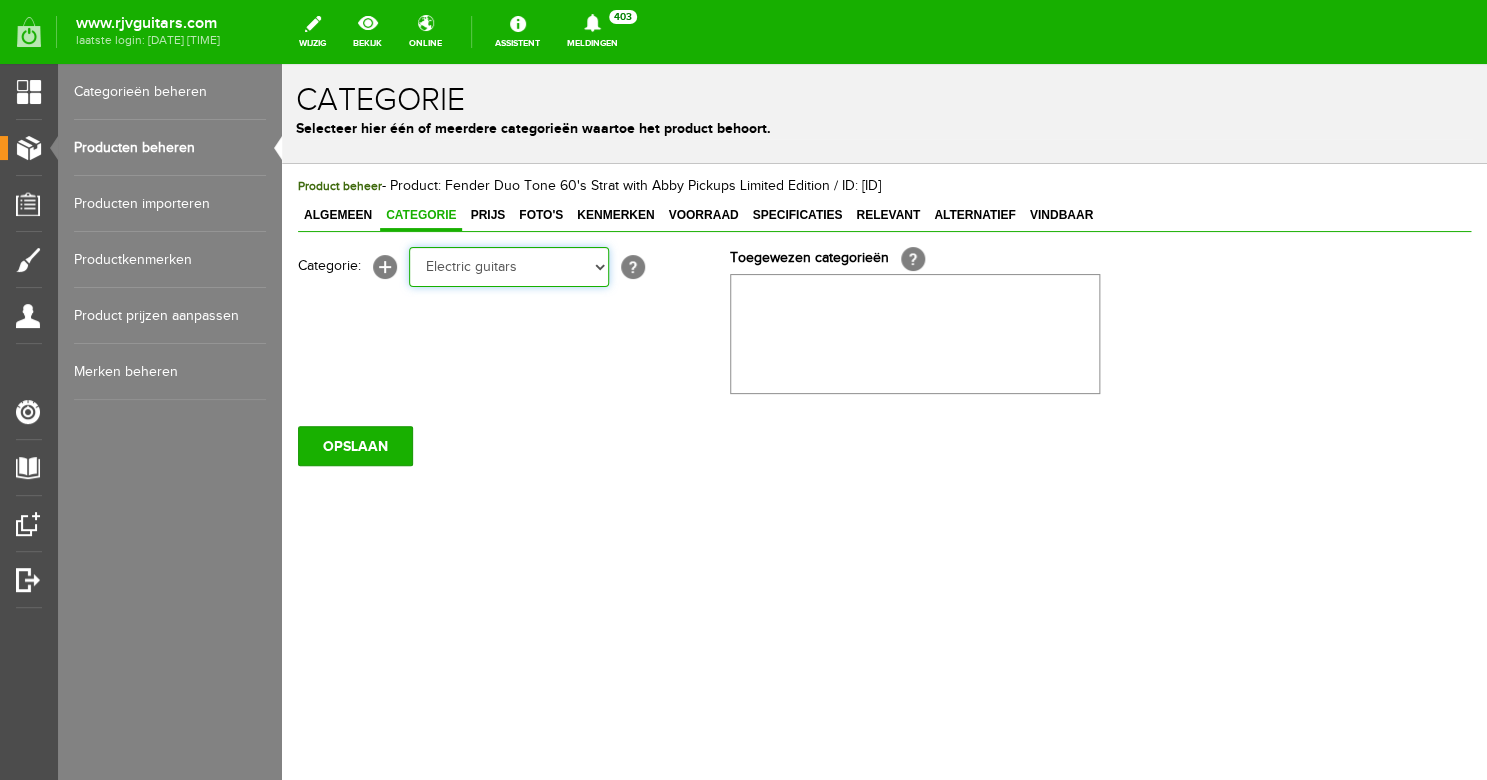 click on "Electric guitars" at bounding box center [282, 64] 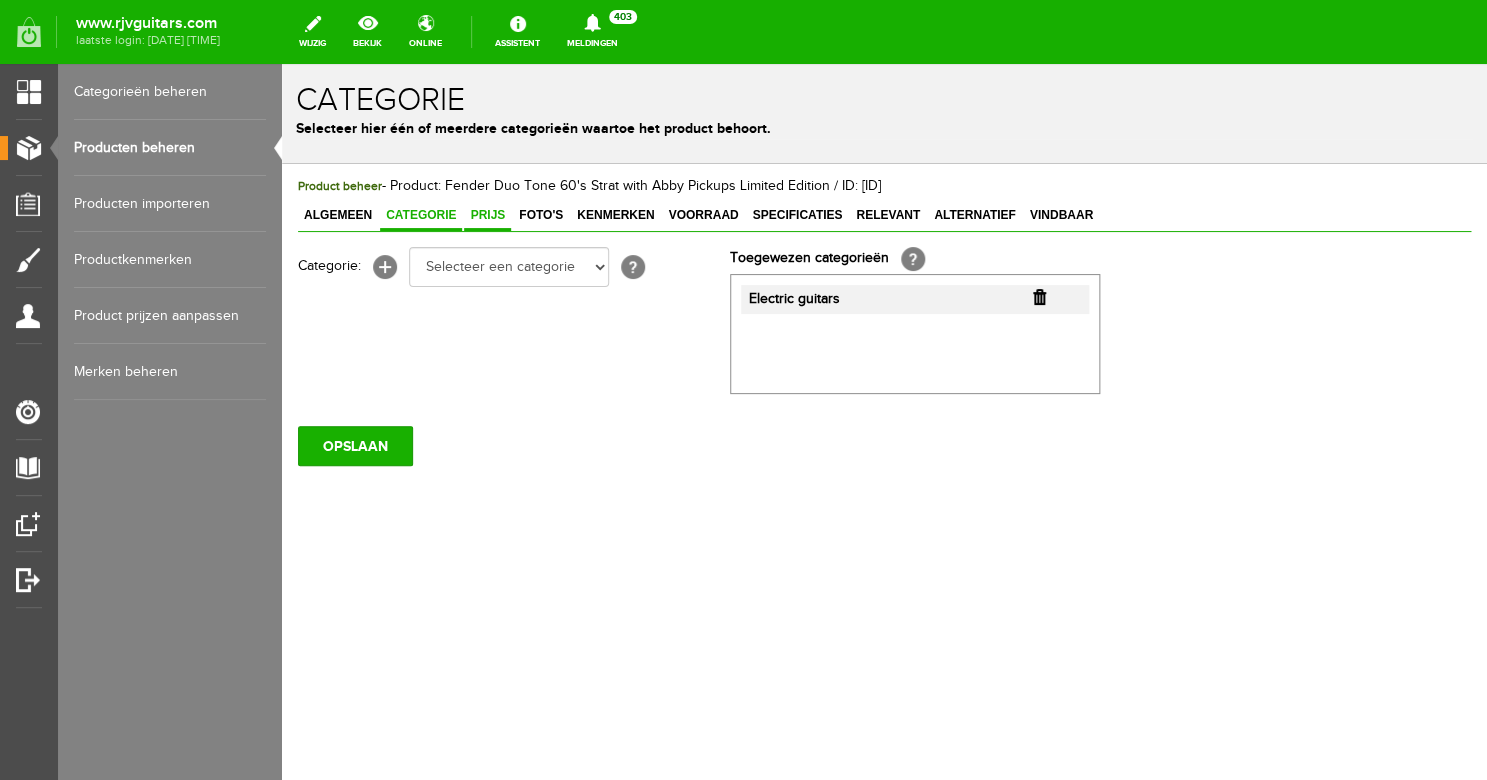 click on "Prijs" at bounding box center (487, 215) 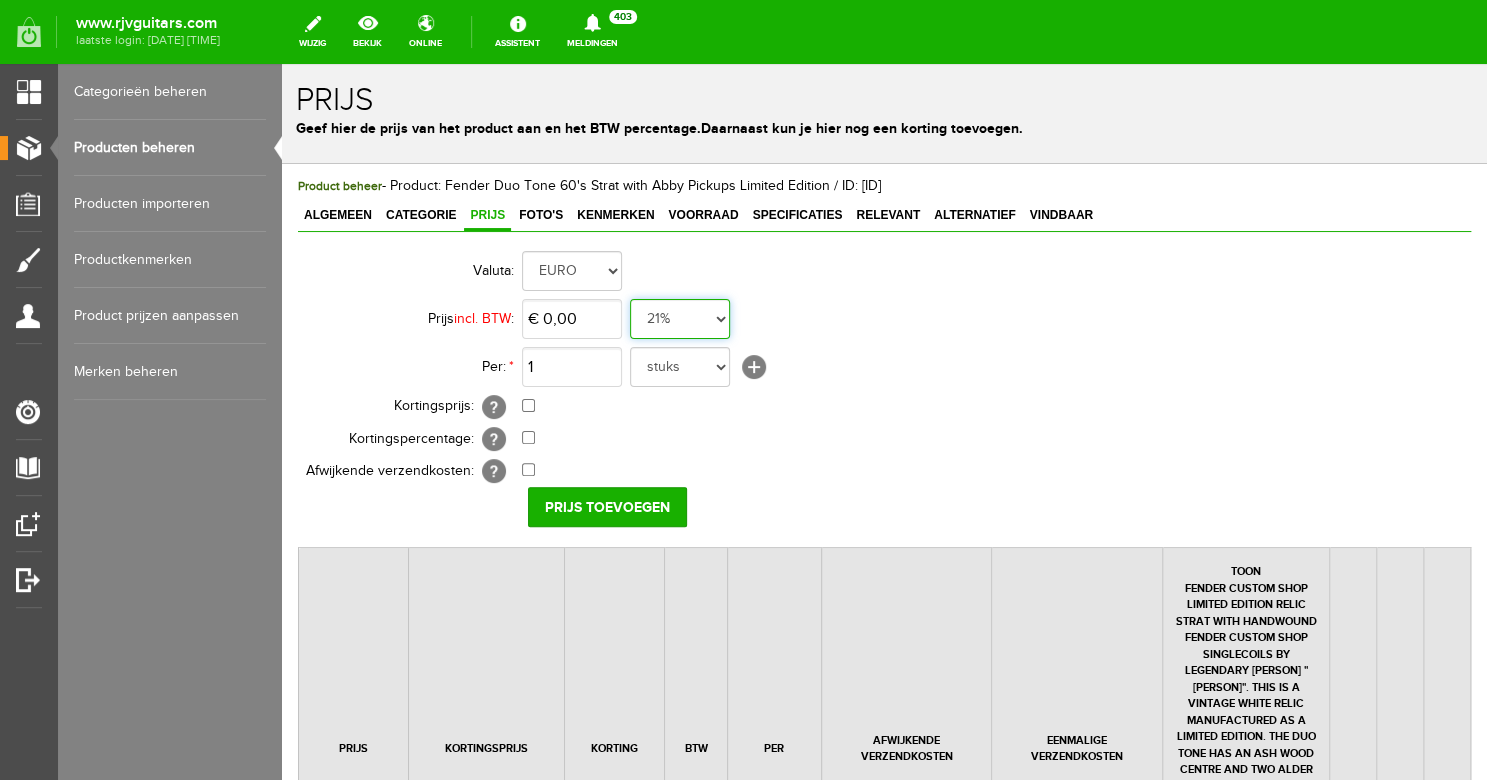 select on "0,00" 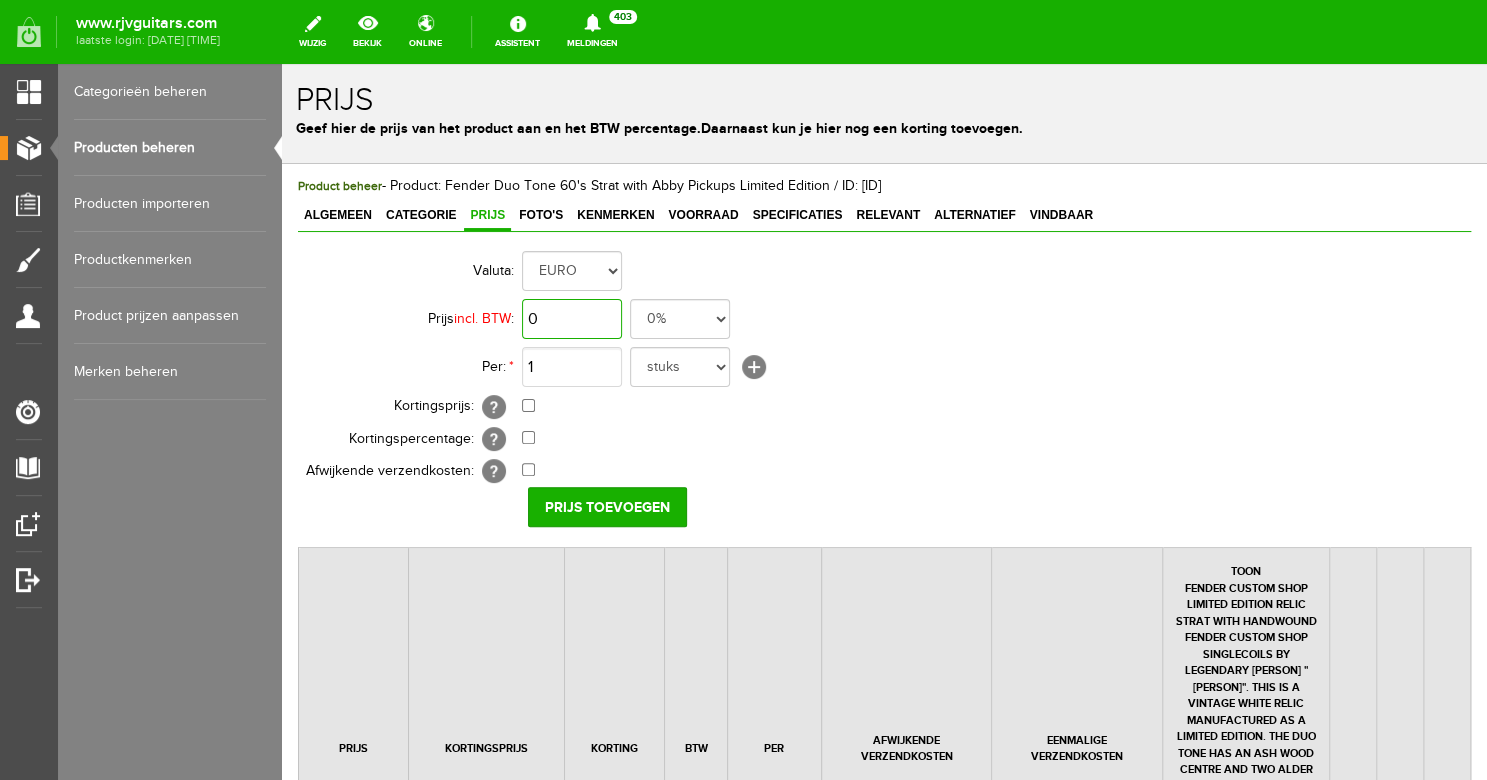 click on "0" at bounding box center (572, 319) 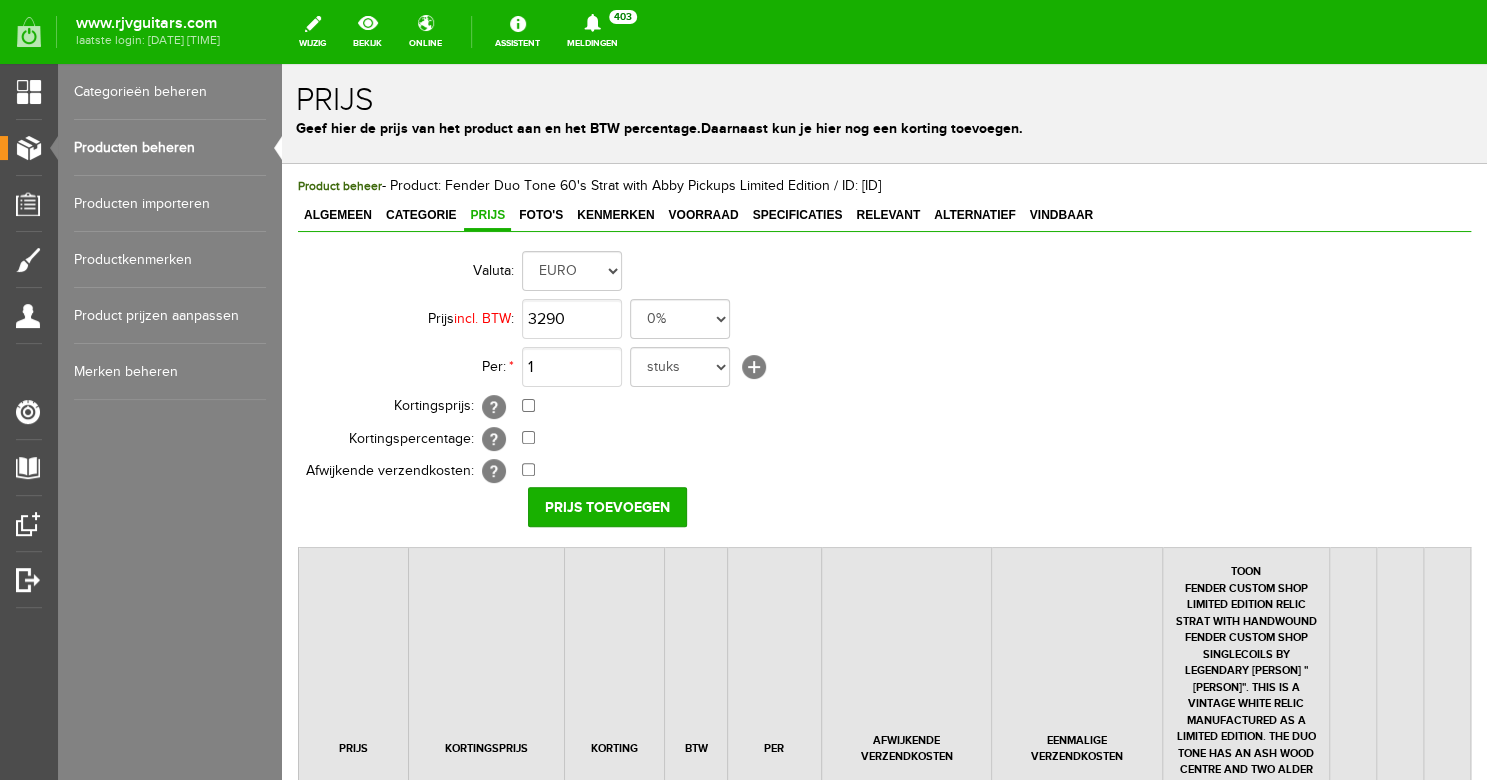 type on "€ 3.290,00" 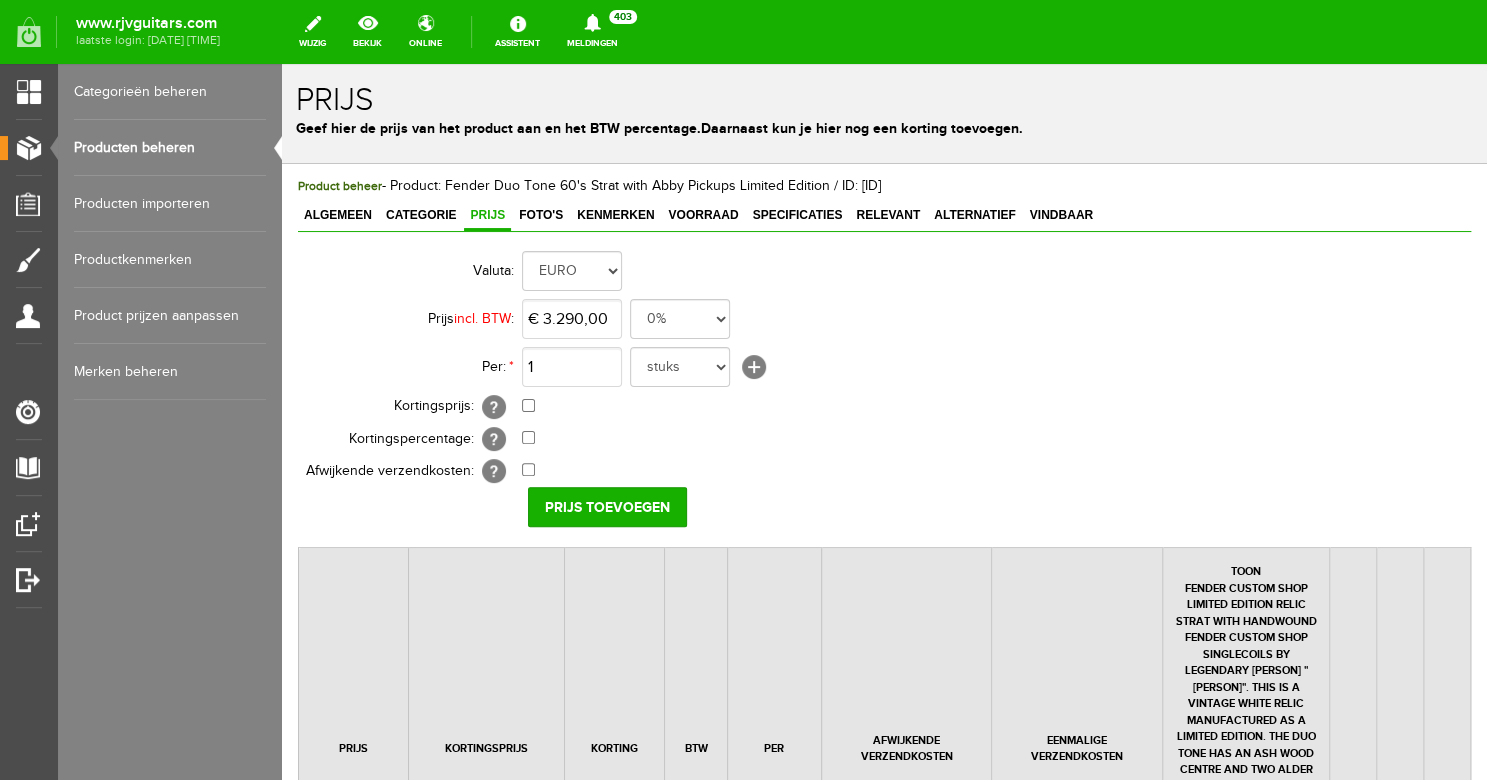 click on "€ 0,00
[?]
Eenmalige verzendkosten
[?]" at bounding box center [890, 471] 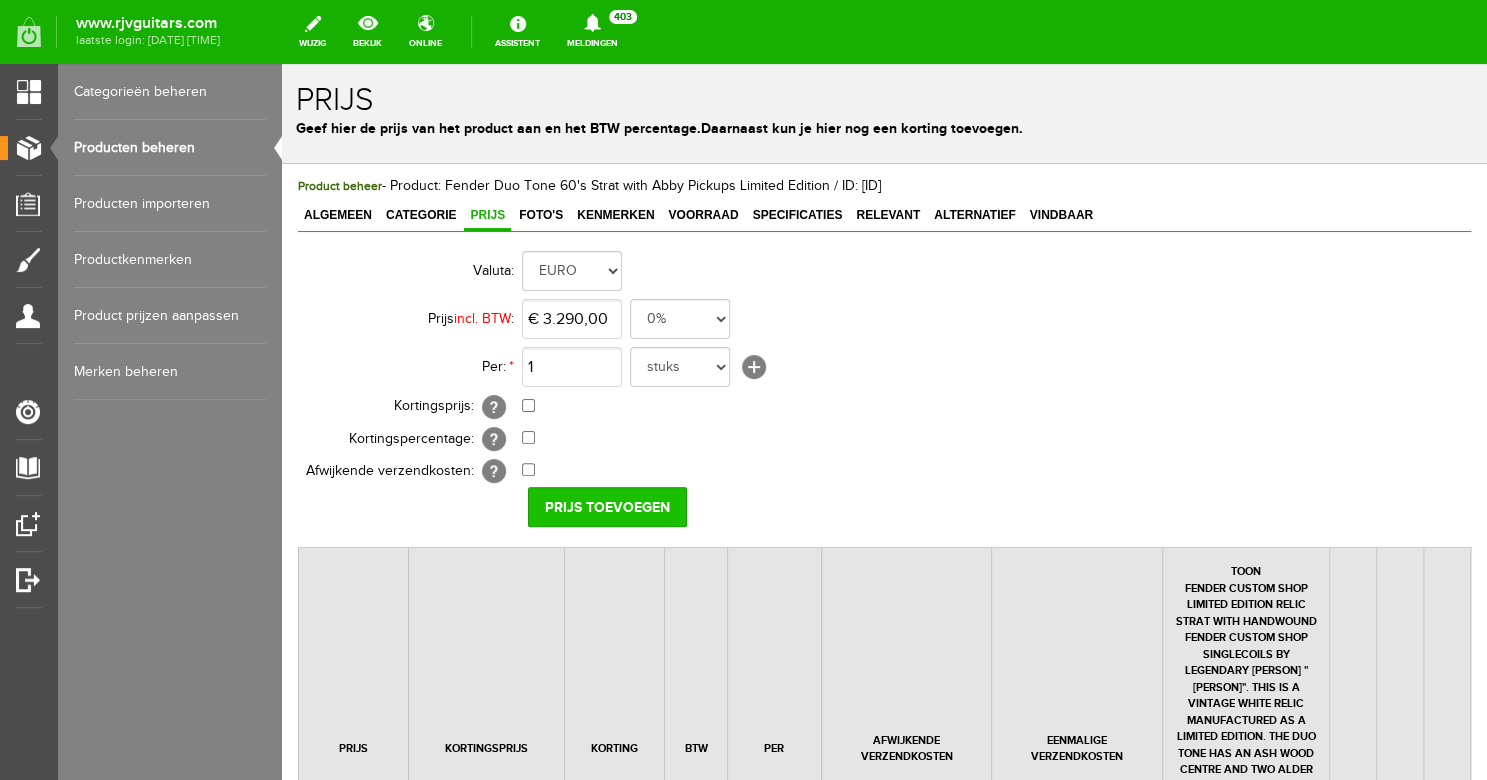 click on "Prijs toevoegen" at bounding box center [607, 507] 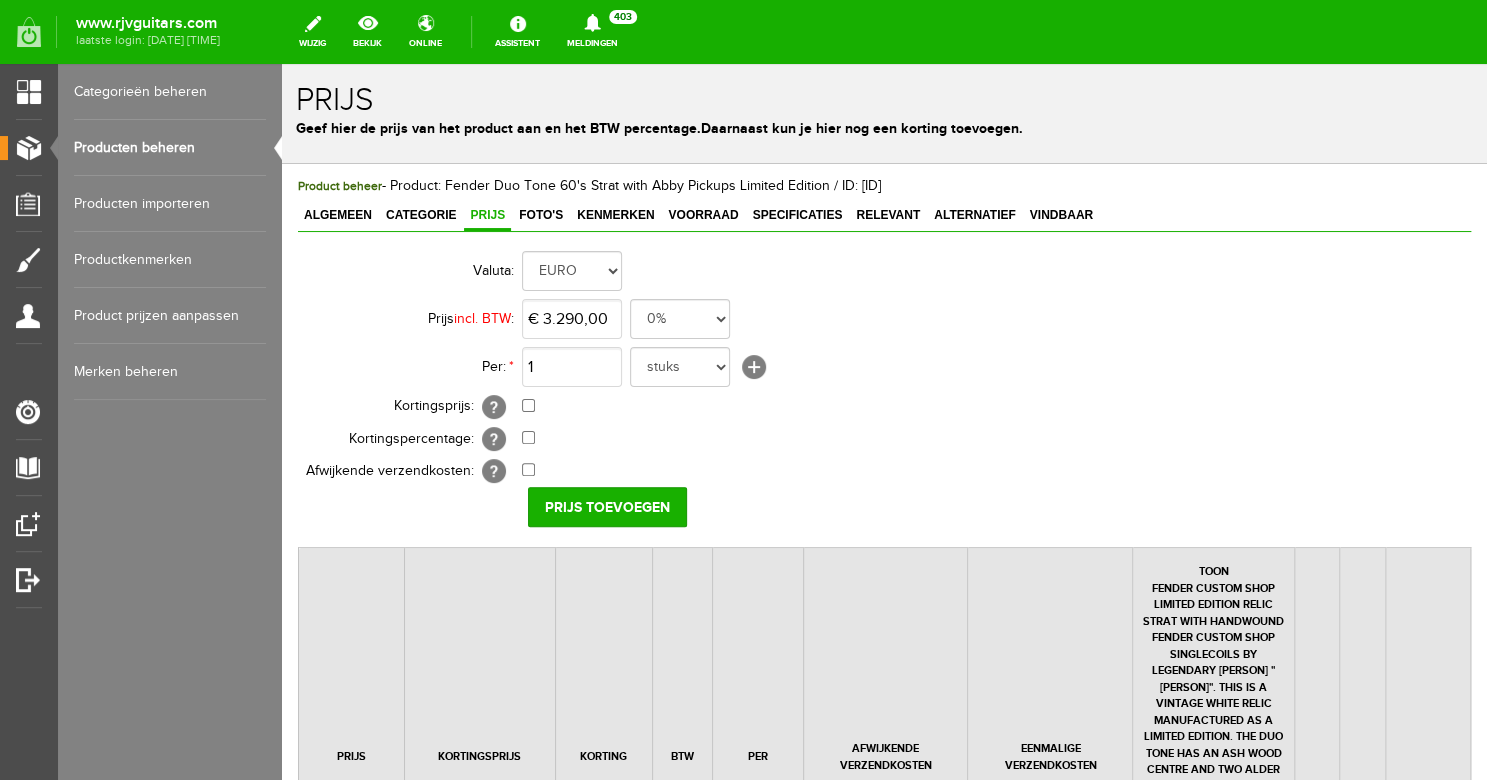 click on "OPSLAAN" at bounding box center (355, 1092) 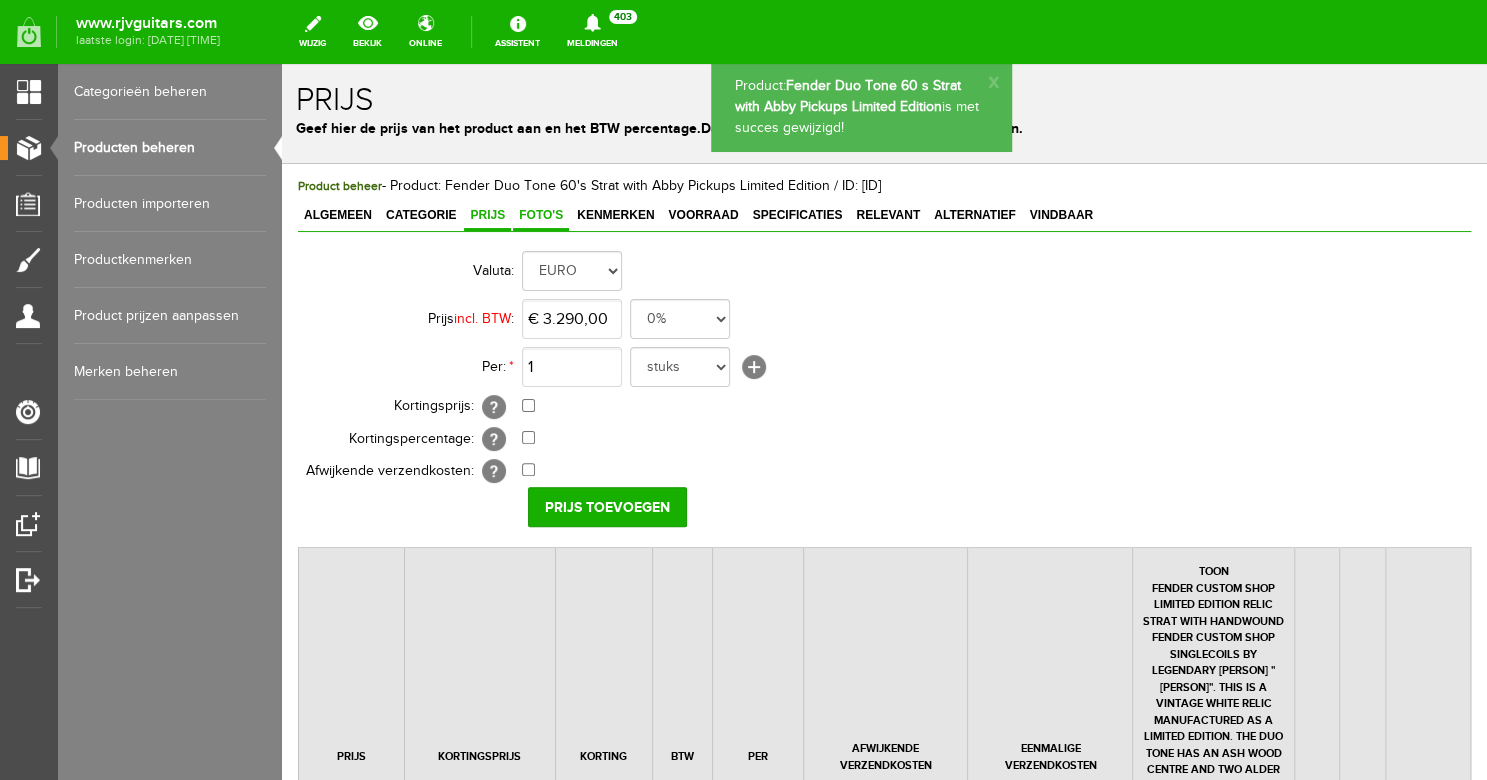 click on "Foto's" at bounding box center (541, 215) 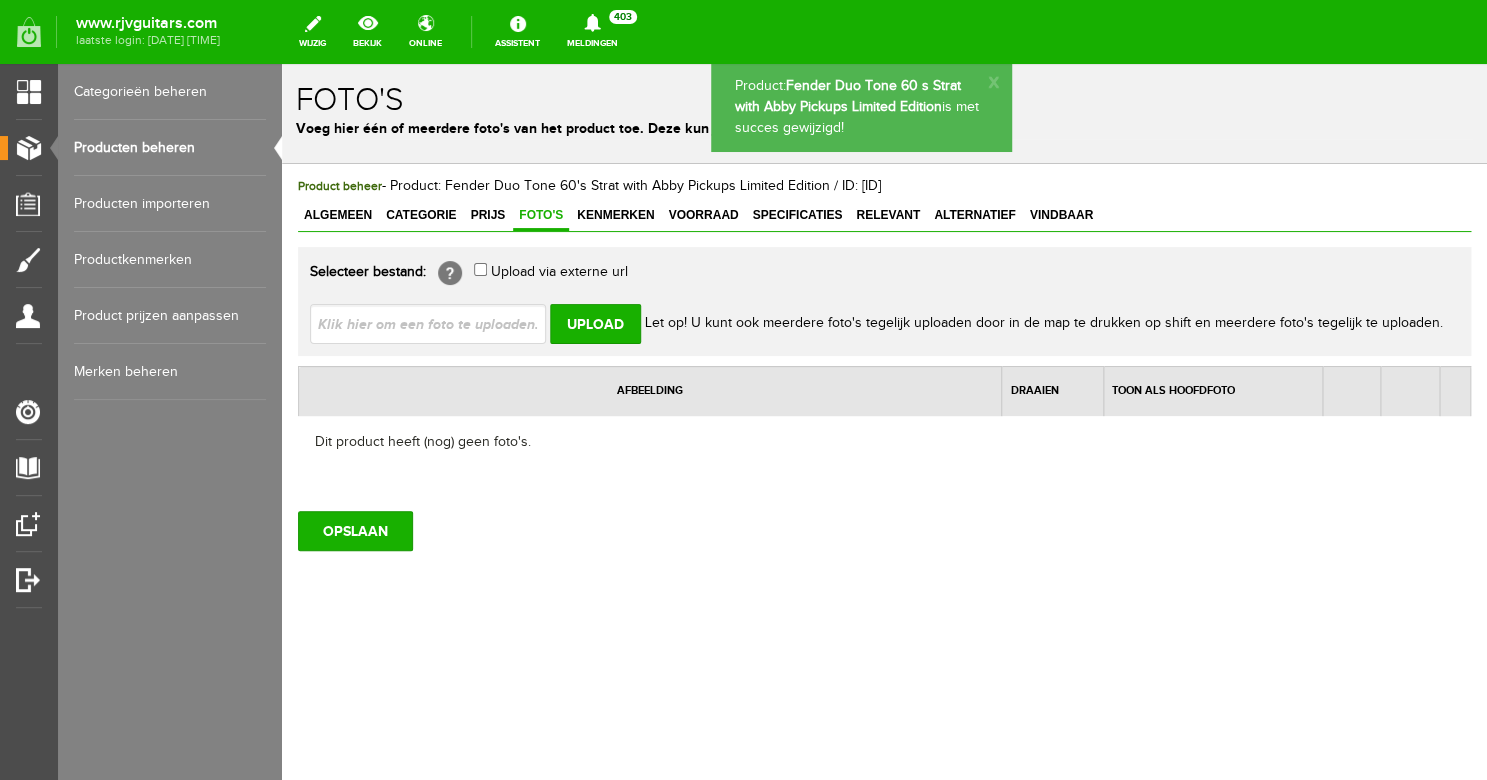click at bounding box center [436, 323] 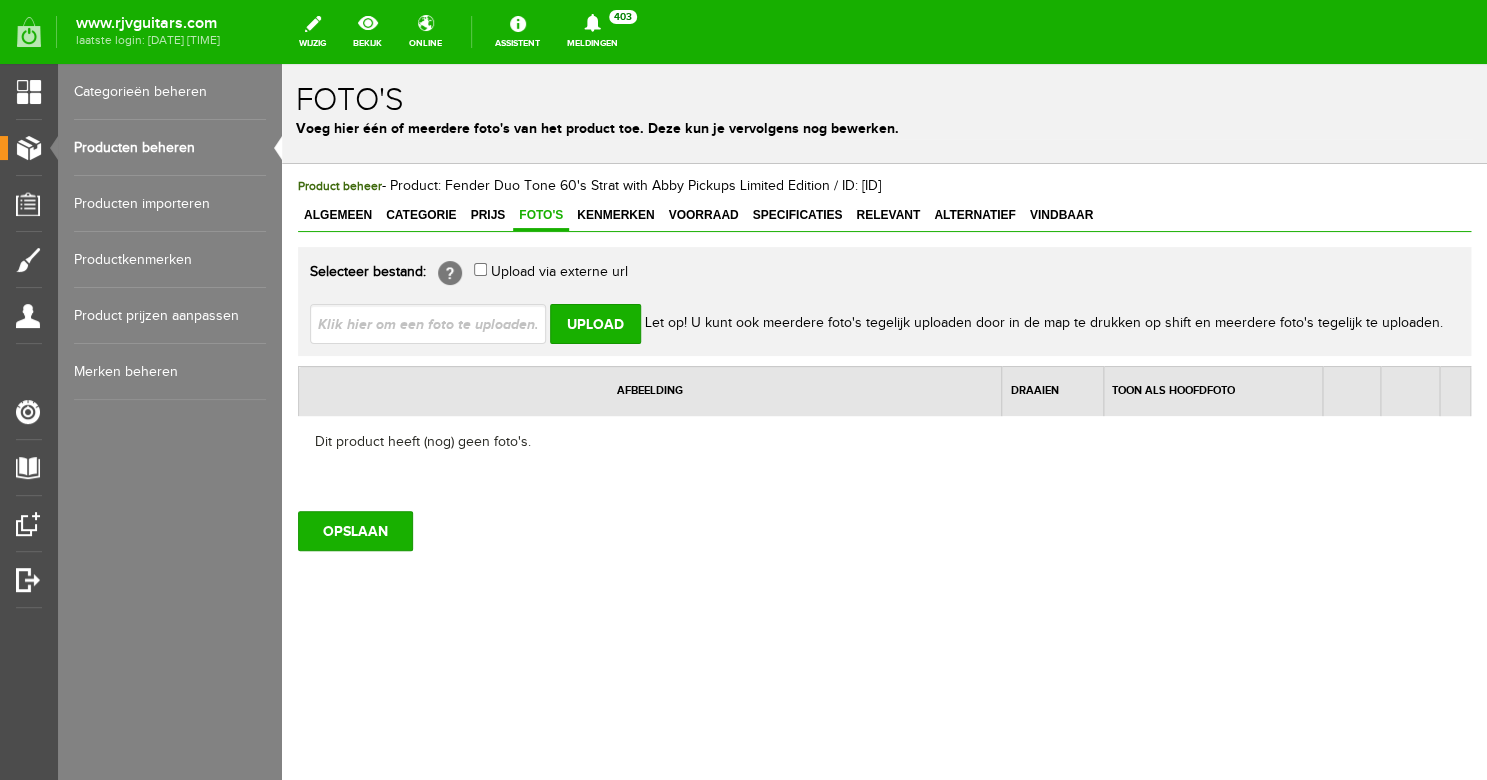 type on "C:\fakepath\WhatsApp Image 2025-07-30 at 14.16.09(2).jpeg" 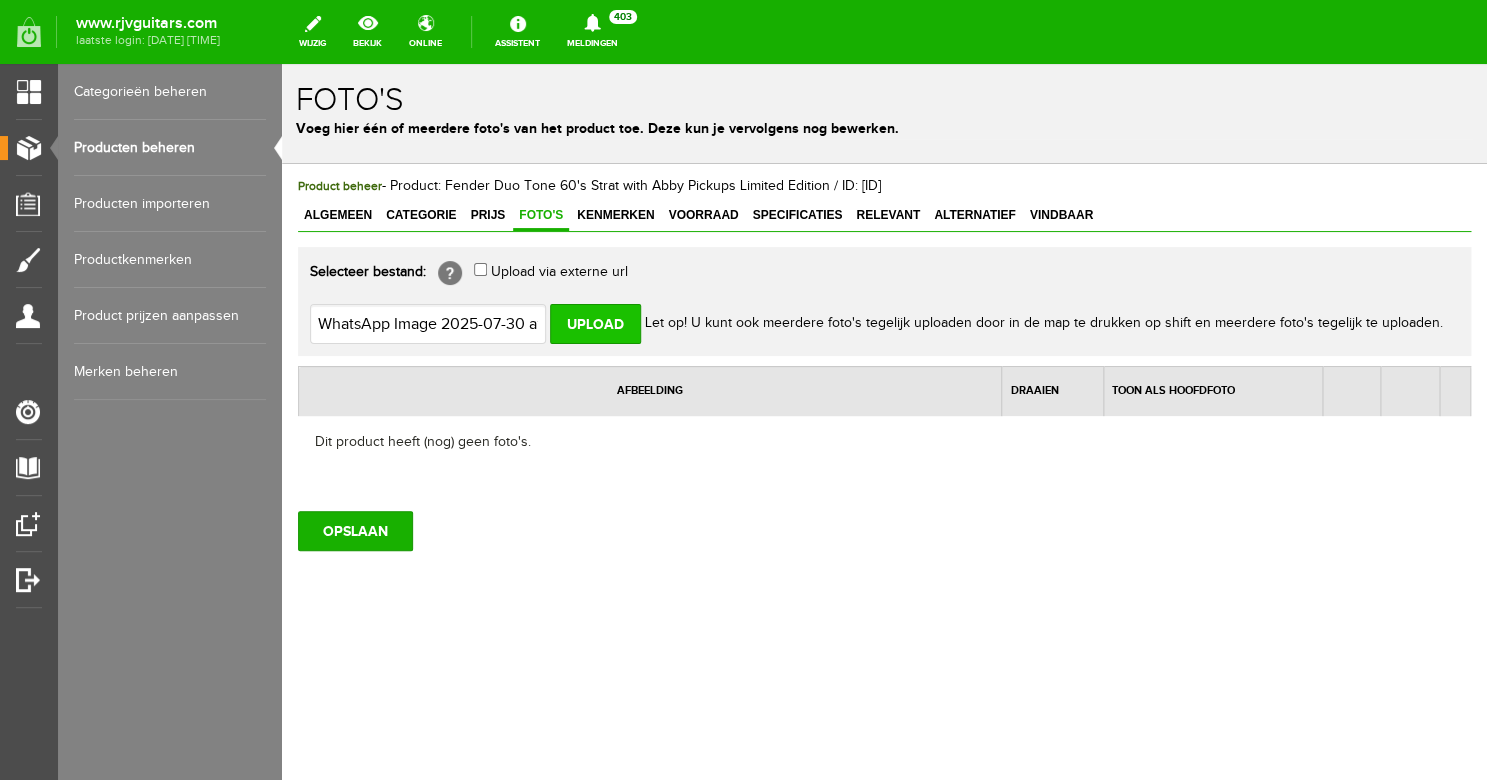 click on "Upload" at bounding box center (595, 324) 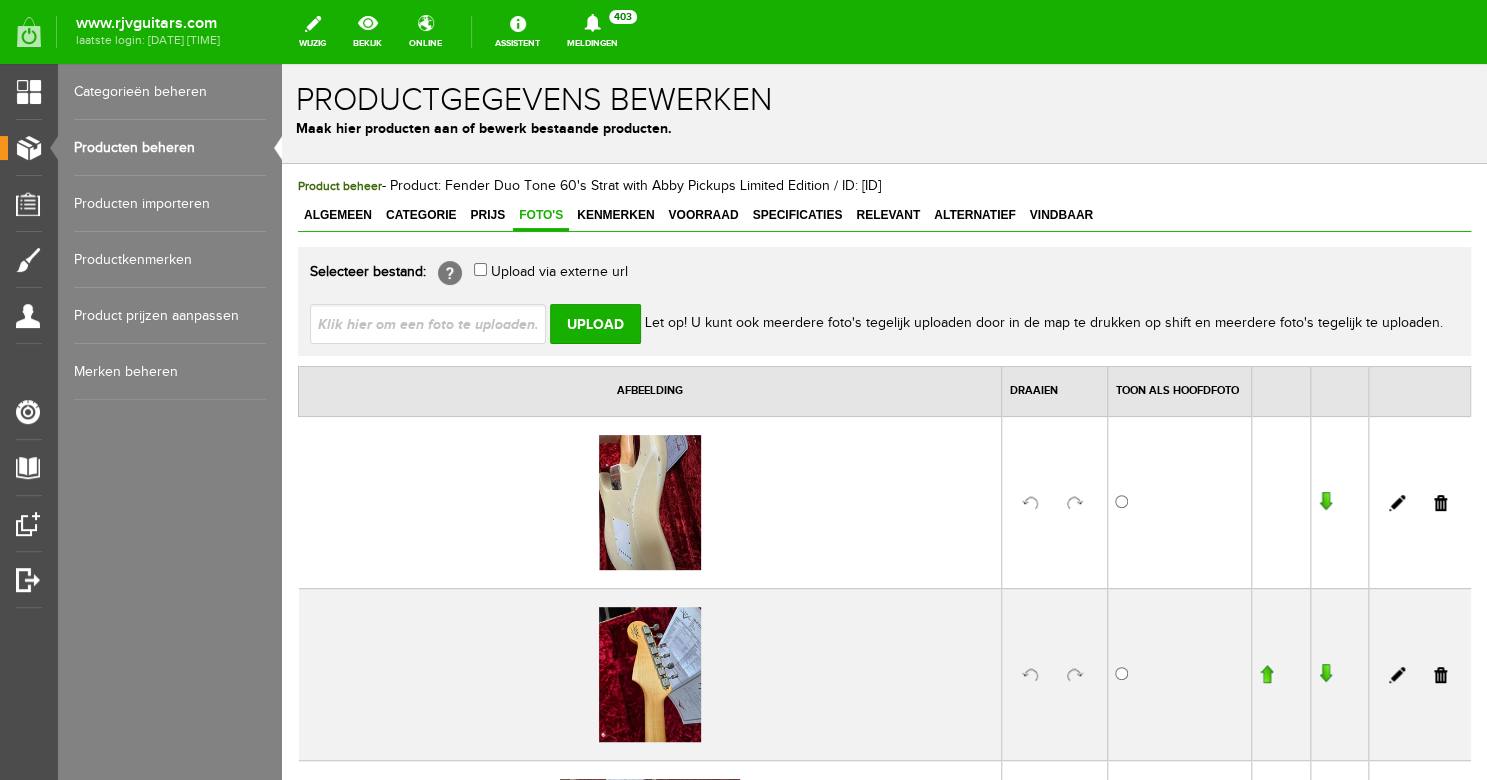 scroll, scrollTop: 0, scrollLeft: 0, axis: both 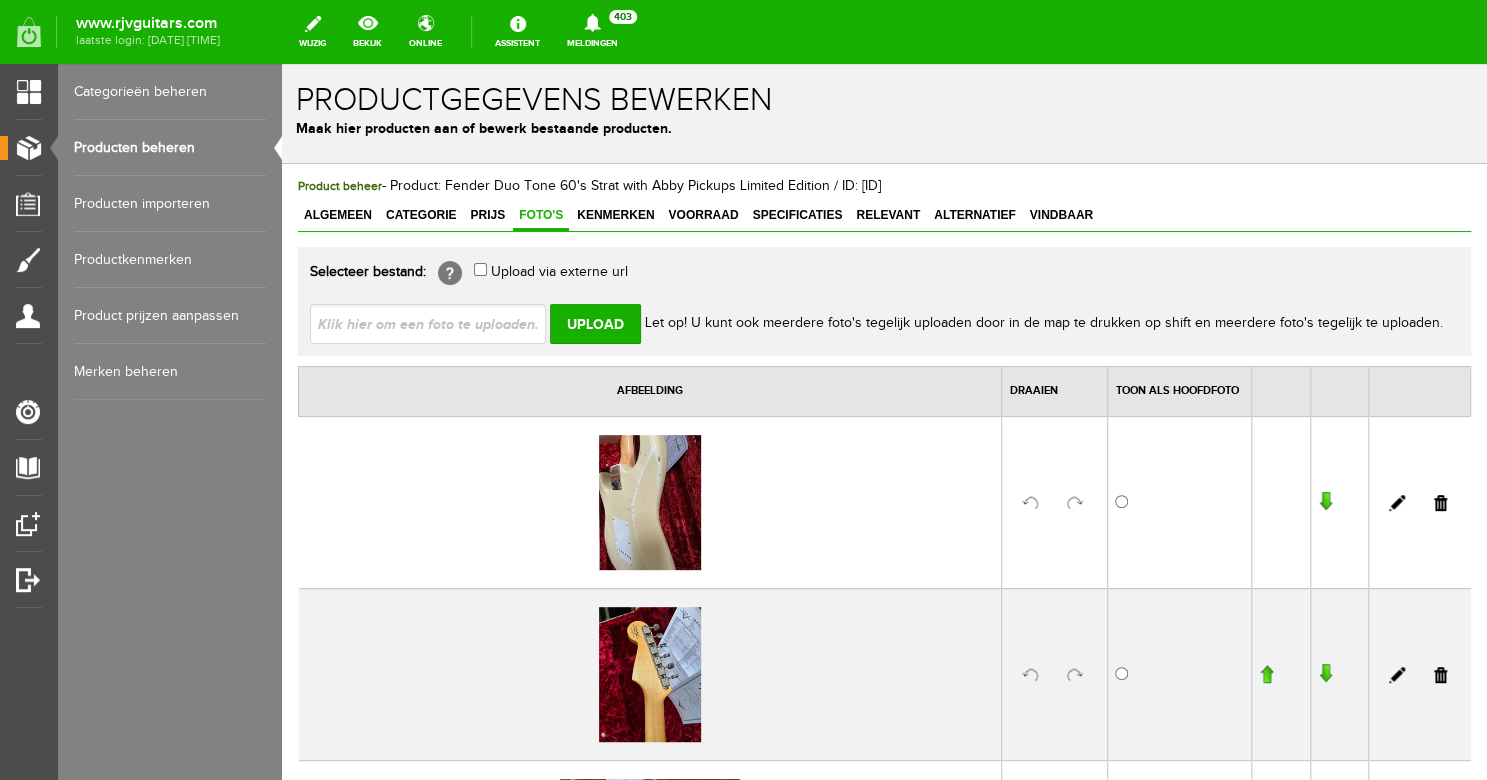click at bounding box center (436, 323) 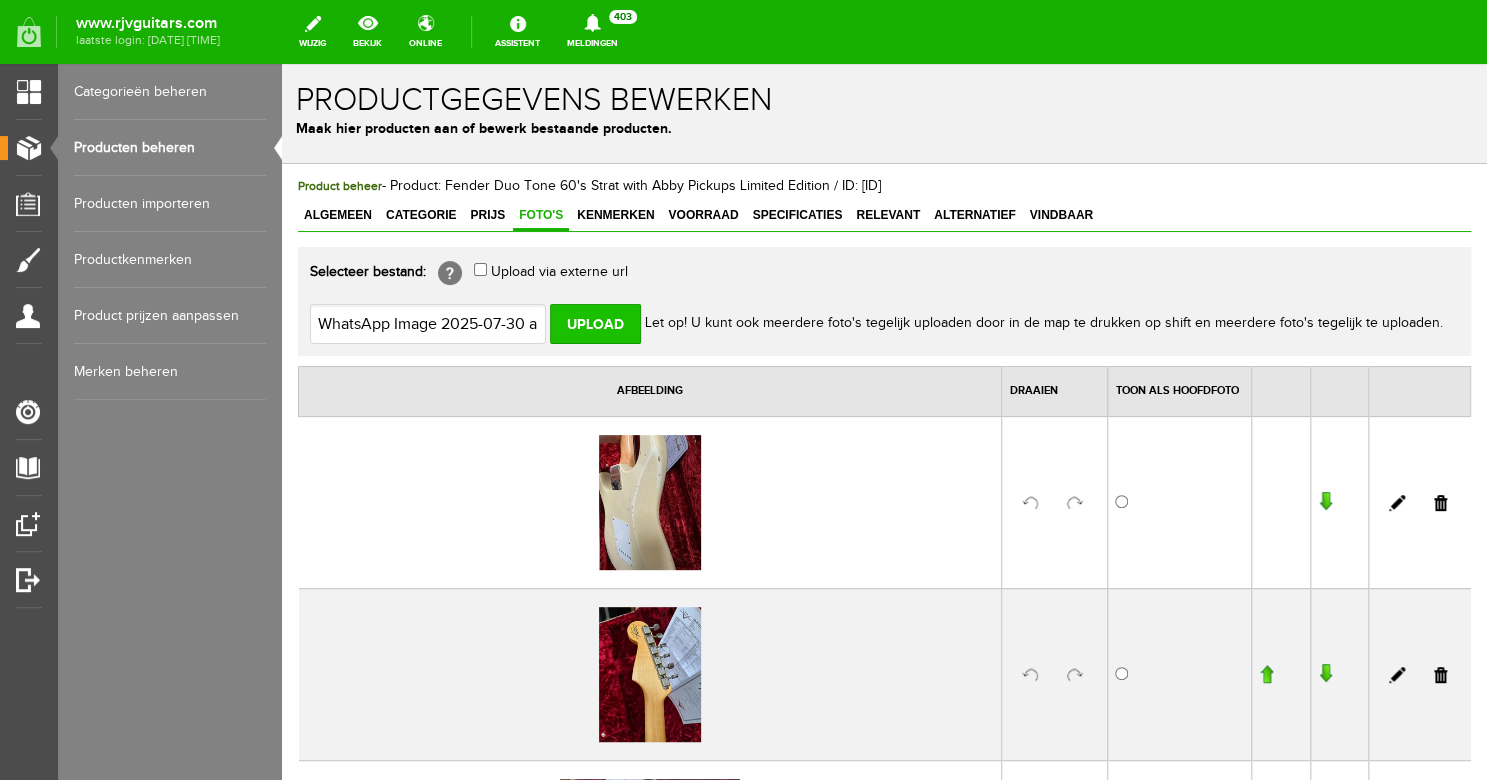 click on "Upload" at bounding box center (595, 324) 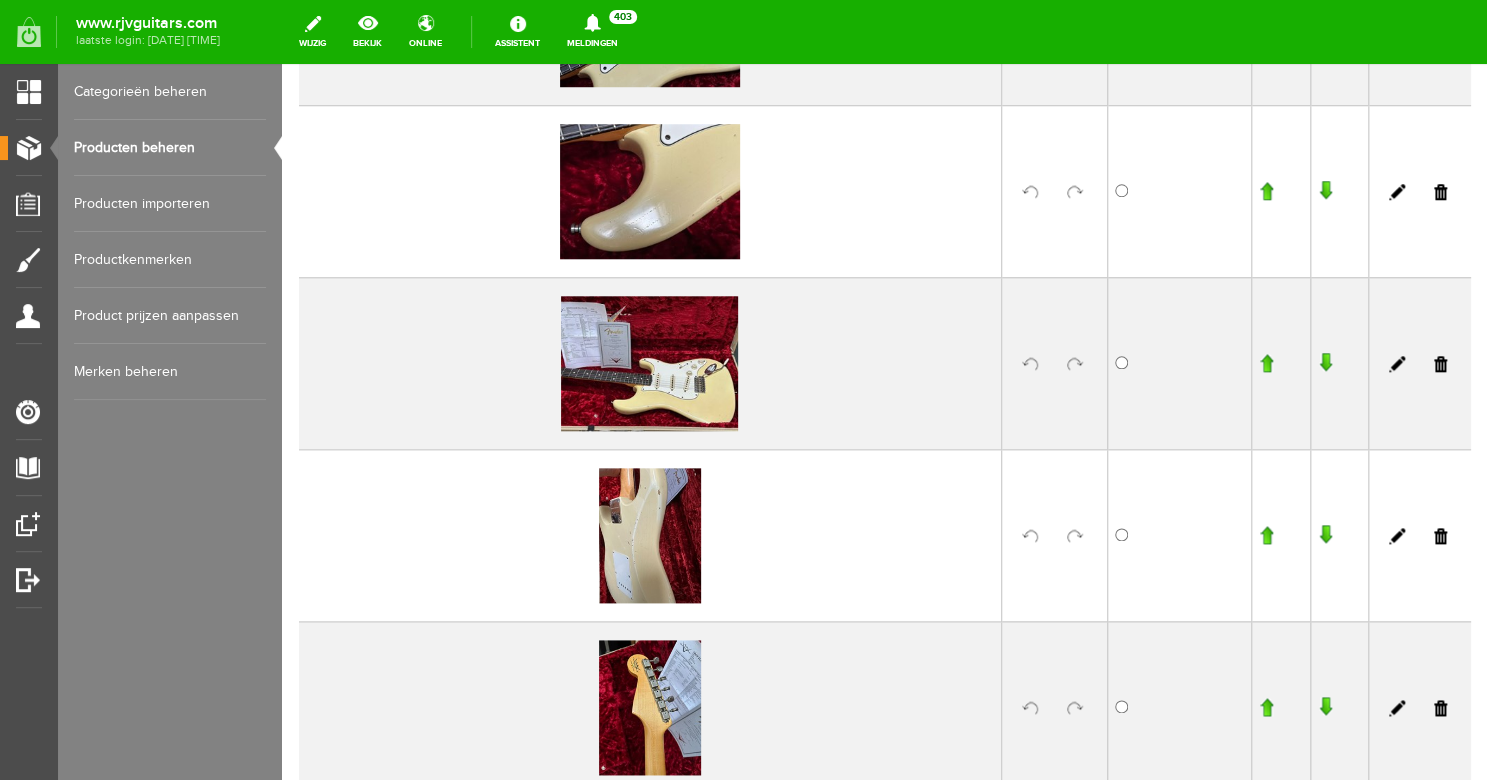 scroll, scrollTop: 665, scrollLeft: 0, axis: vertical 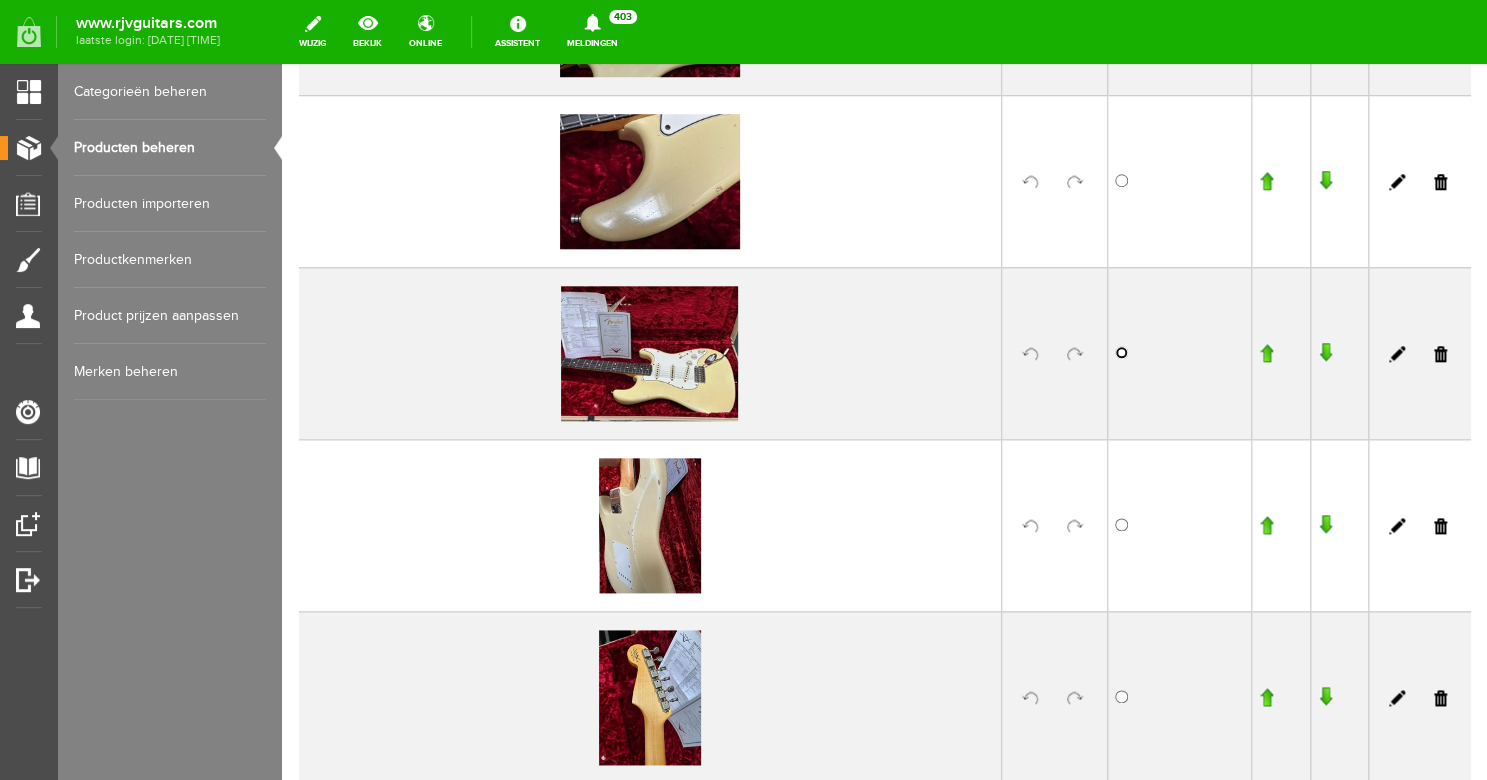 click at bounding box center [1121, 352] 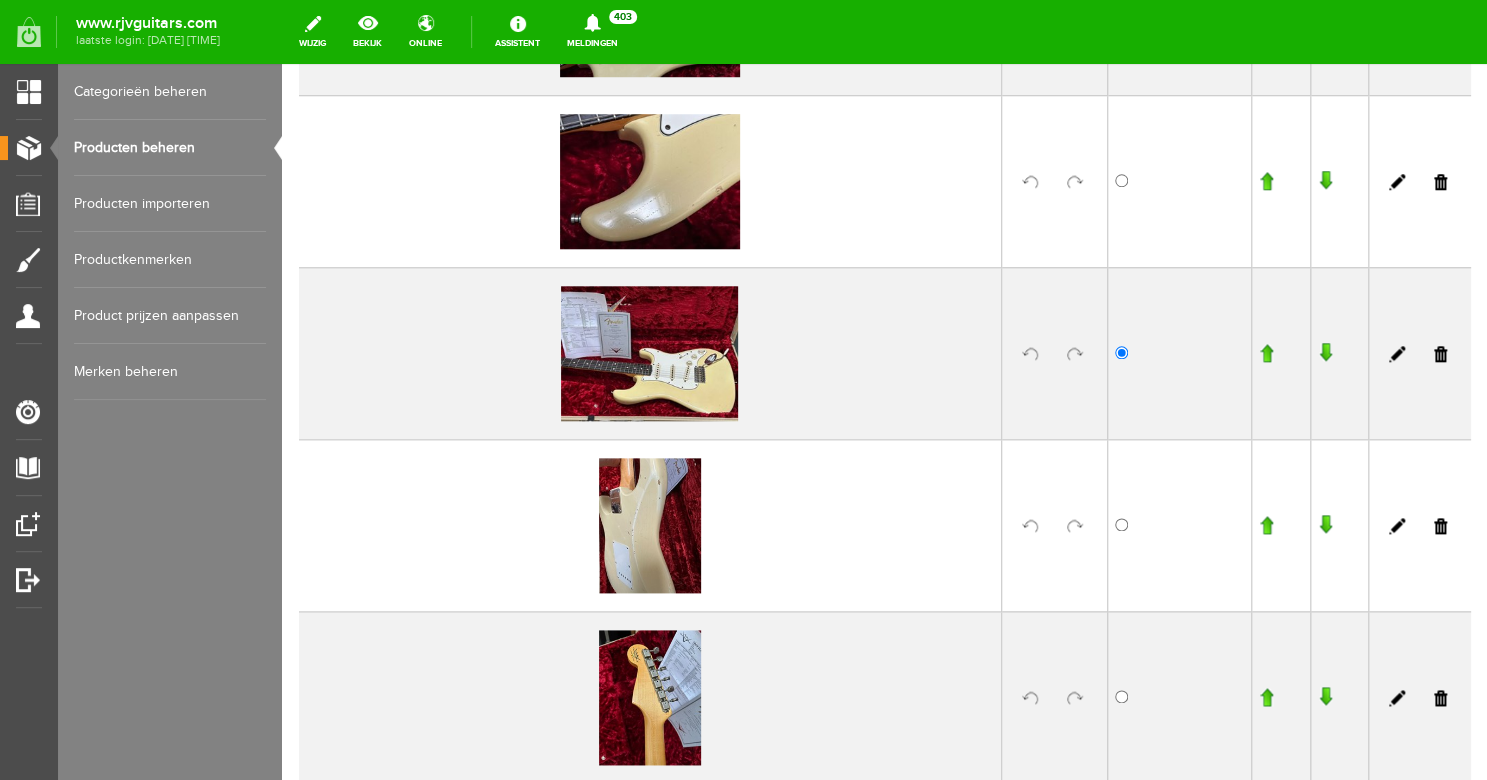 scroll, scrollTop: 684, scrollLeft: 0, axis: vertical 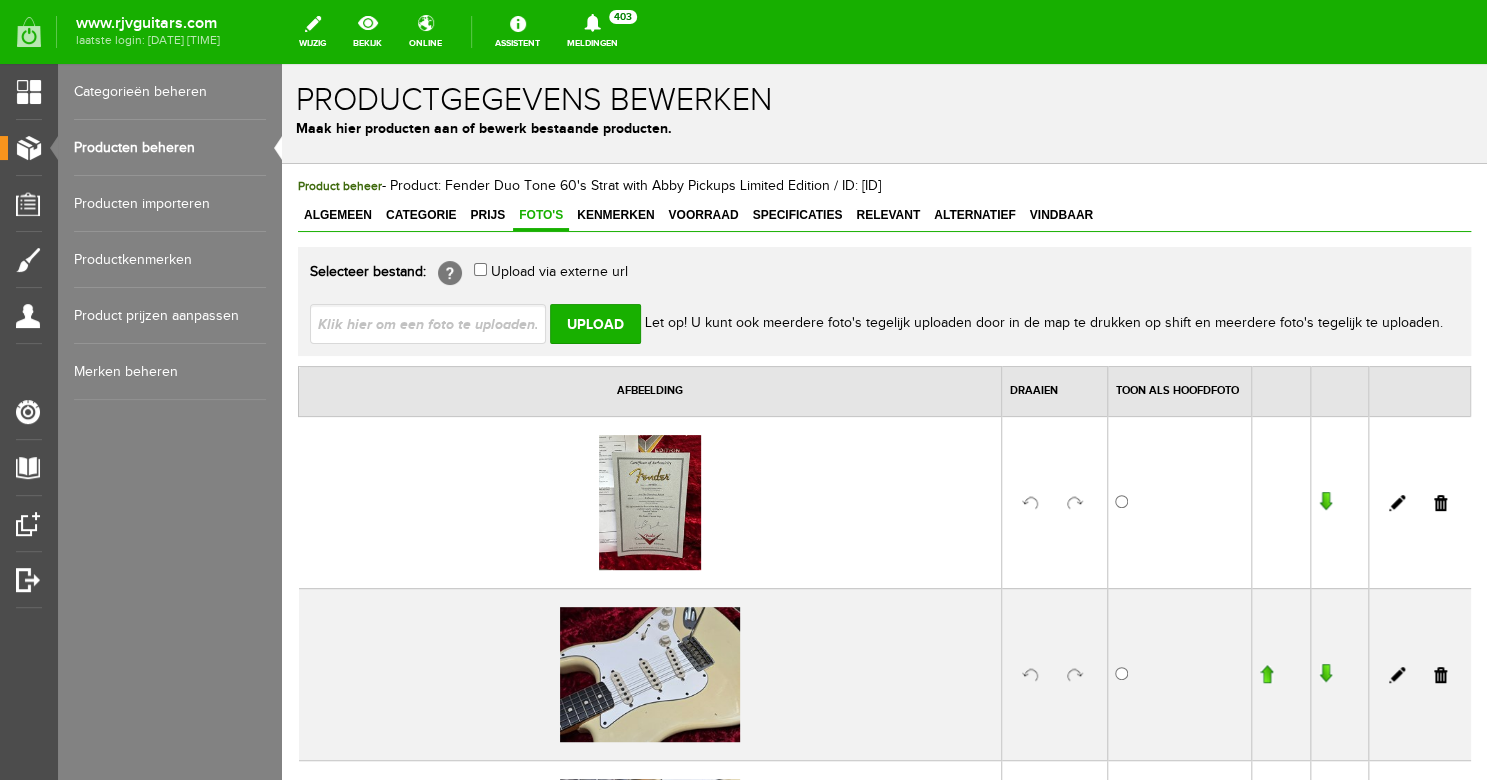 click at bounding box center (436, 323) 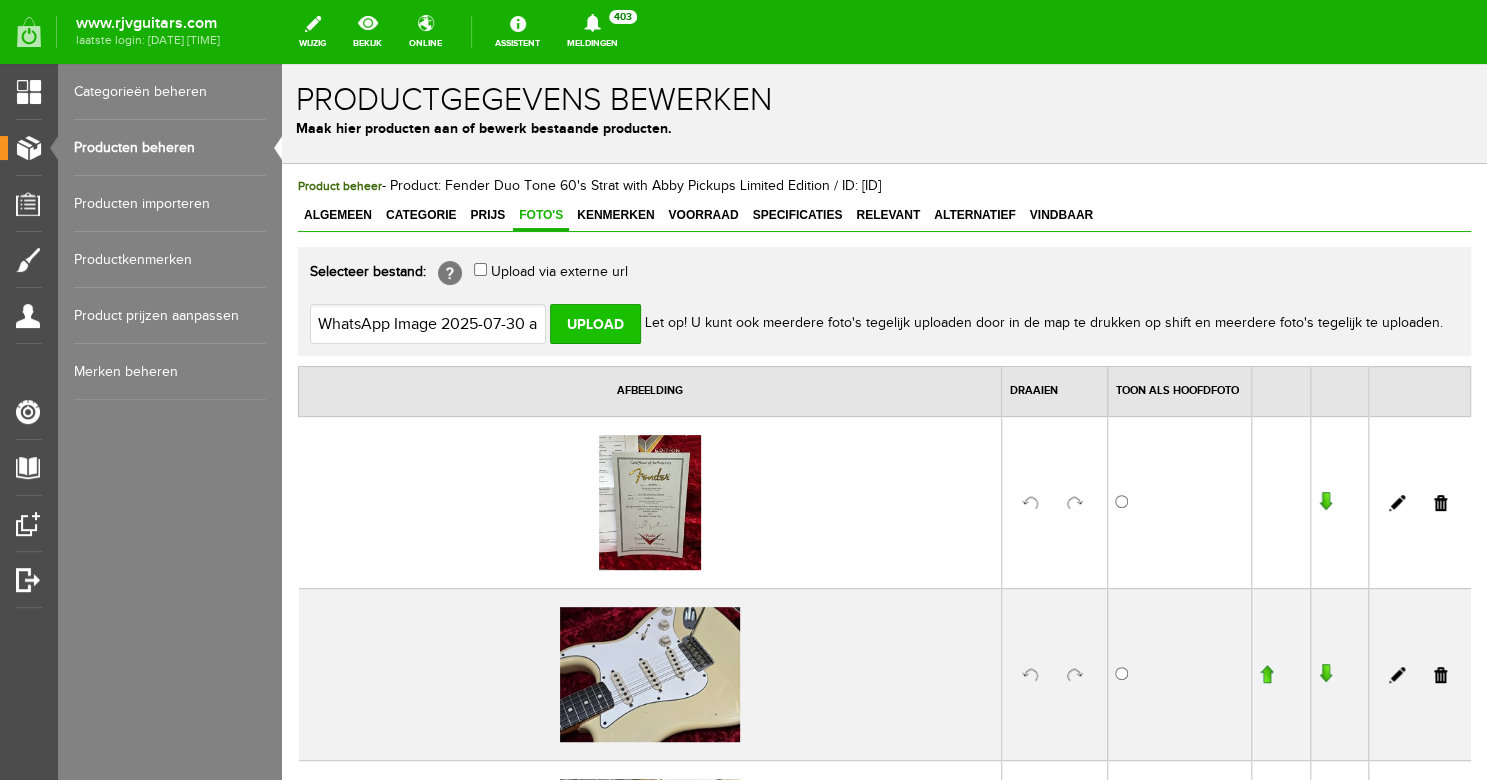 click on "Upload" at bounding box center (595, 324) 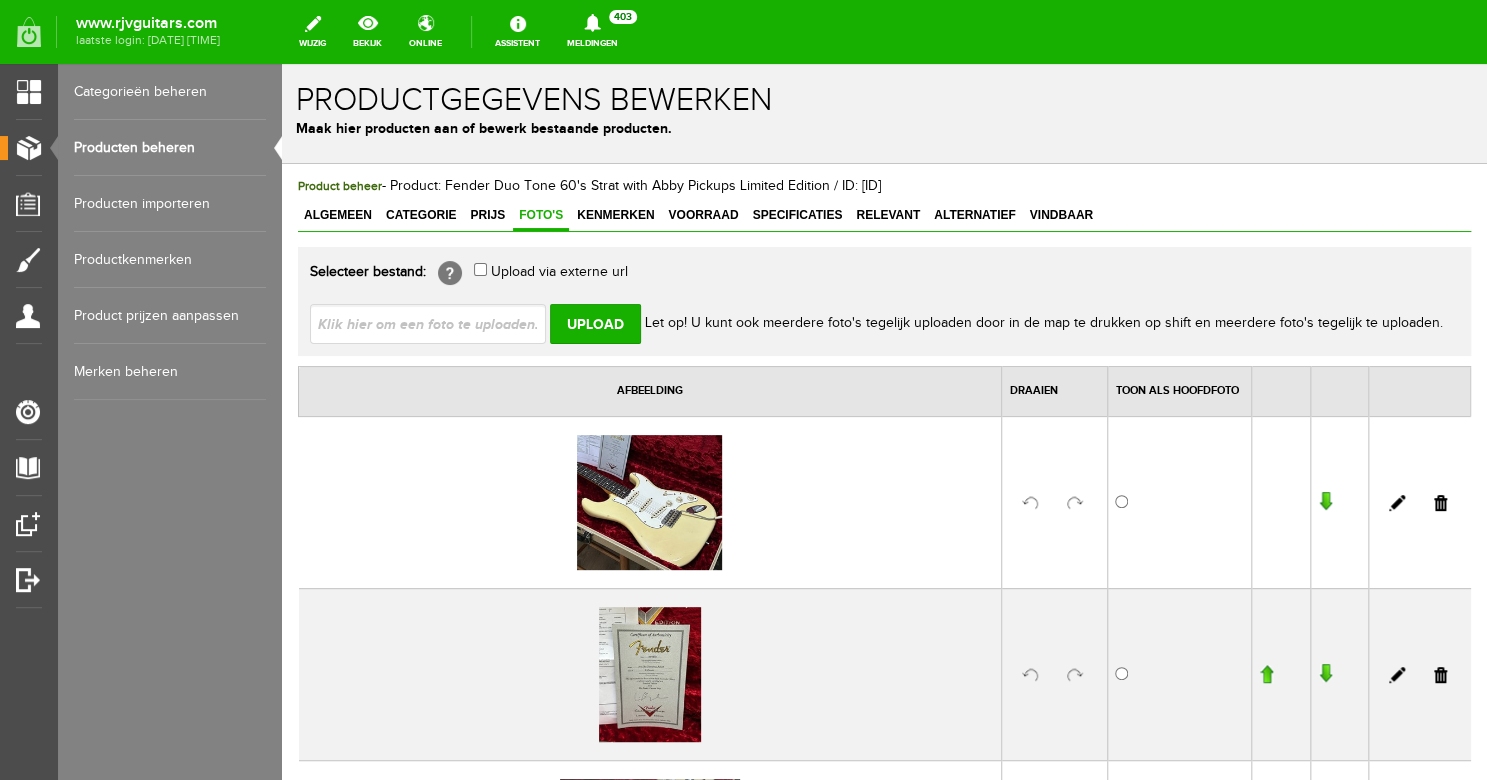 scroll, scrollTop: 0, scrollLeft: 0, axis: both 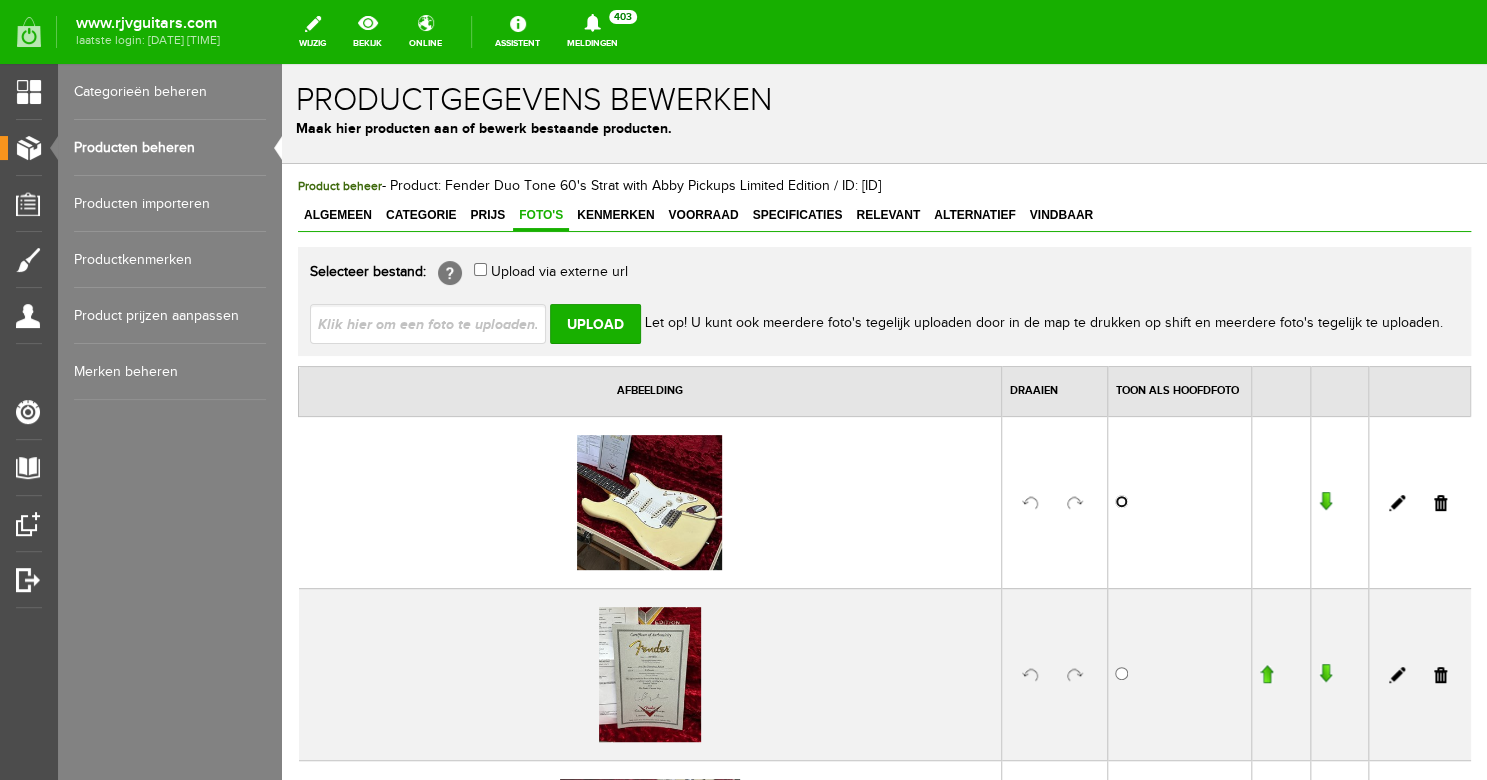 click at bounding box center [1121, 501] 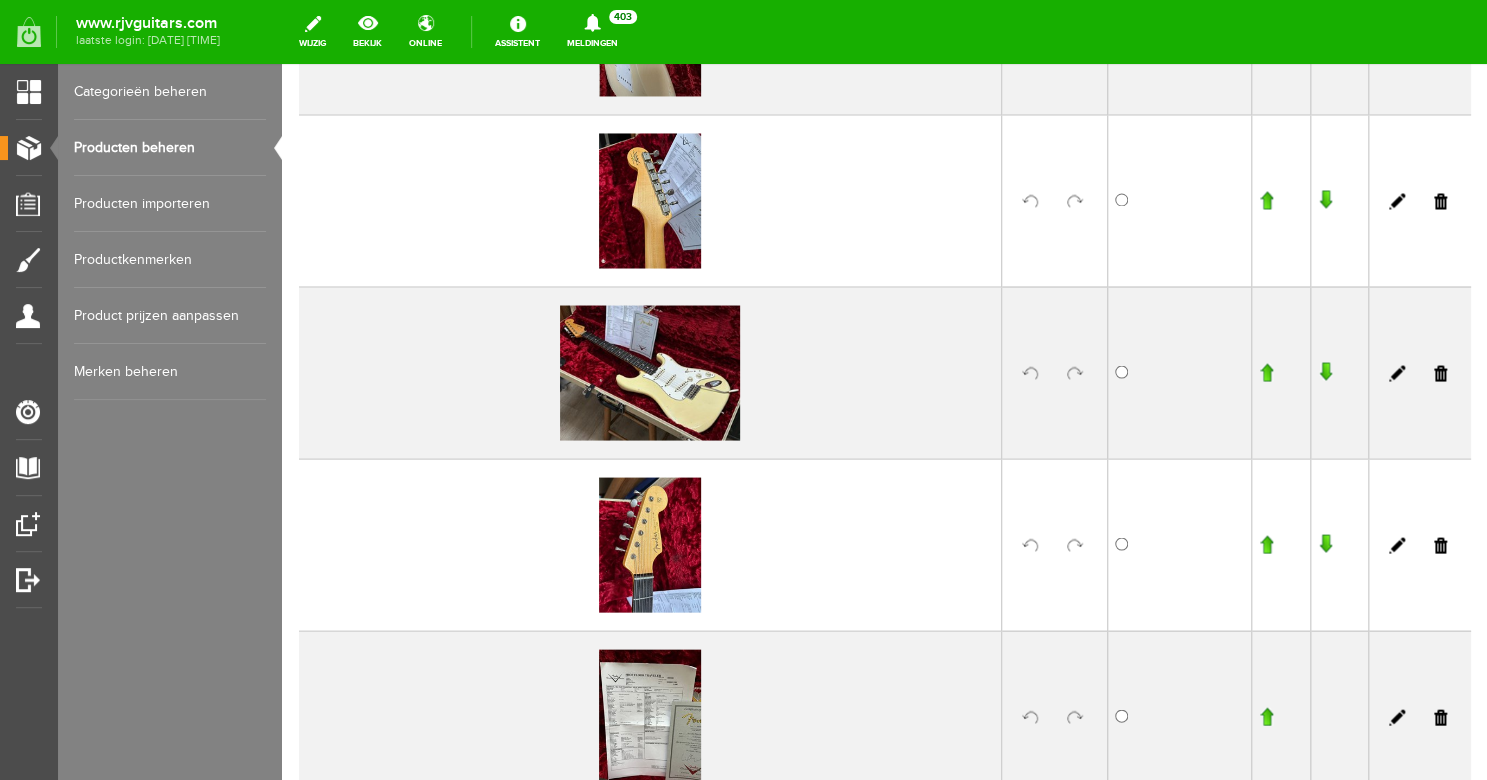 scroll, scrollTop: 1586, scrollLeft: 0, axis: vertical 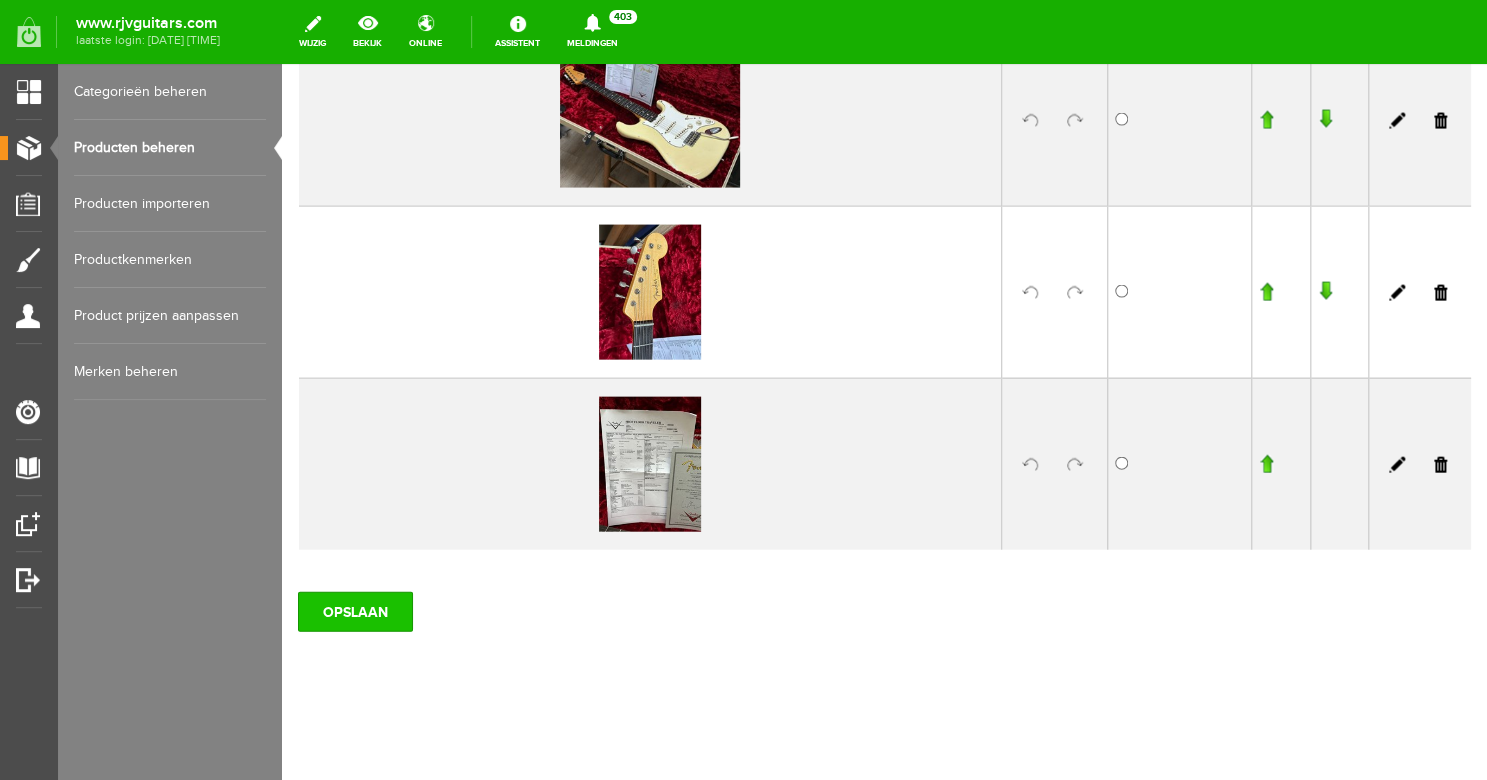 click on "OPSLAAN" at bounding box center (355, 612) 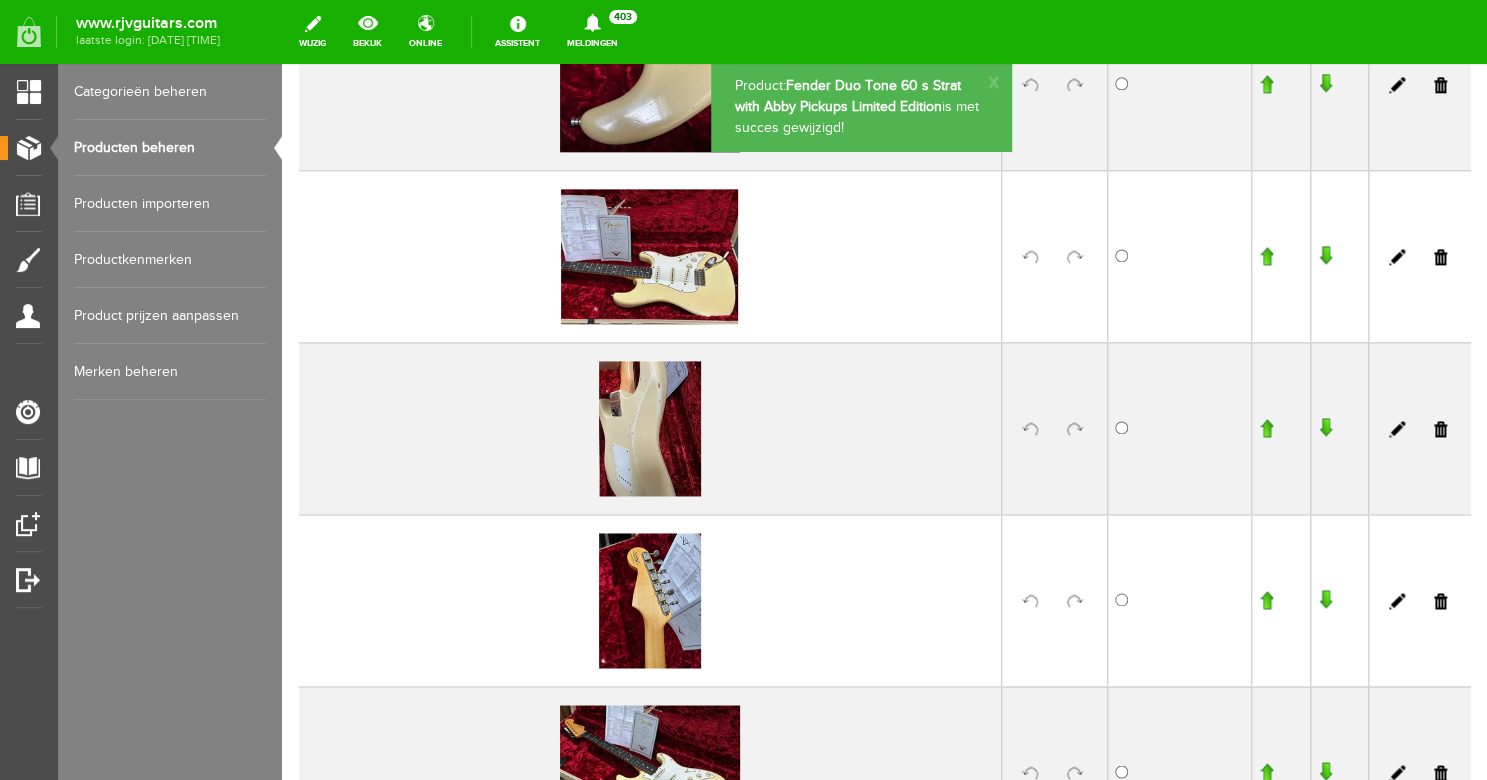 scroll, scrollTop: 0, scrollLeft: 0, axis: both 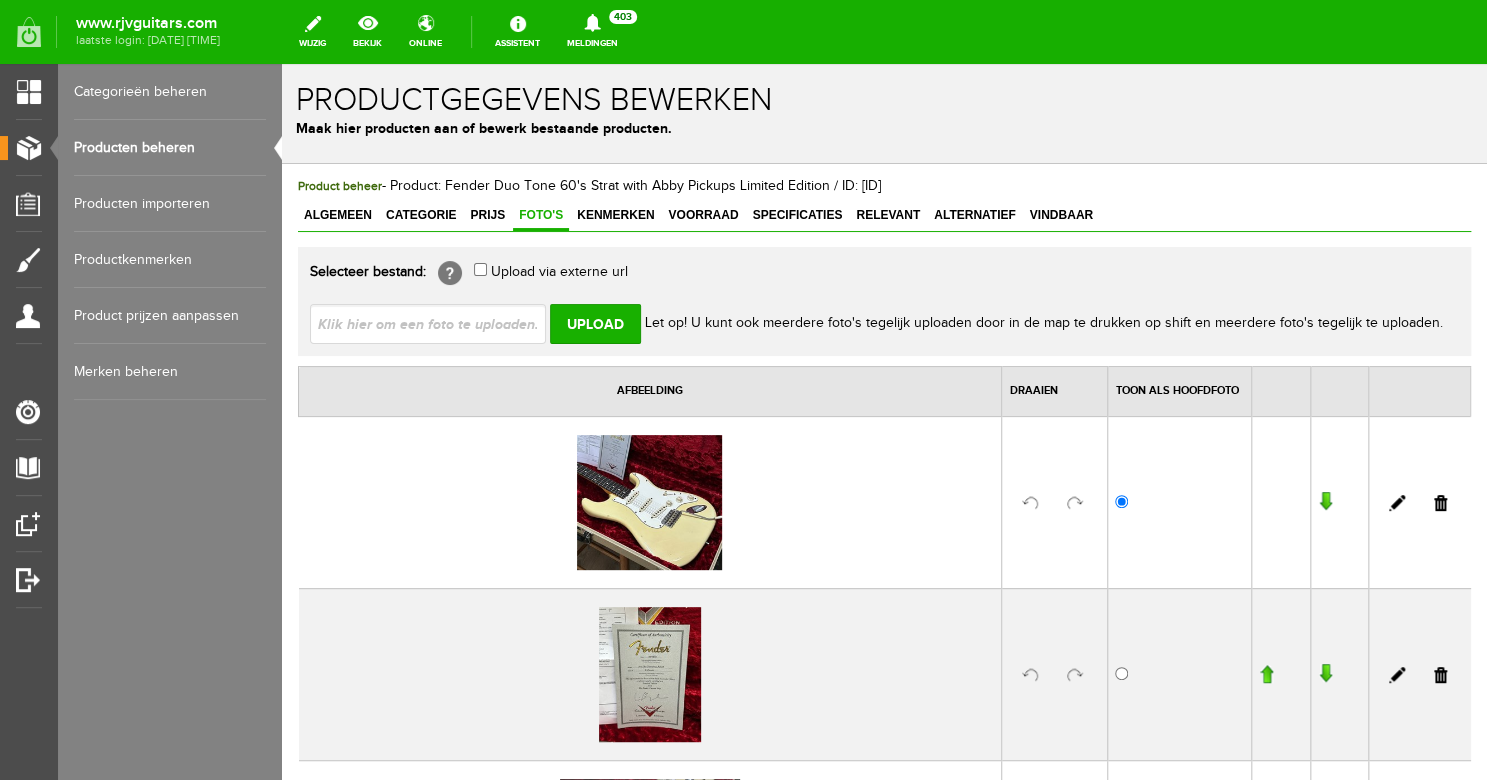 click on "Producten beheren" at bounding box center [170, 148] 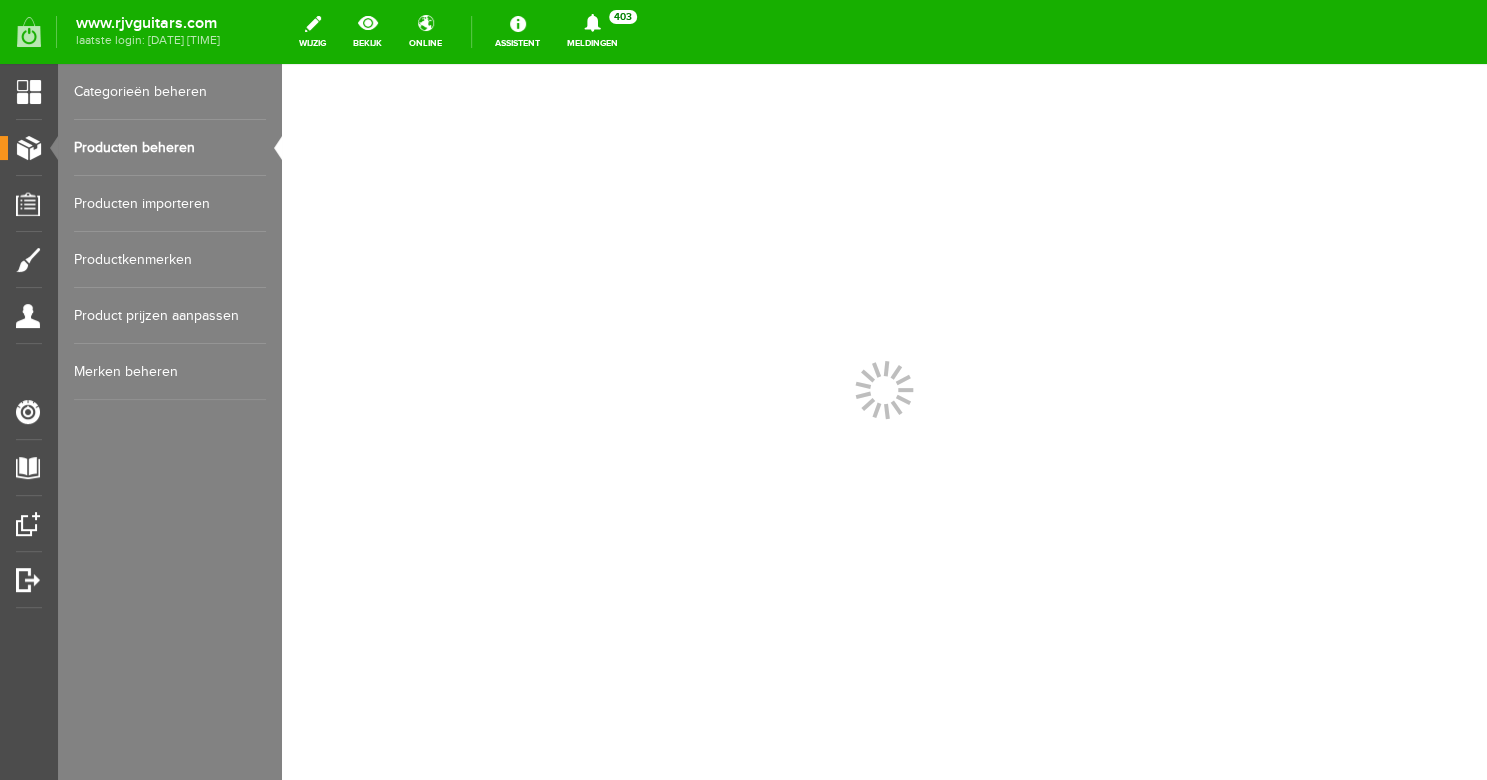 scroll, scrollTop: 0, scrollLeft: 0, axis: both 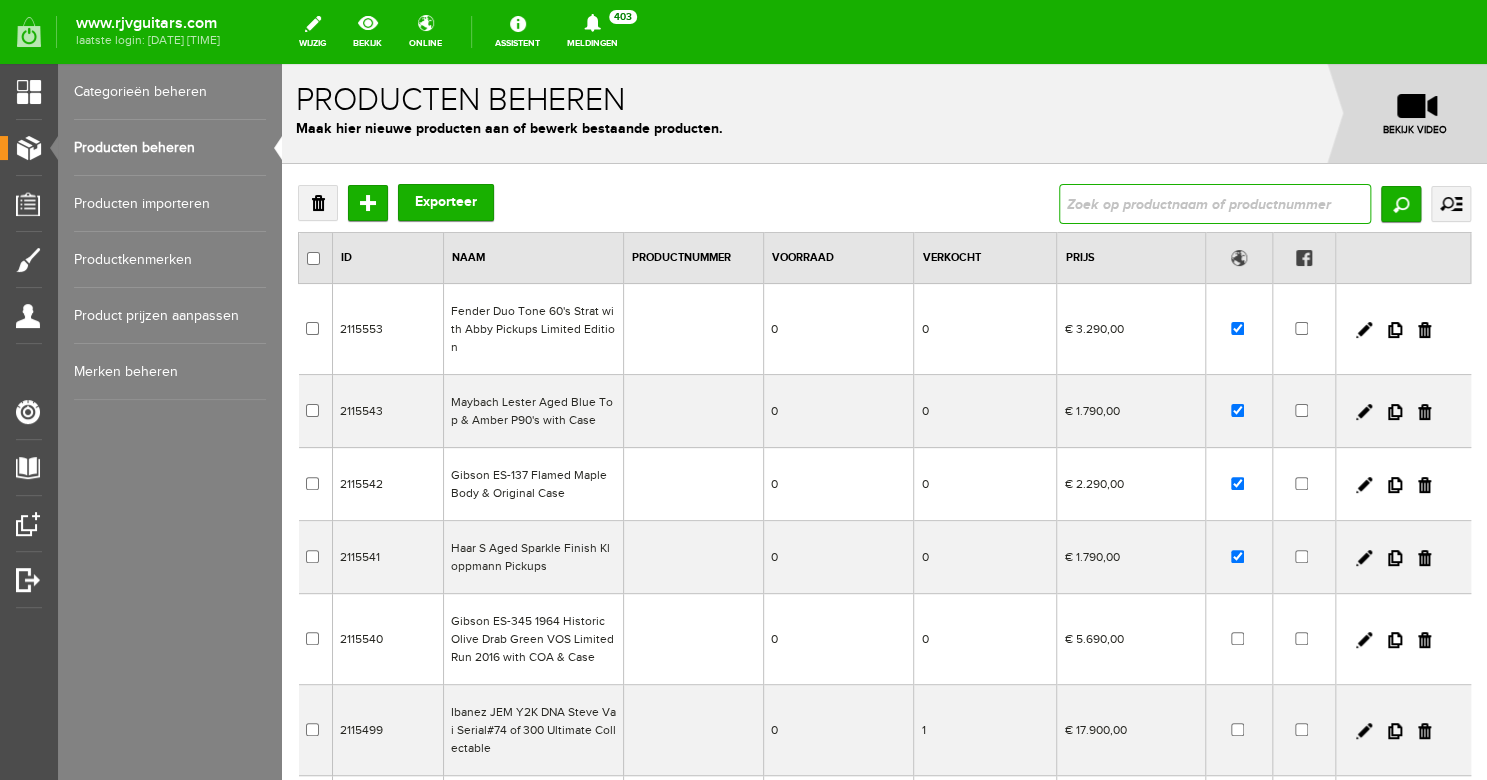 click at bounding box center [1215, 204] 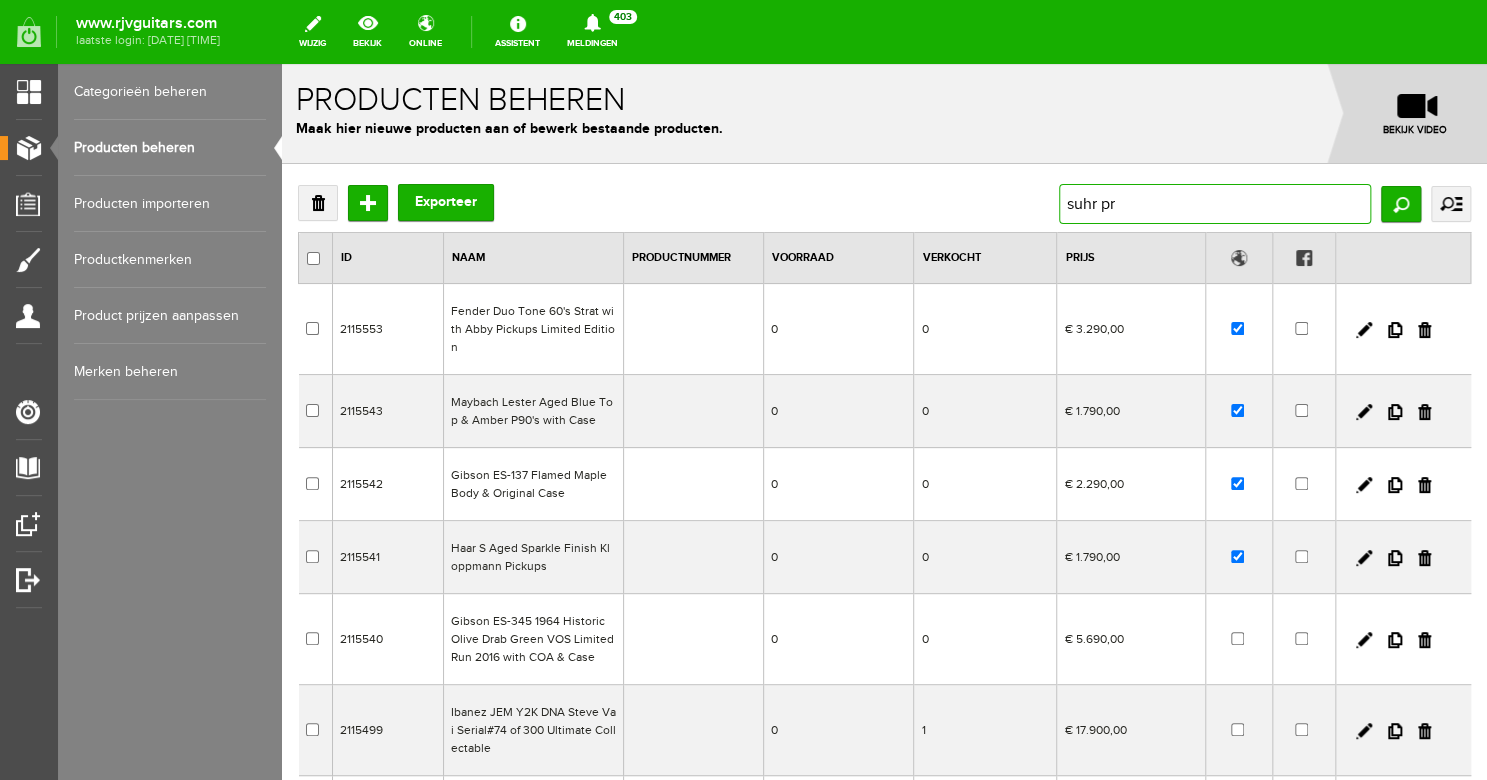type on "suhr pro" 